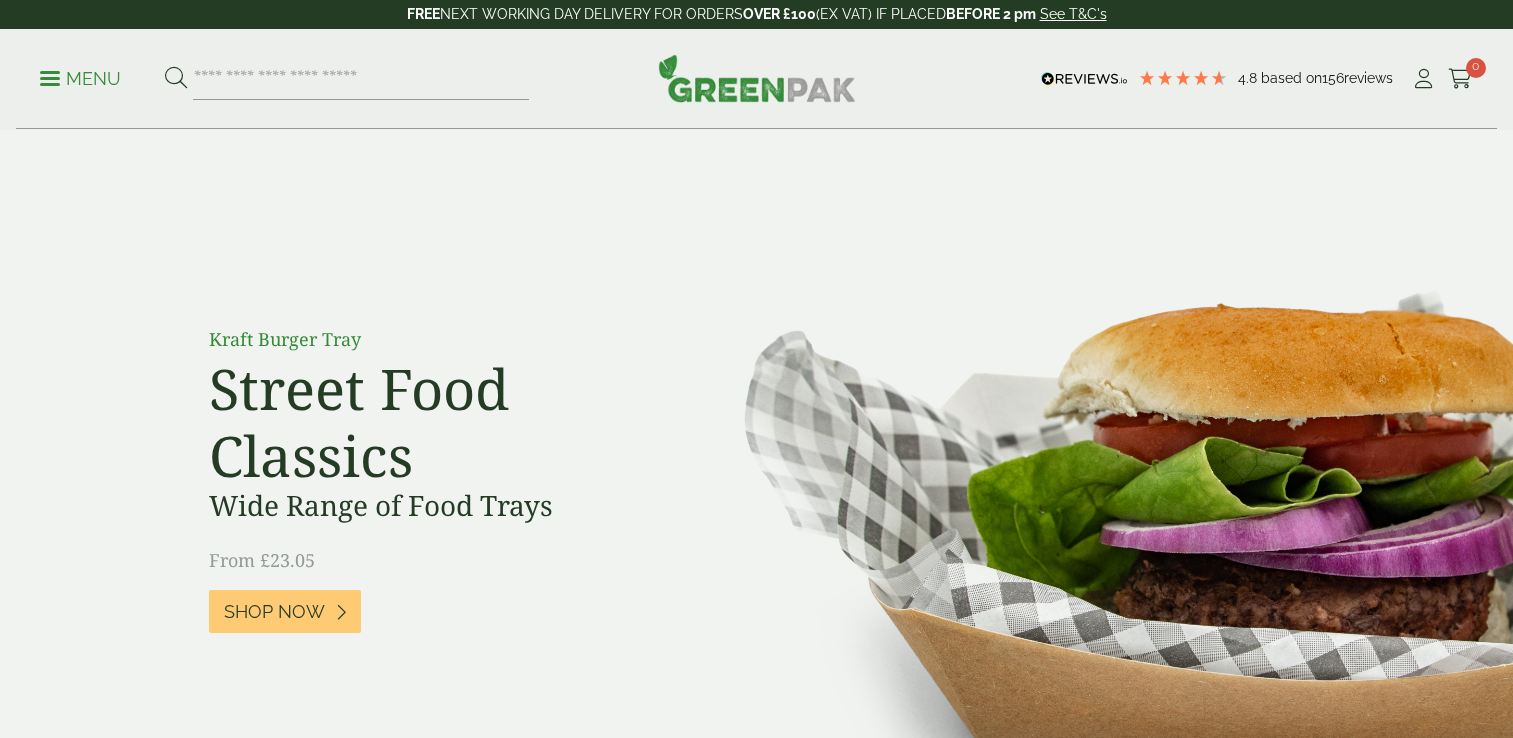 scroll, scrollTop: 40, scrollLeft: 0, axis: vertical 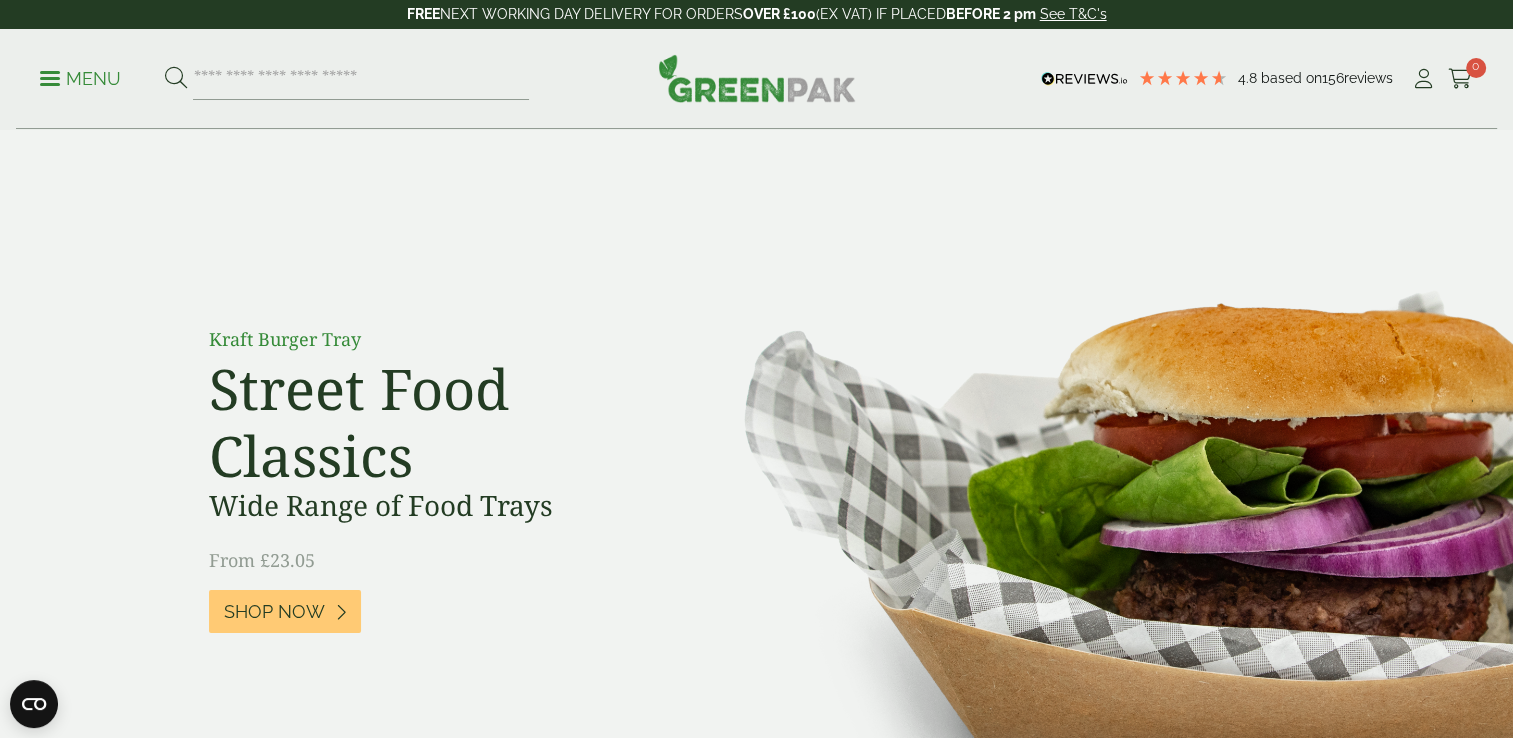 click on "Menu" at bounding box center [80, 79] 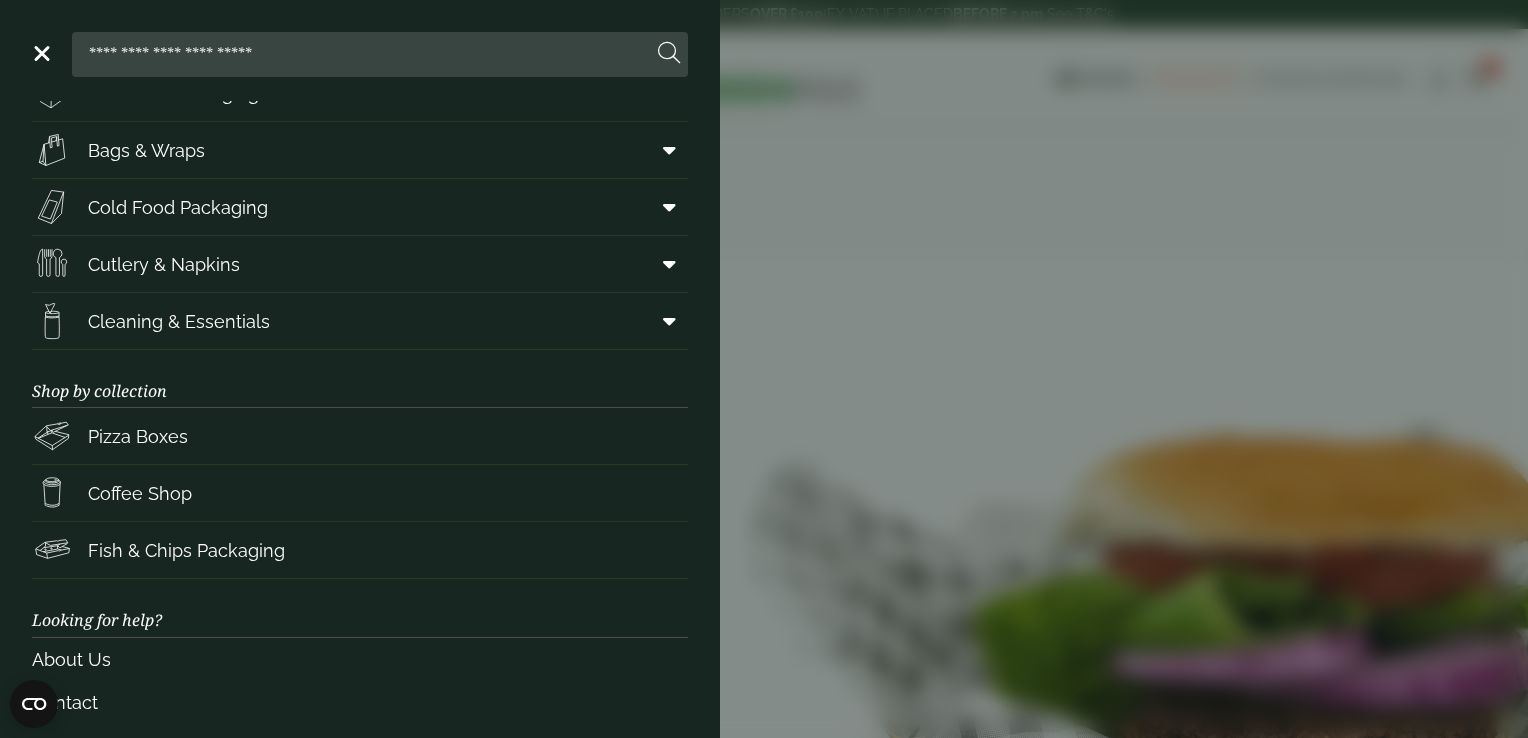 scroll, scrollTop: 214, scrollLeft: 0, axis: vertical 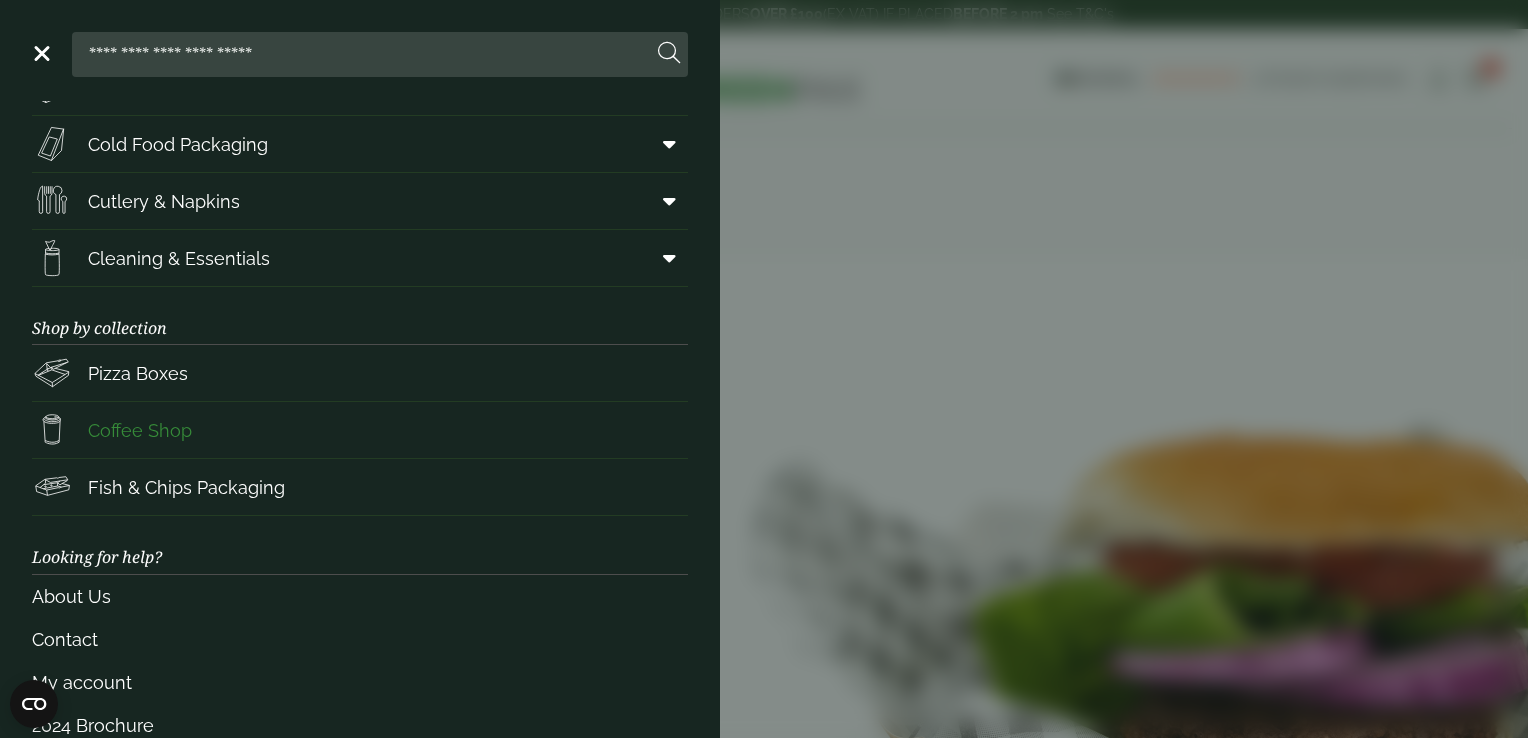 click on "Coffee Shop" at bounding box center [140, 430] 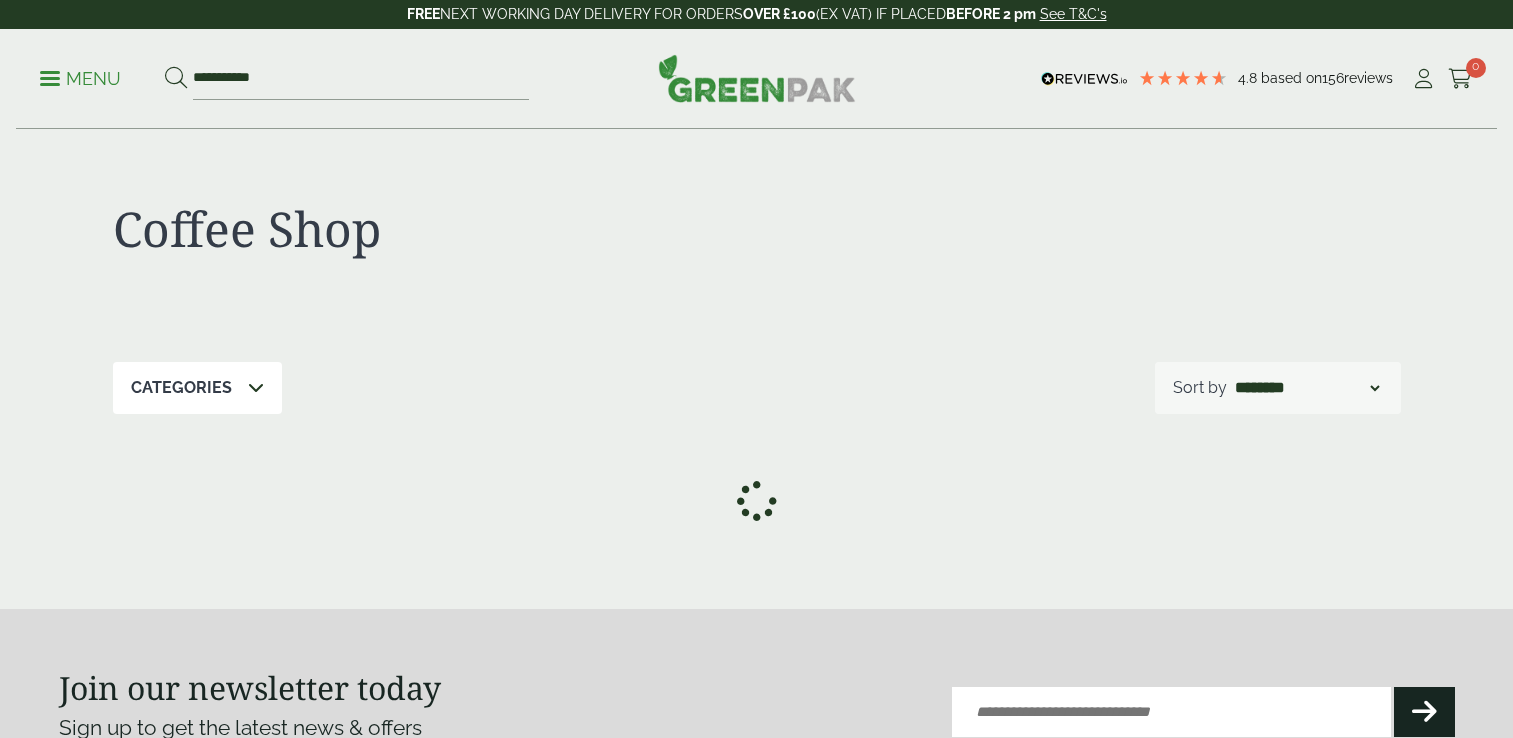 scroll, scrollTop: 0, scrollLeft: 0, axis: both 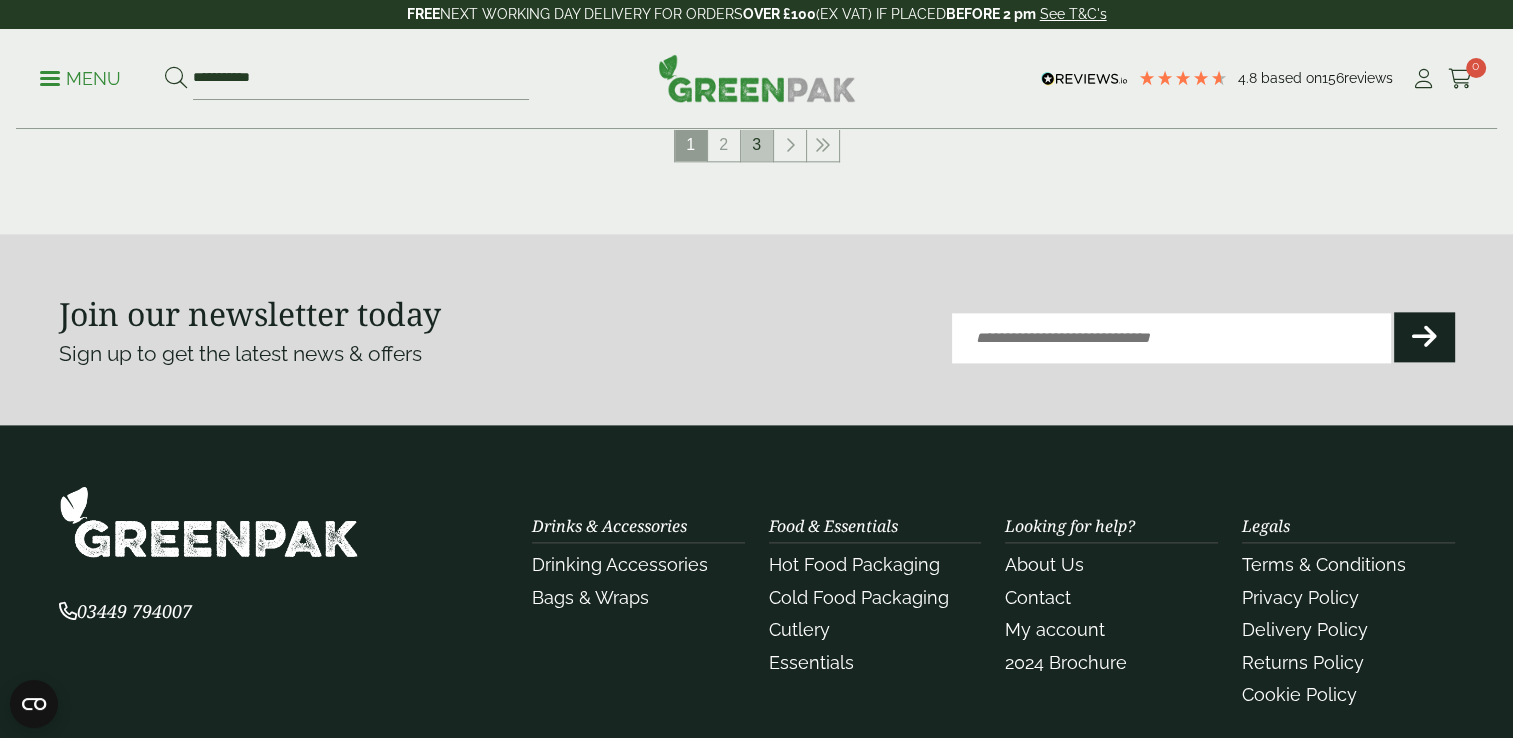 click on "3" at bounding box center (757, 145) 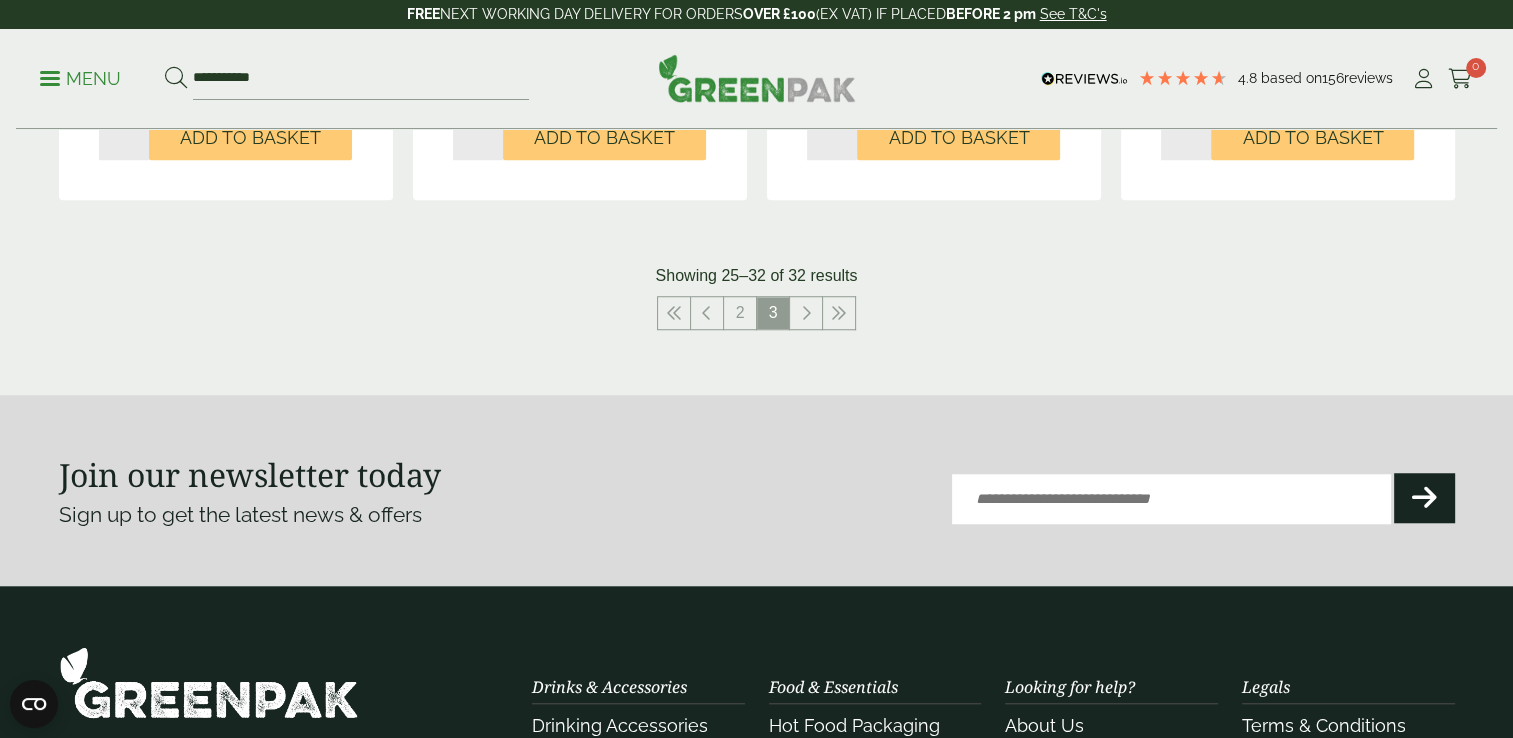 scroll, scrollTop: 1560, scrollLeft: 0, axis: vertical 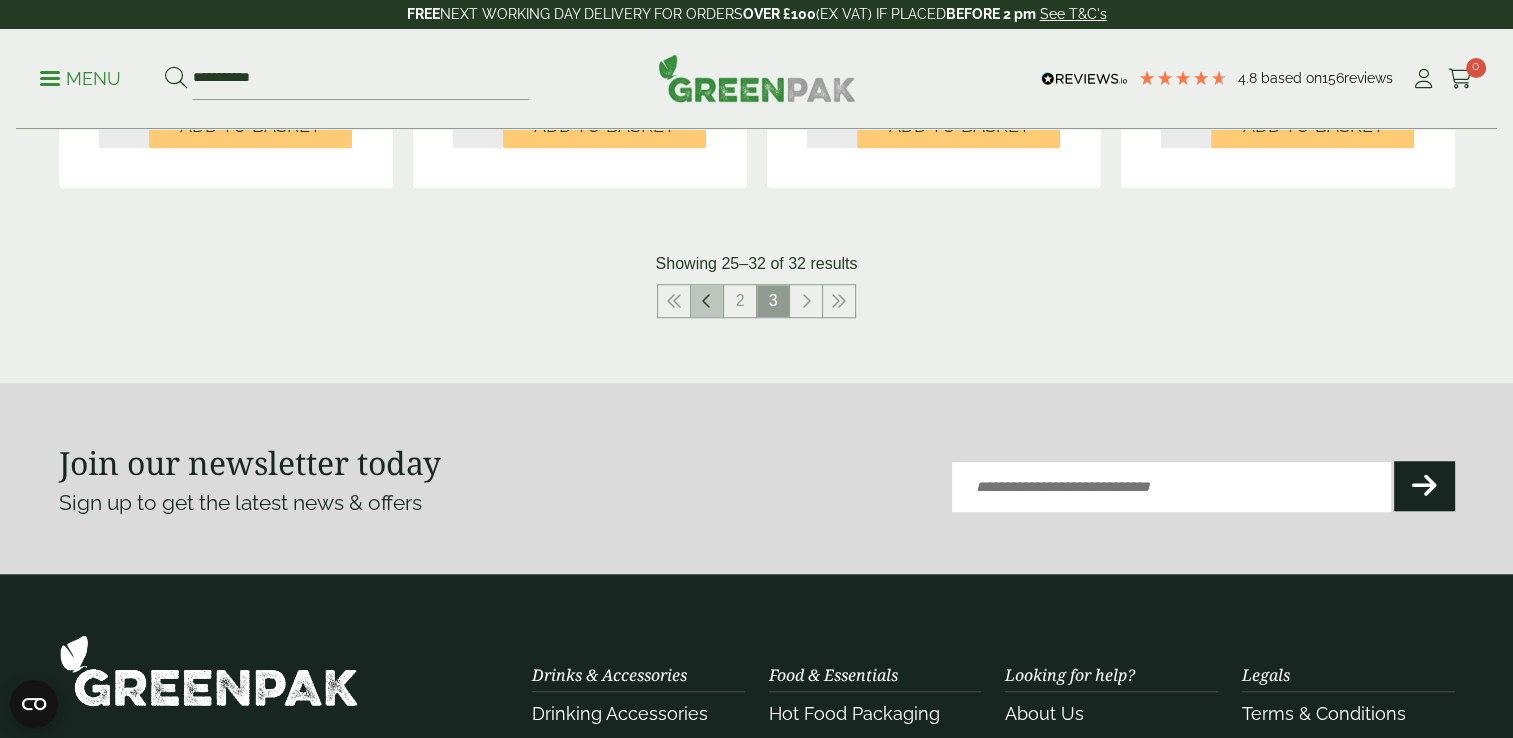 click at bounding box center (707, 301) 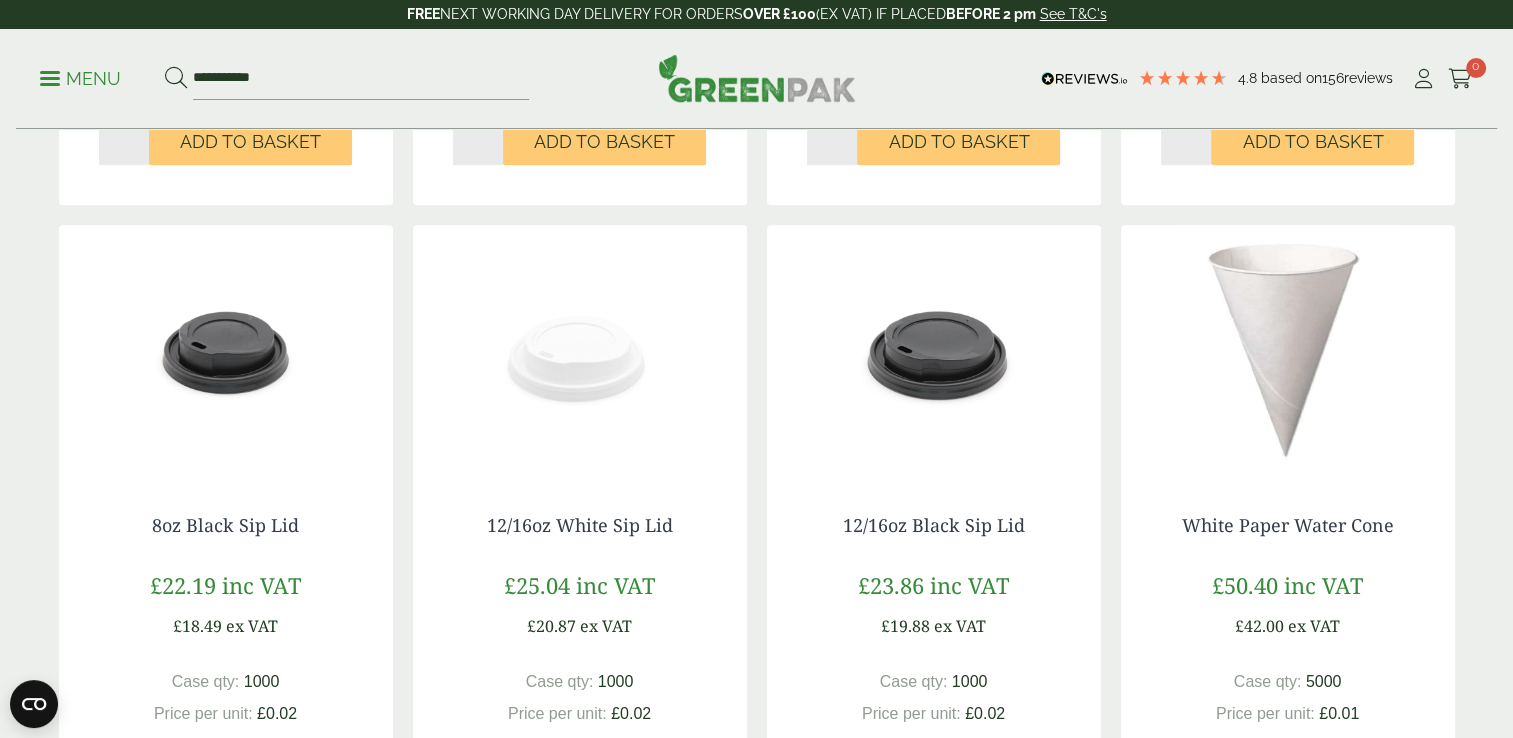 scroll, scrollTop: 800, scrollLeft: 0, axis: vertical 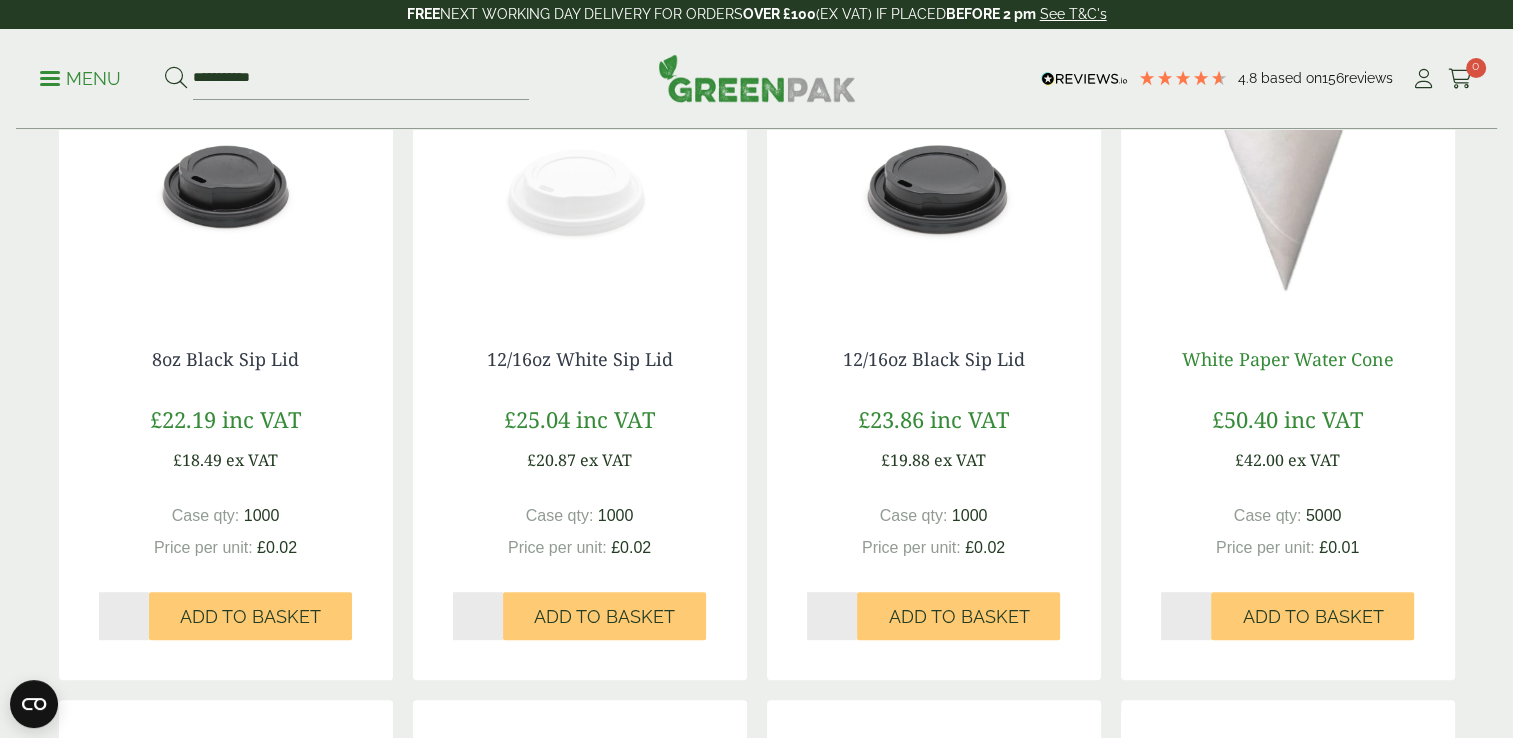 click on "White Paper Water Cone" at bounding box center [1288, 359] 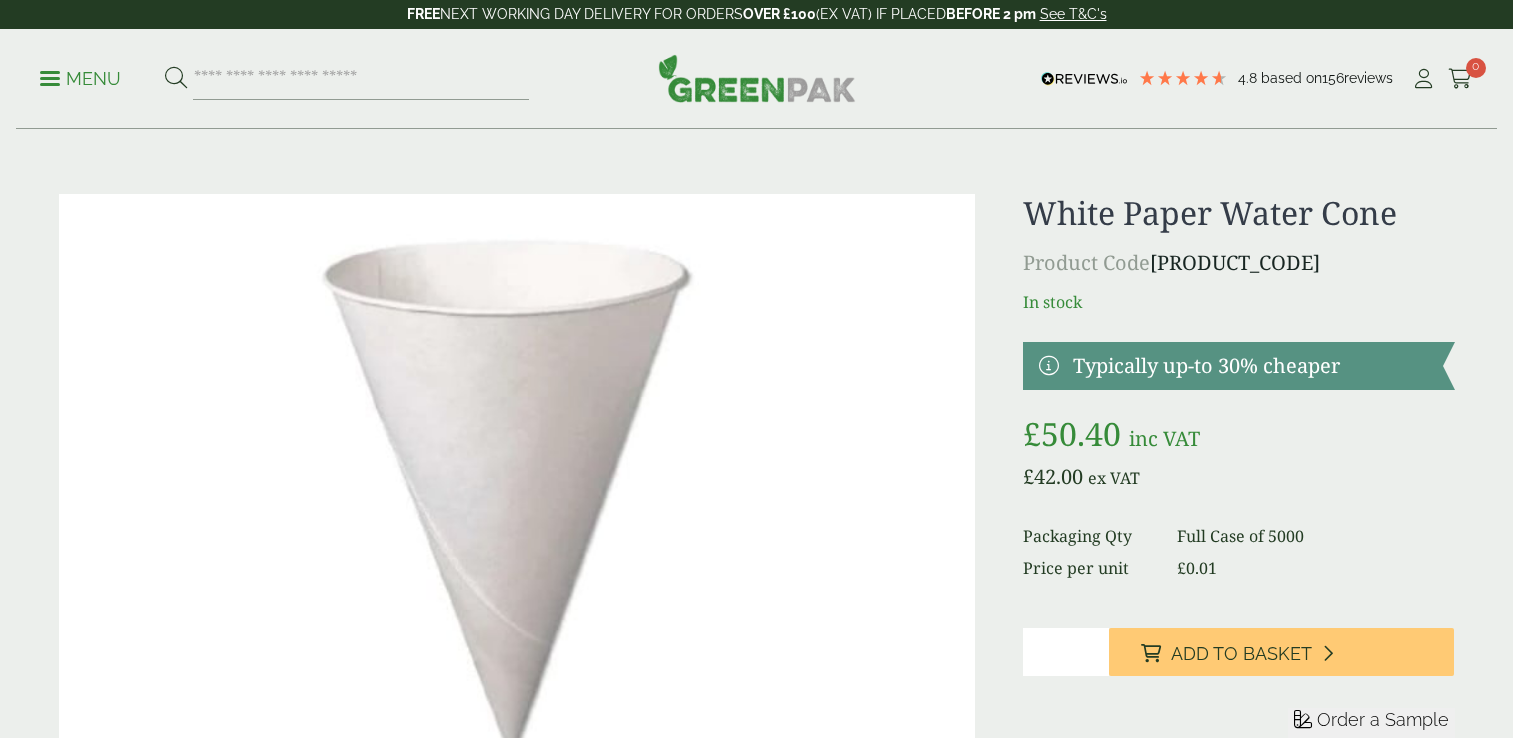 scroll, scrollTop: 41, scrollLeft: 0, axis: vertical 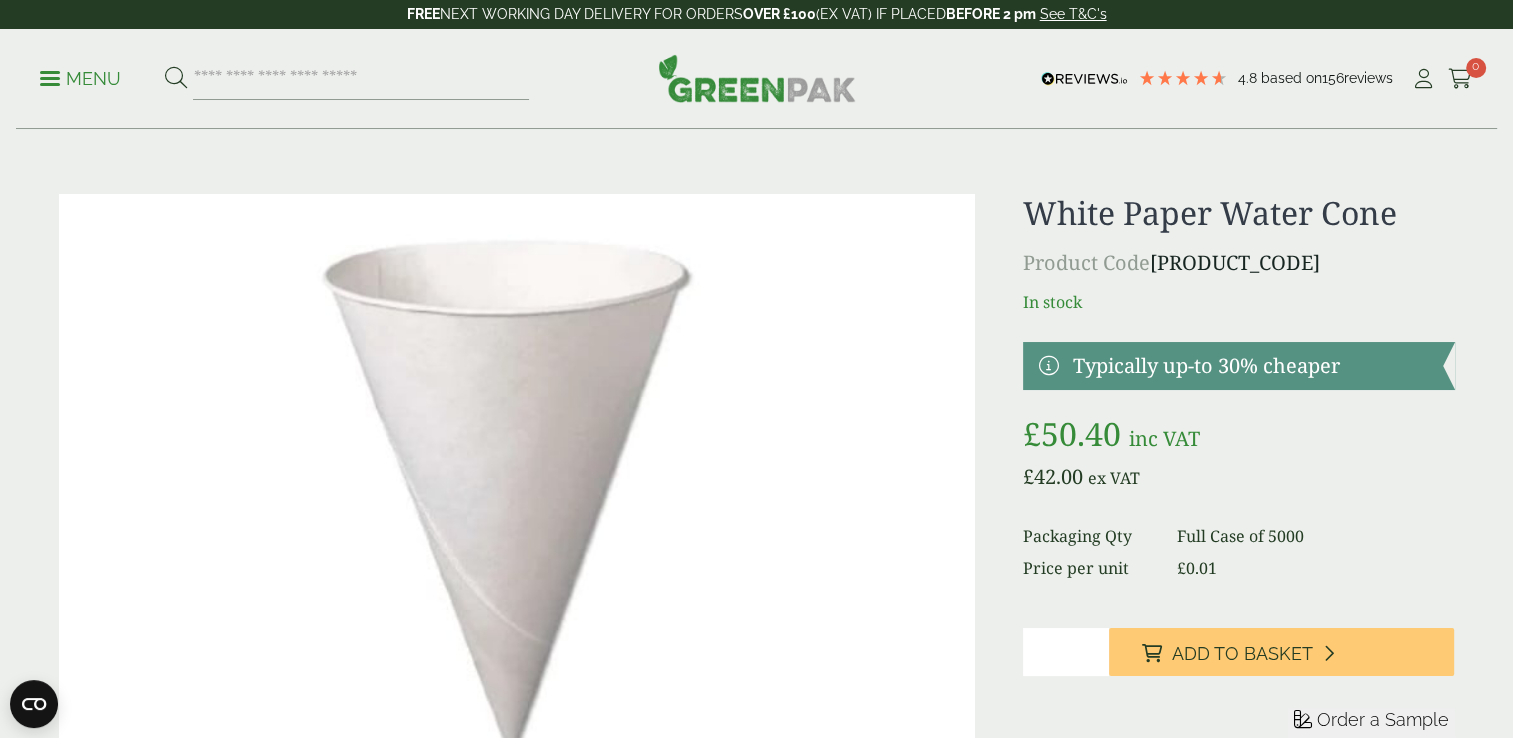 click on "Menu" at bounding box center (80, 79) 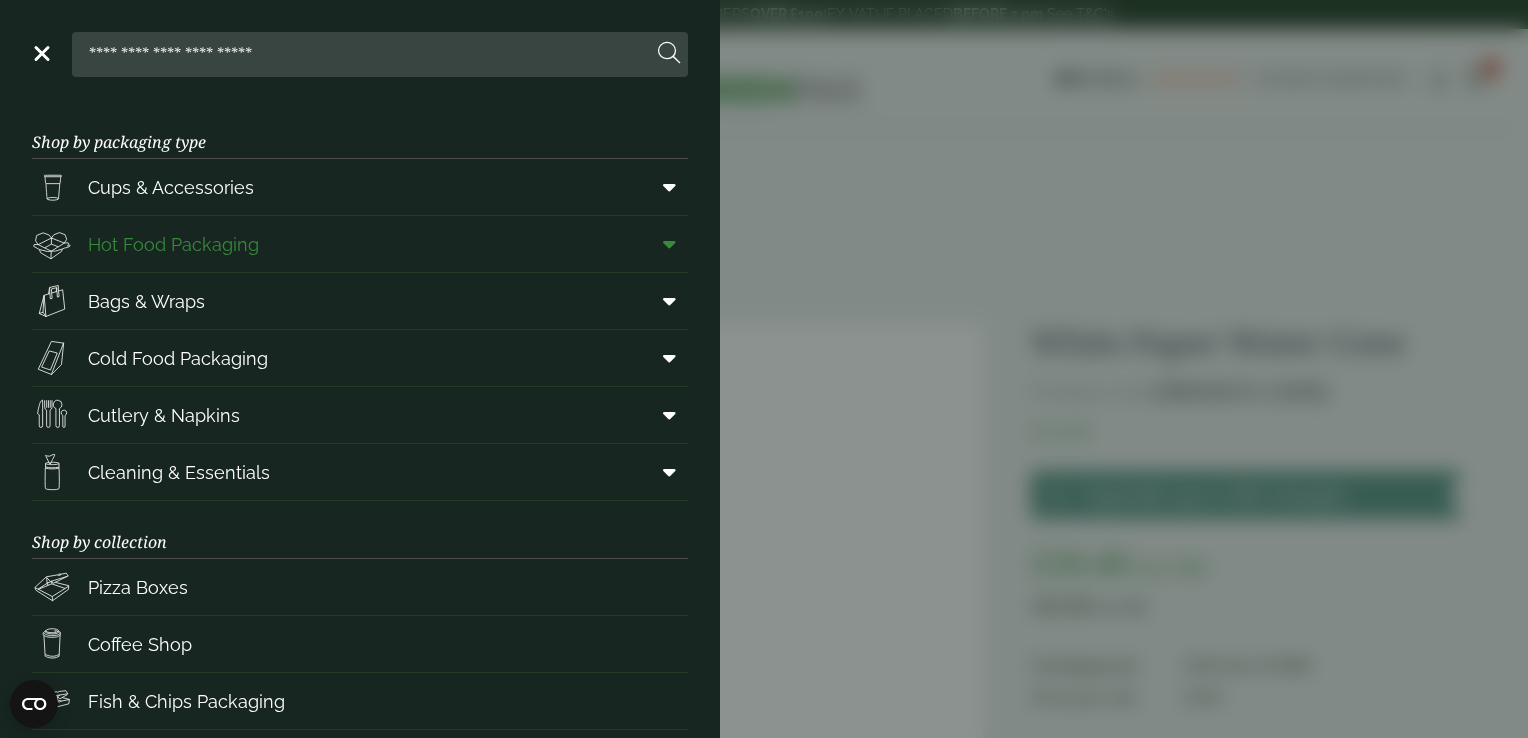 click at bounding box center [665, 244] 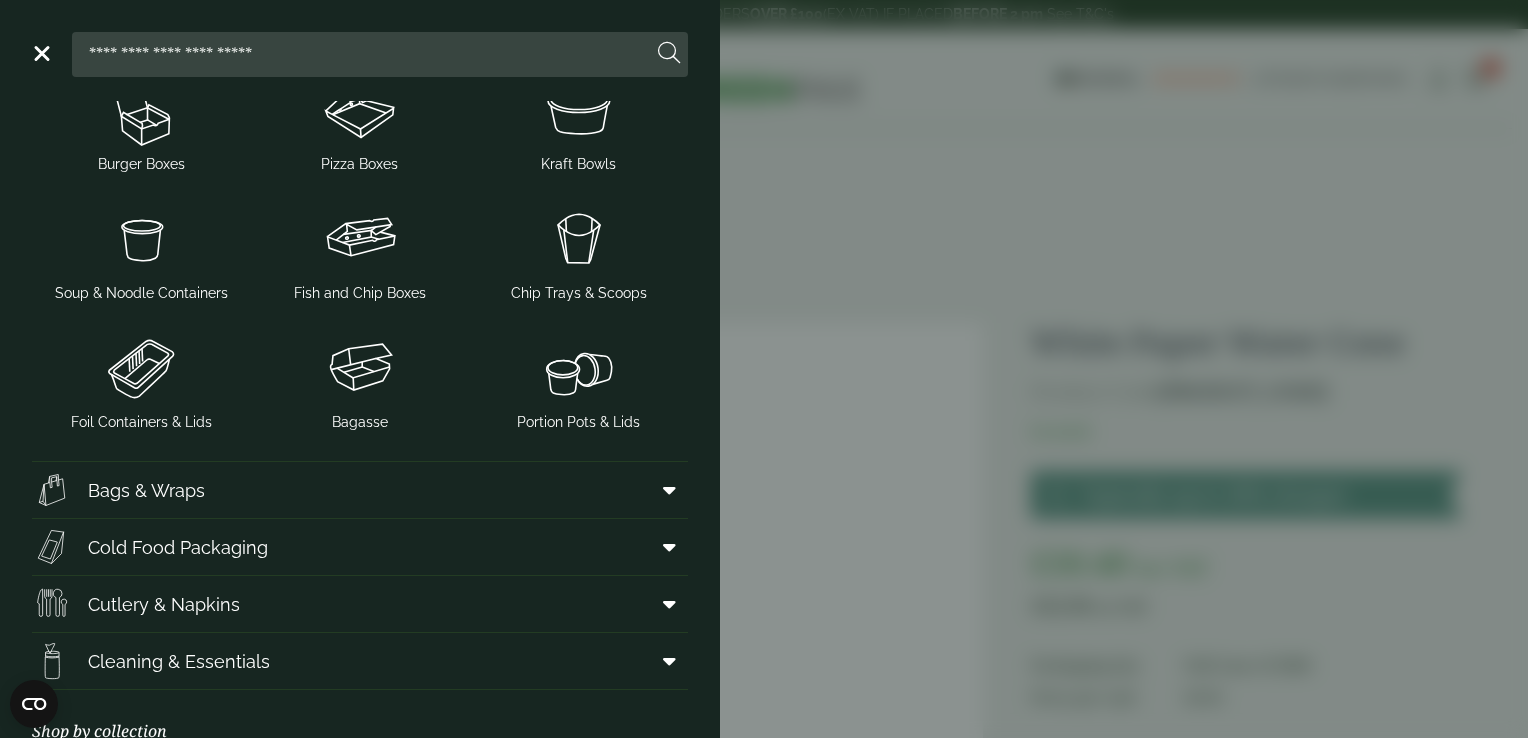 scroll, scrollTop: 489, scrollLeft: 0, axis: vertical 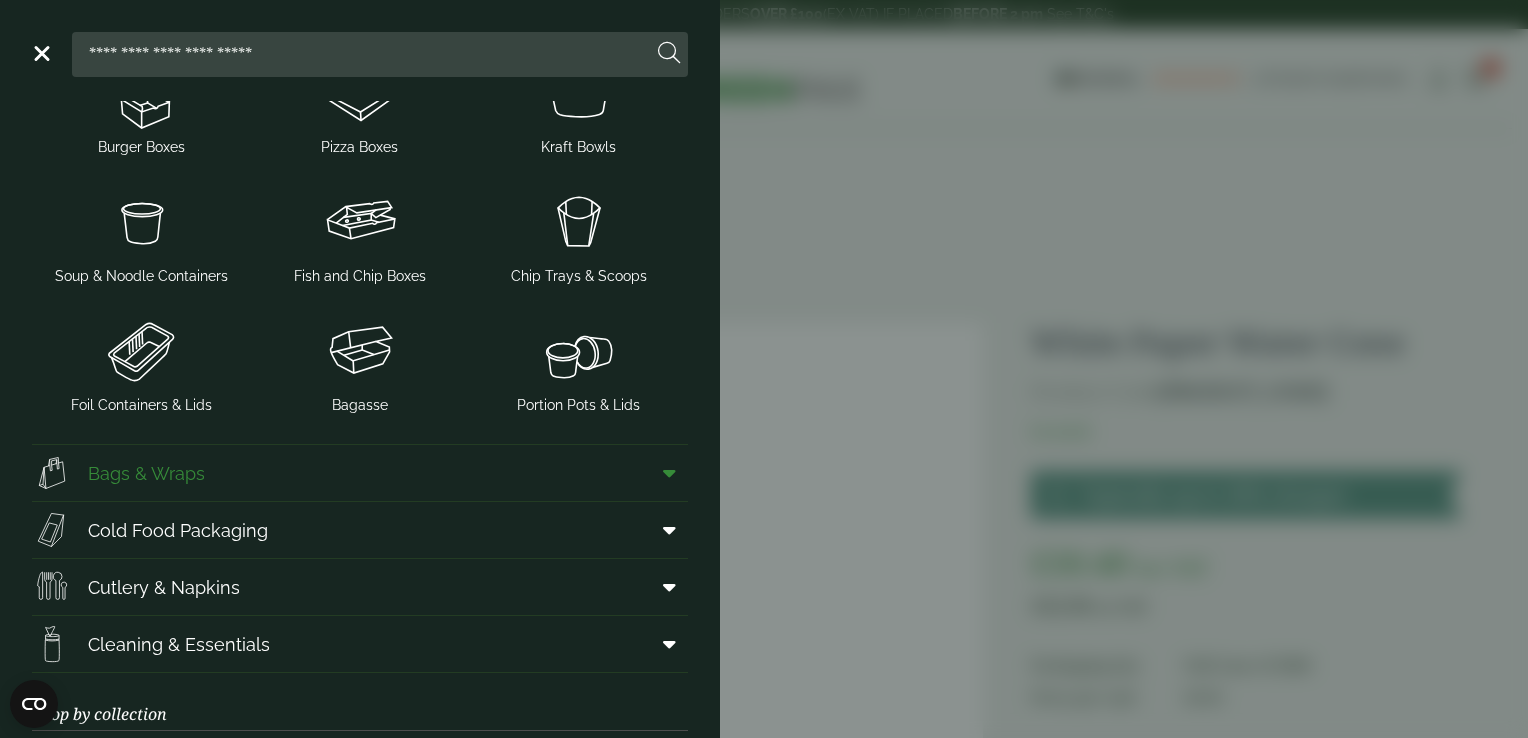 click at bounding box center [669, 473] 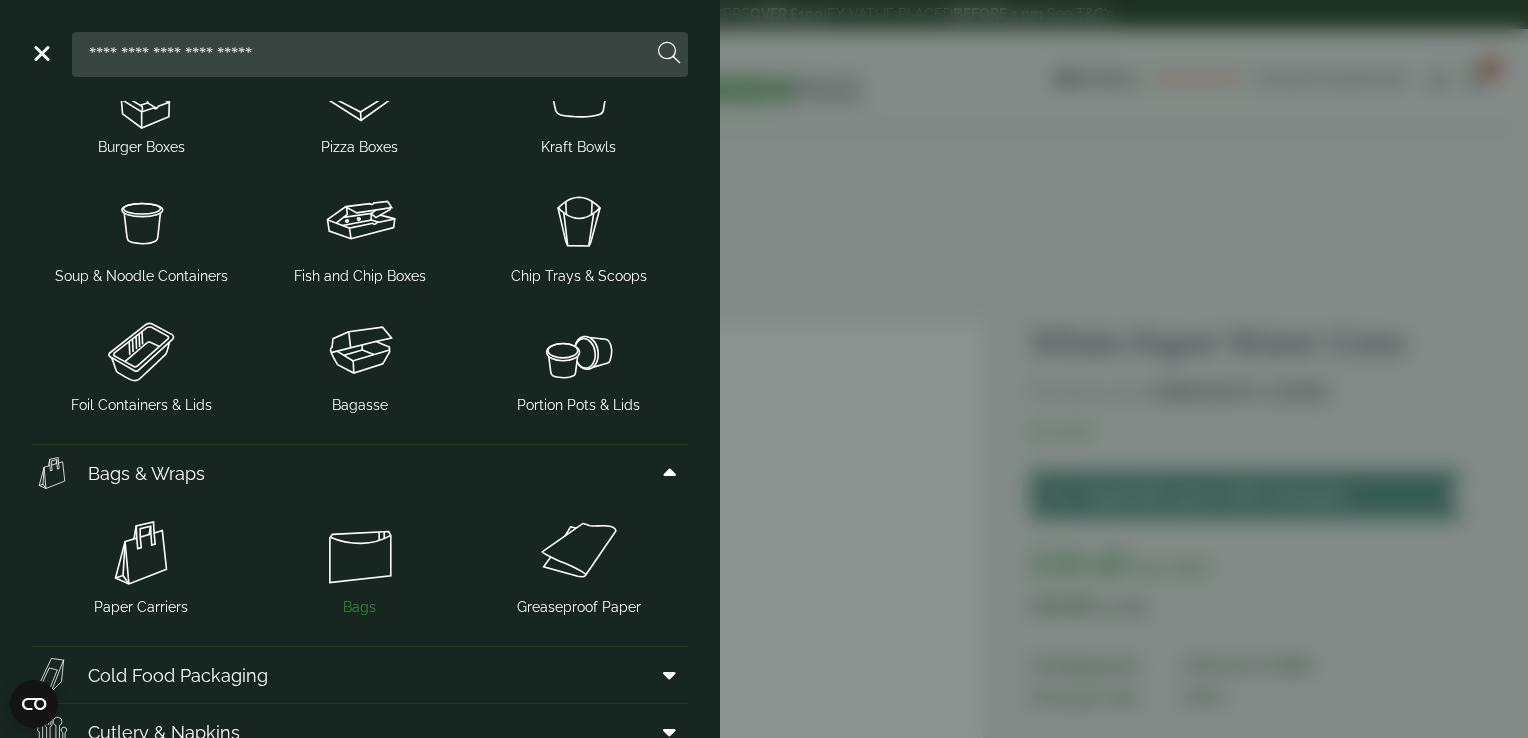 click at bounding box center (360, 553) 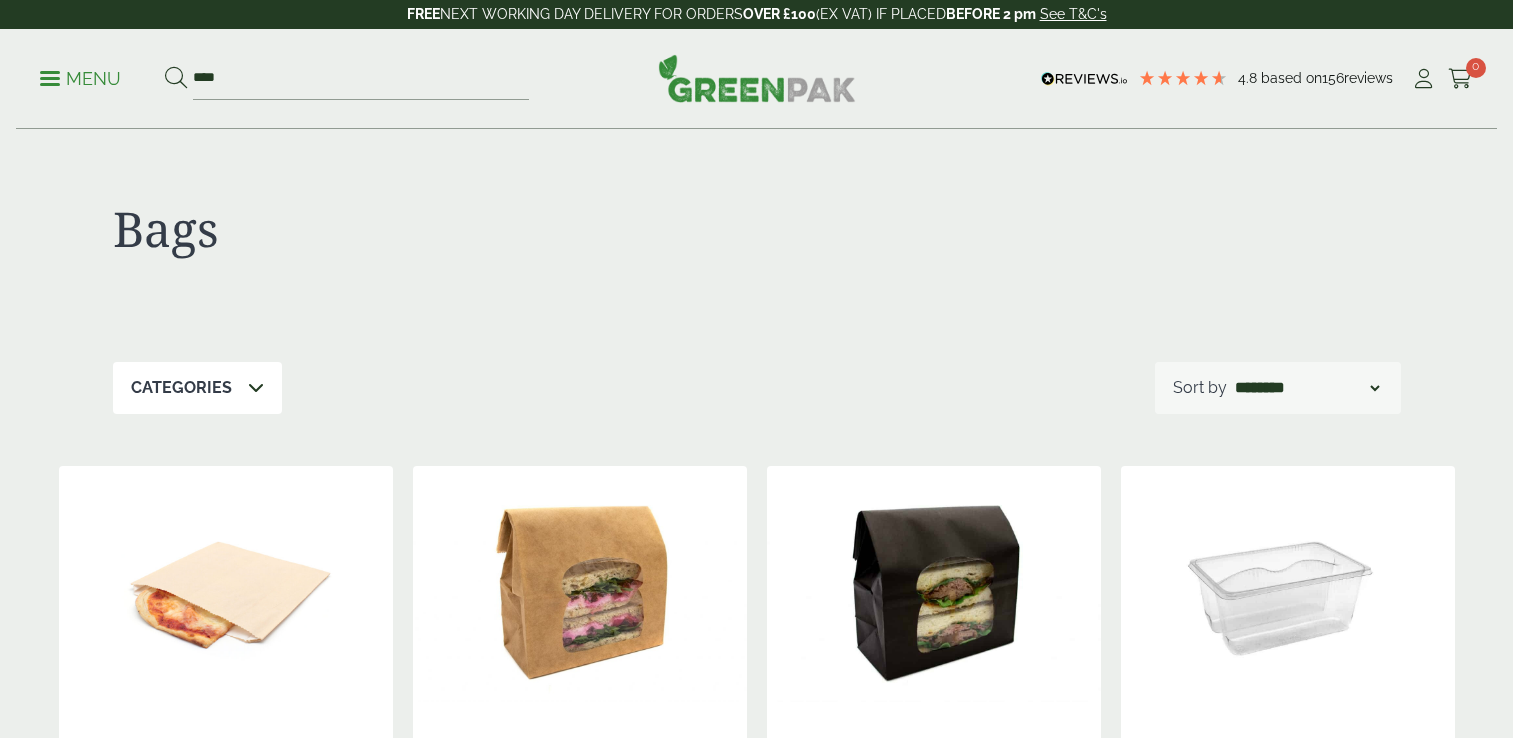 scroll, scrollTop: 0, scrollLeft: 0, axis: both 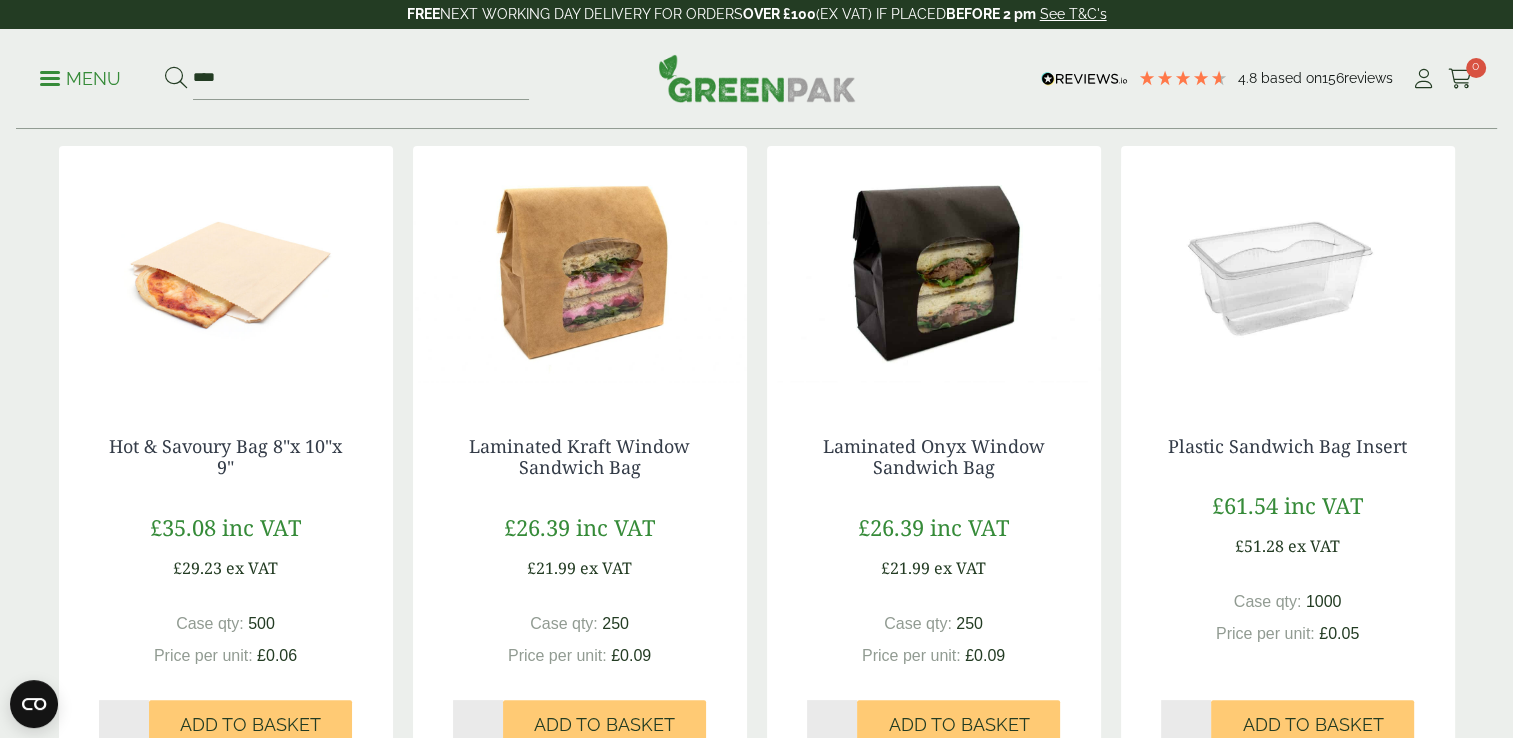 drag, startPoint x: 1288, startPoint y: 293, endPoint x: 1322, endPoint y: 509, distance: 218.65955 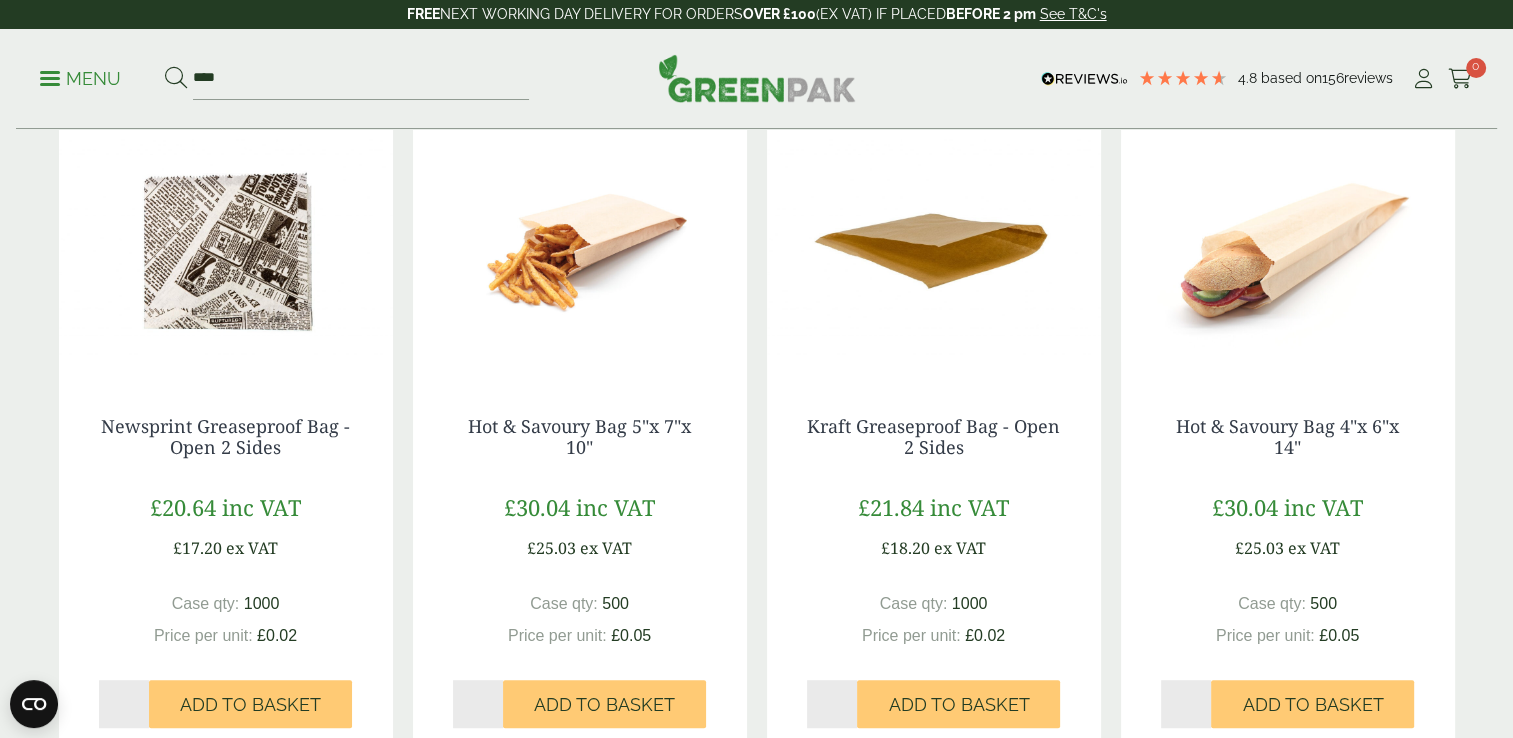 scroll, scrollTop: 1040, scrollLeft: 0, axis: vertical 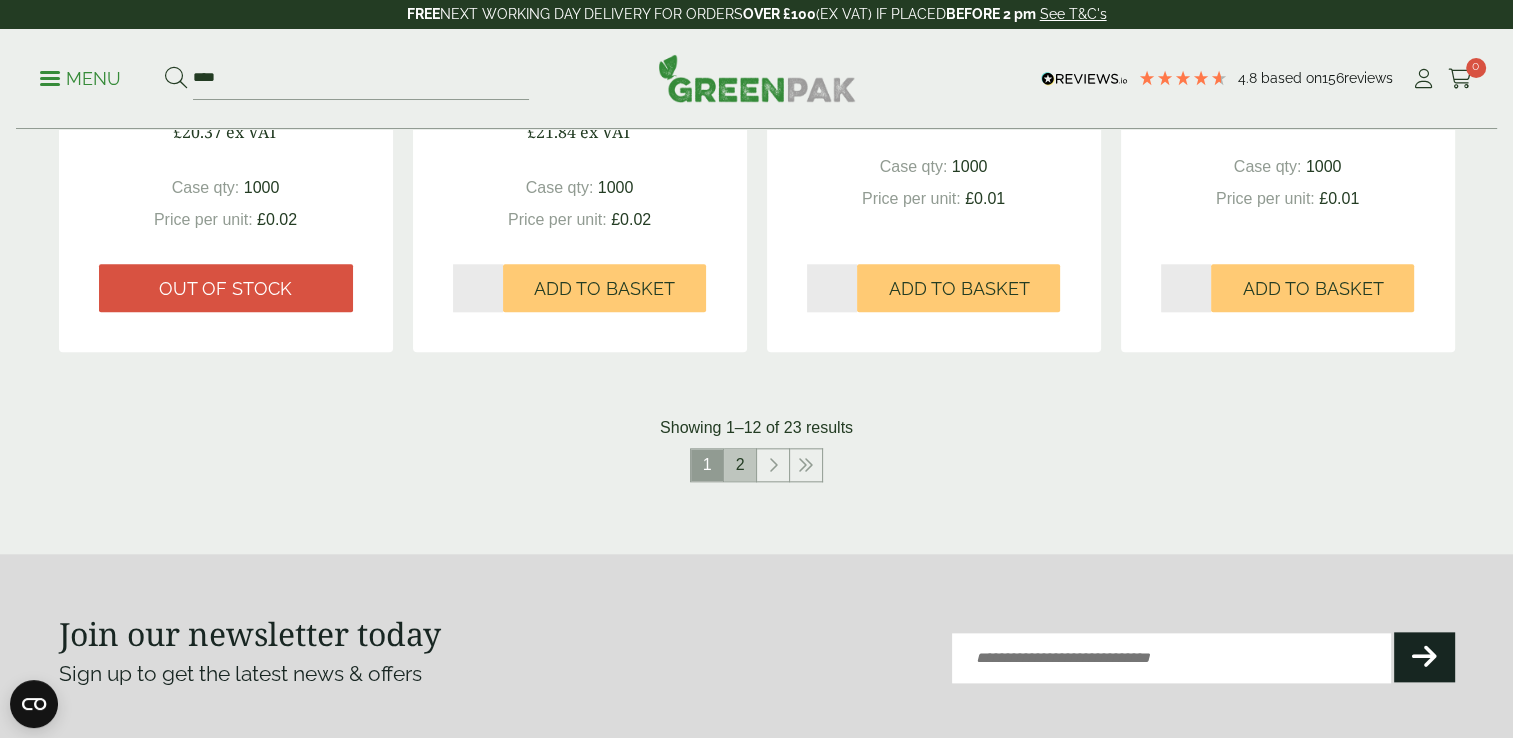 click on "2" at bounding box center (740, 465) 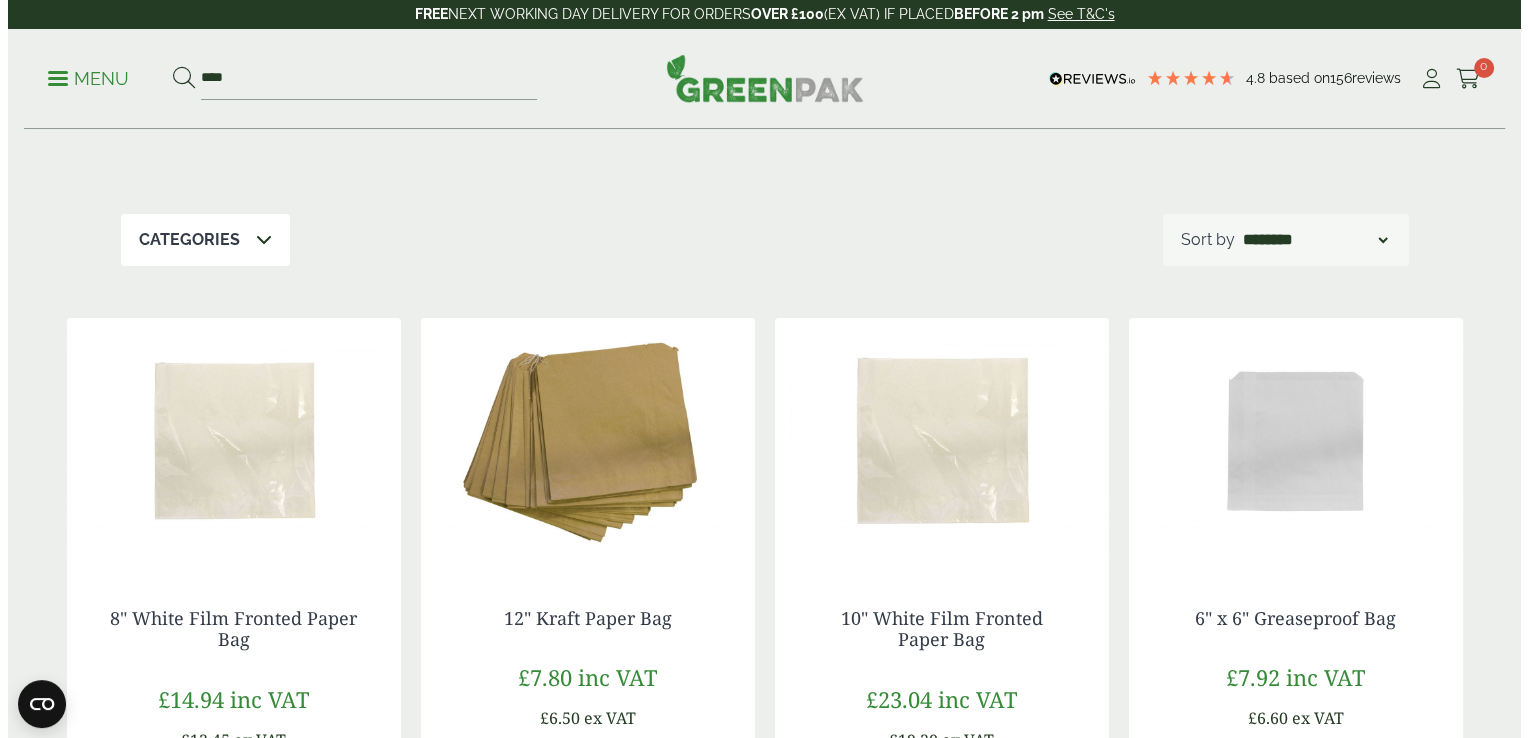 scroll, scrollTop: 0, scrollLeft: 0, axis: both 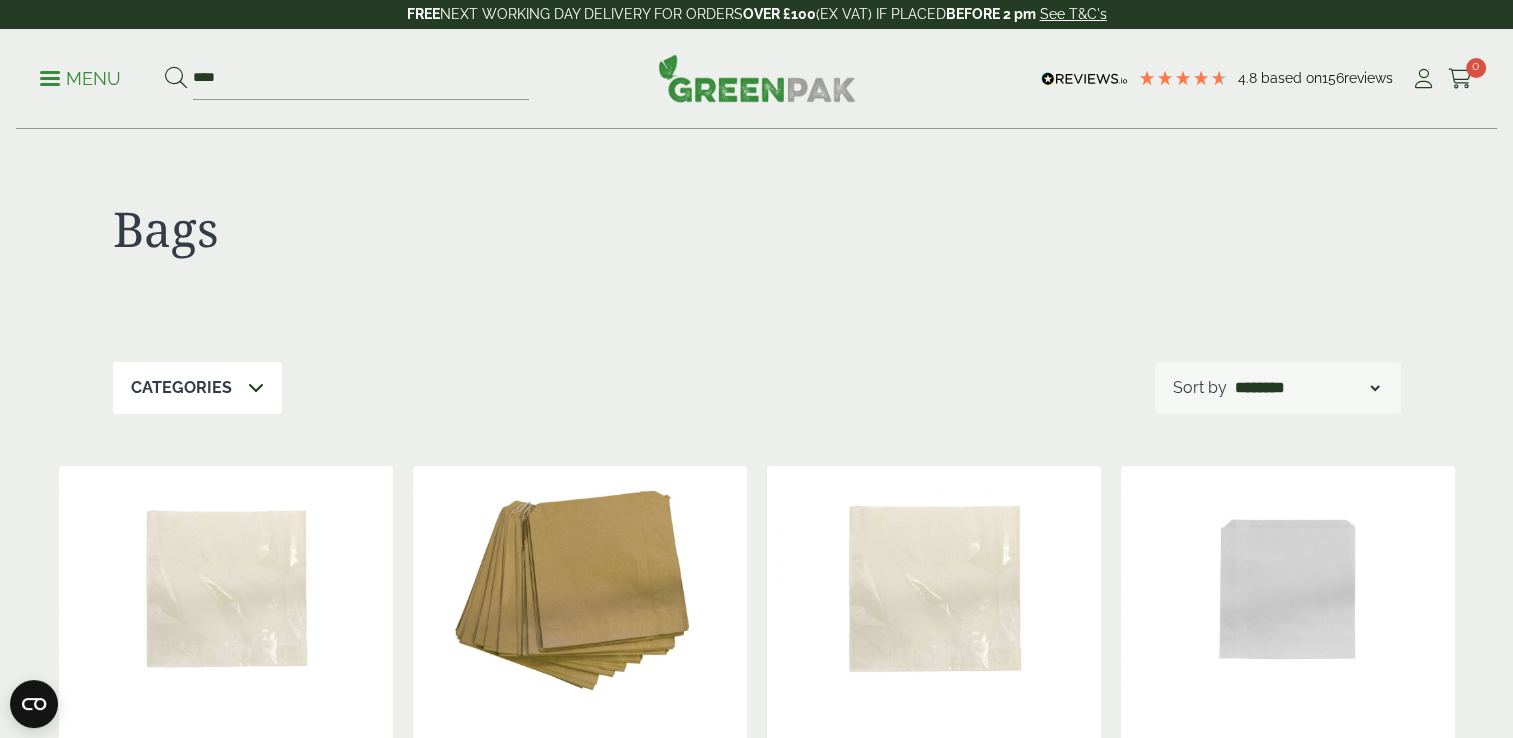 click on "Menu" at bounding box center (80, 79) 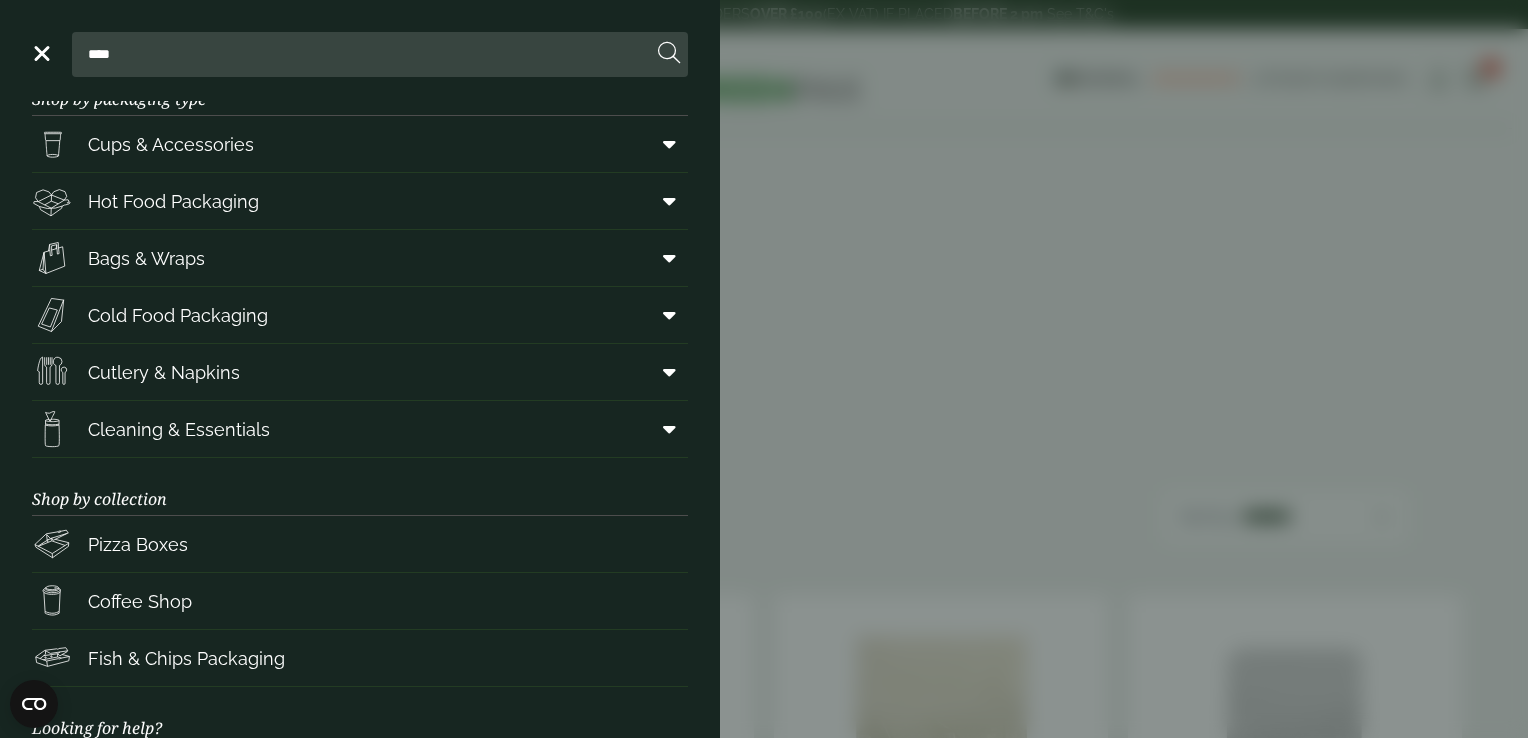 scroll, scrollTop: 45, scrollLeft: 0, axis: vertical 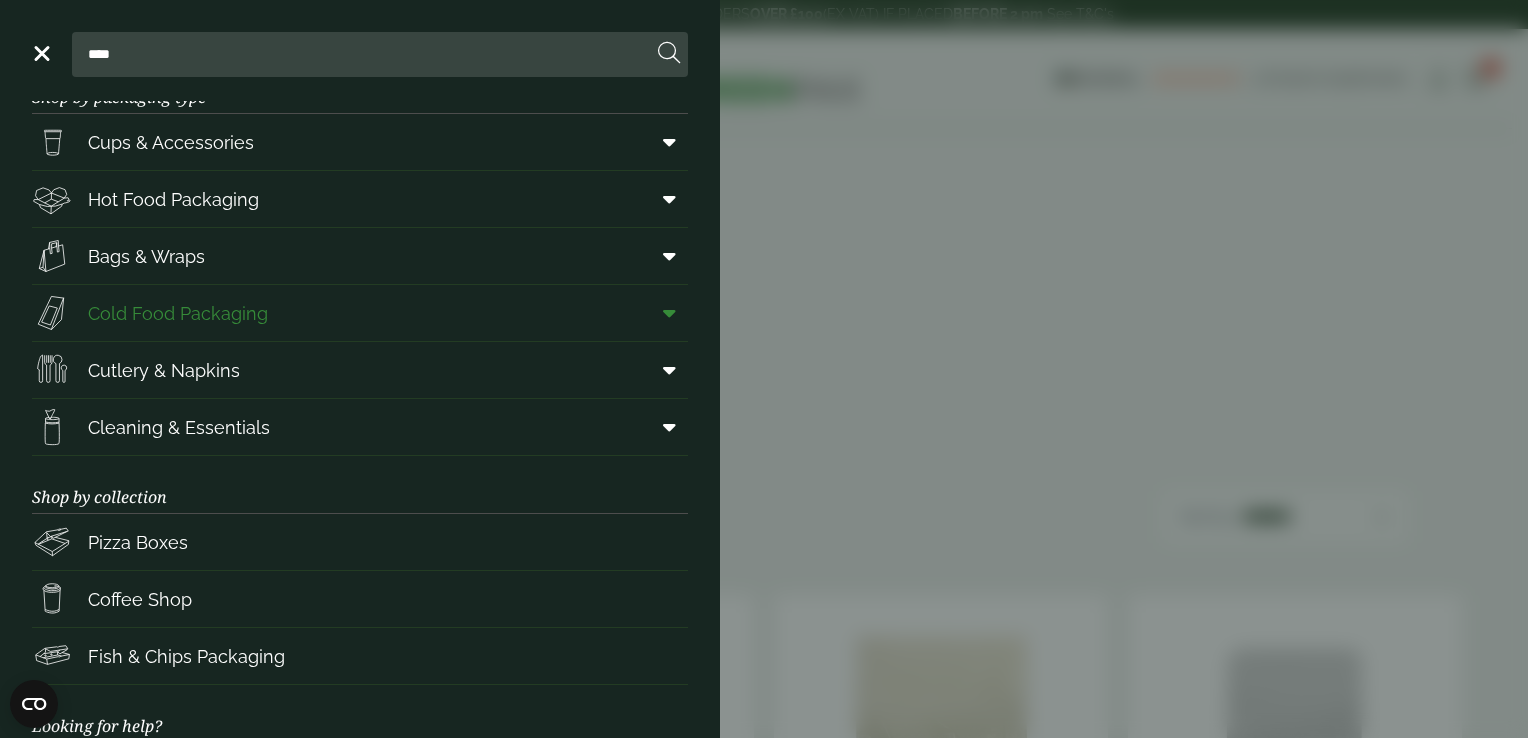 click at bounding box center [669, 313] 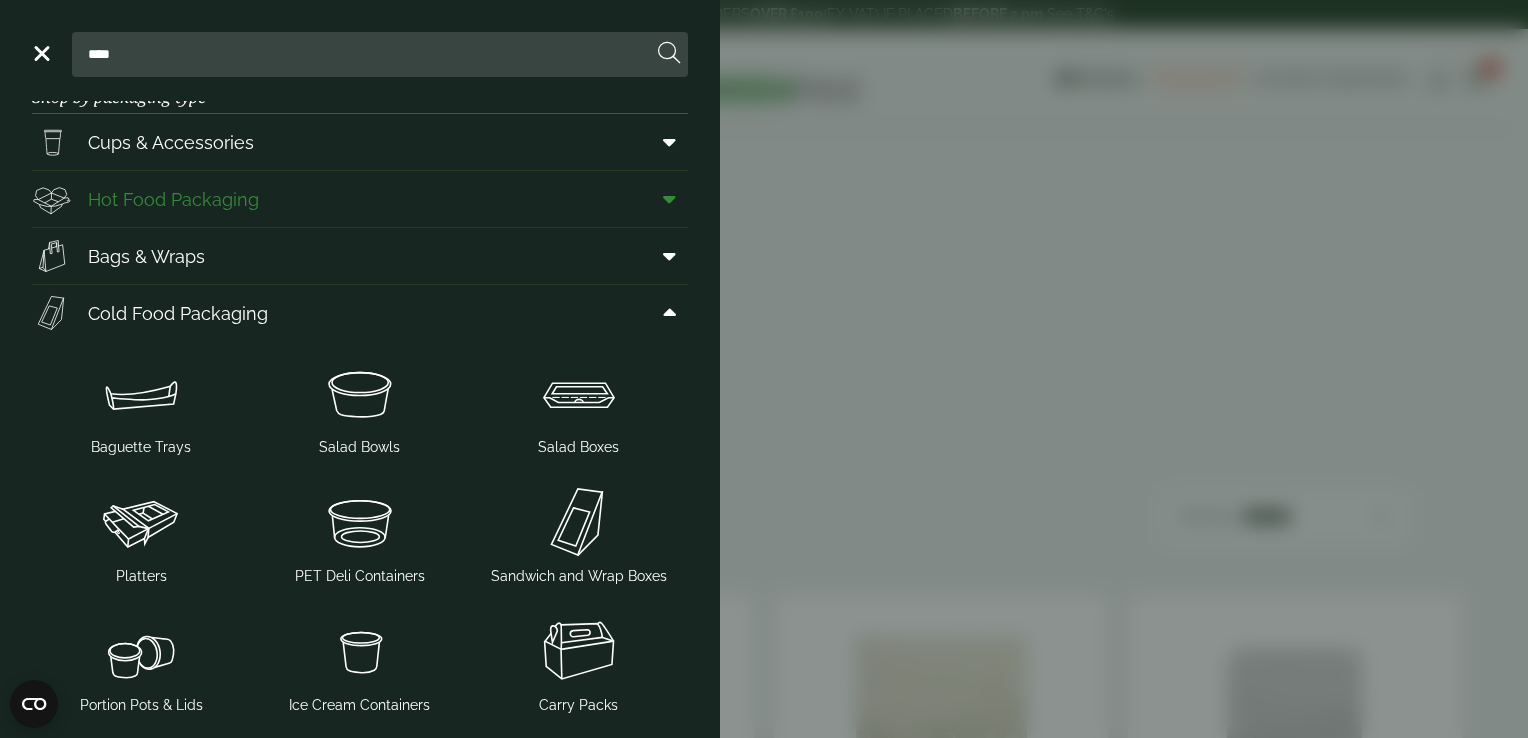 click at bounding box center (669, 199) 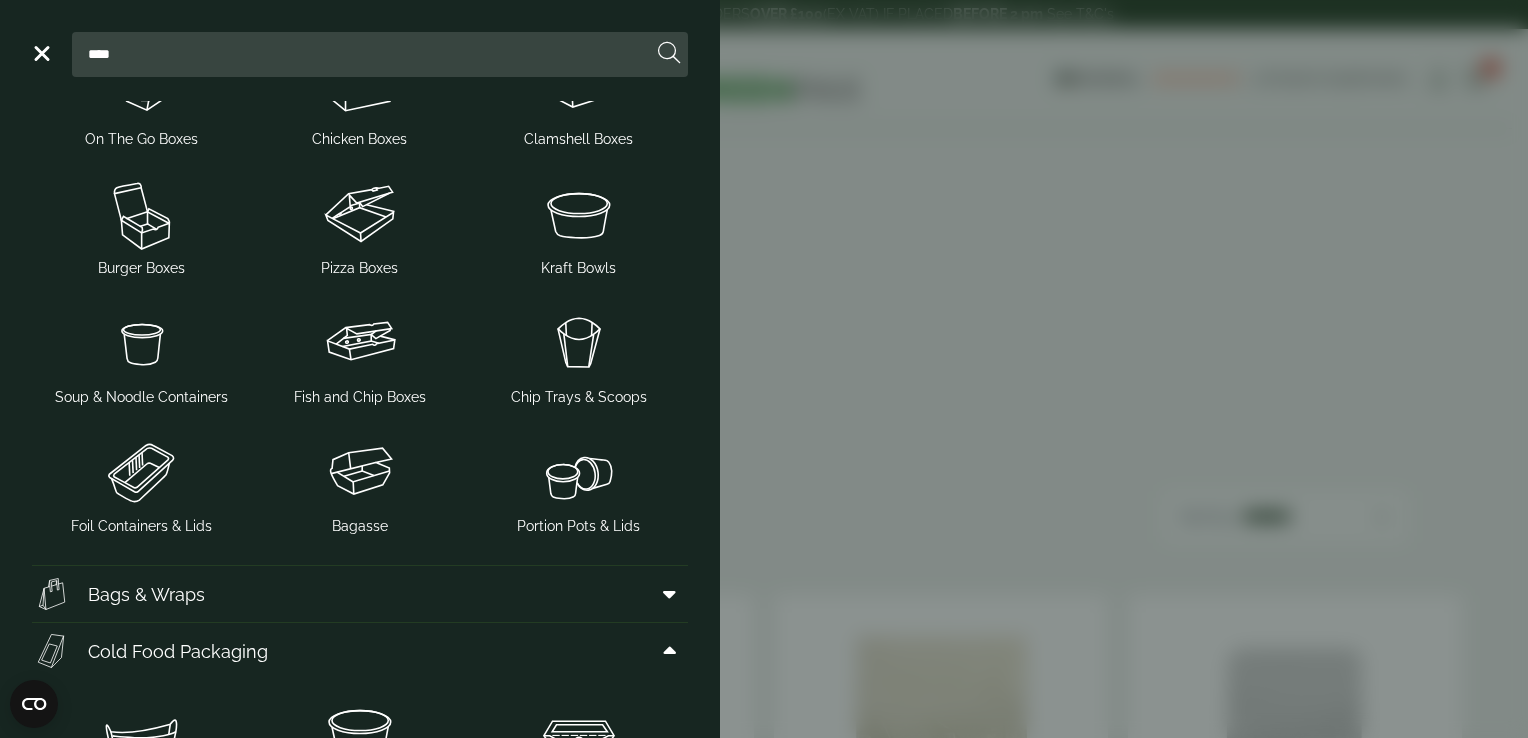 scroll, scrollTop: 432, scrollLeft: 0, axis: vertical 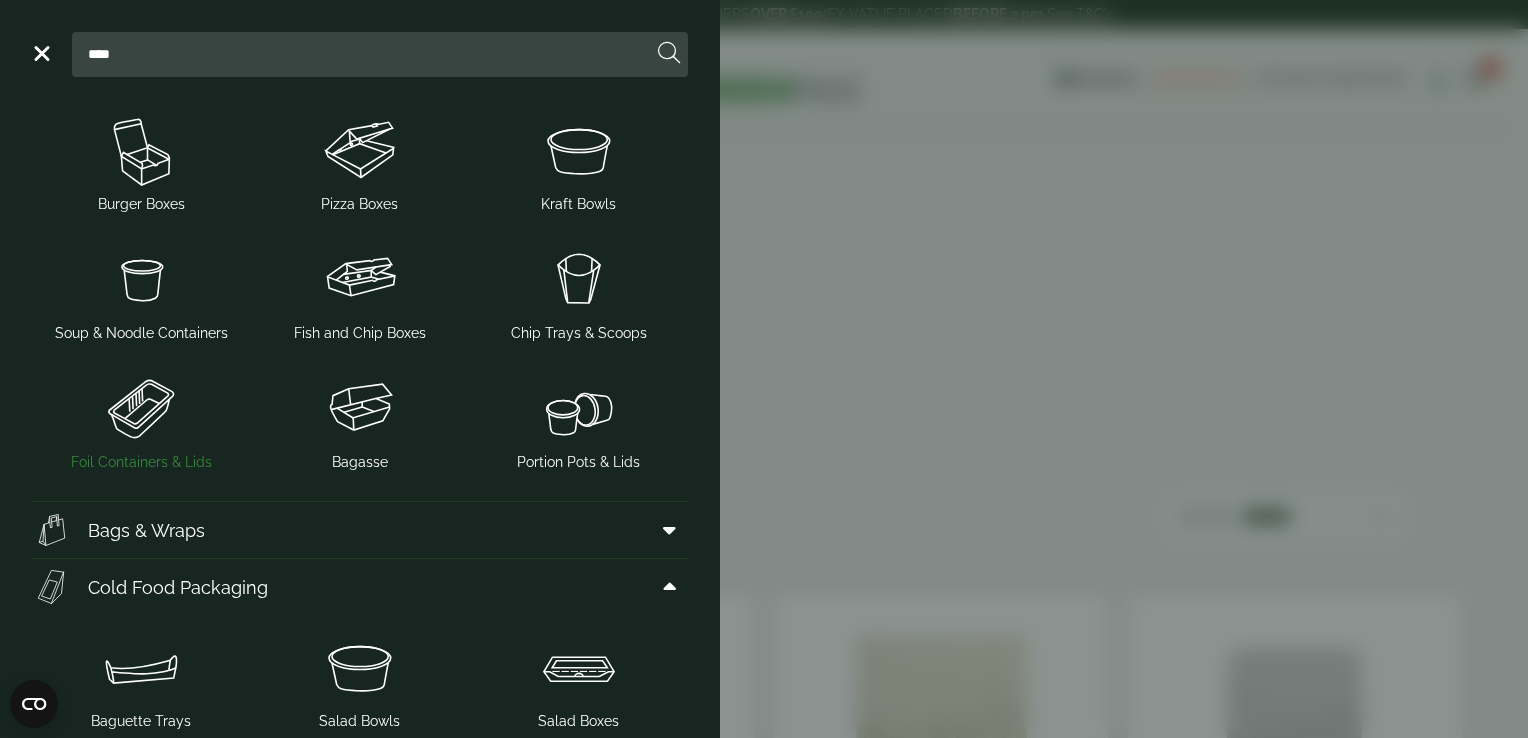click at bounding box center (141, 408) 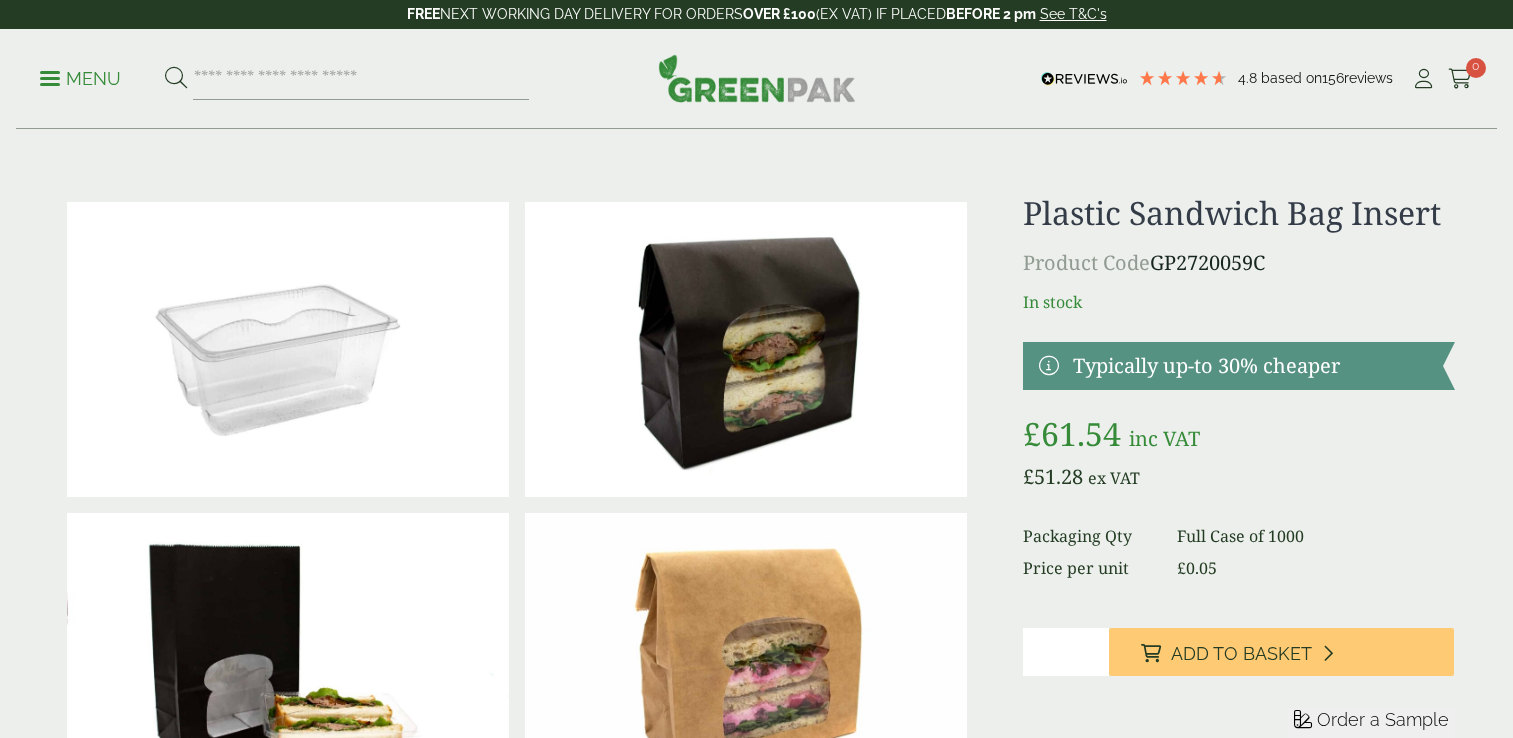 scroll, scrollTop: 0, scrollLeft: 0, axis: both 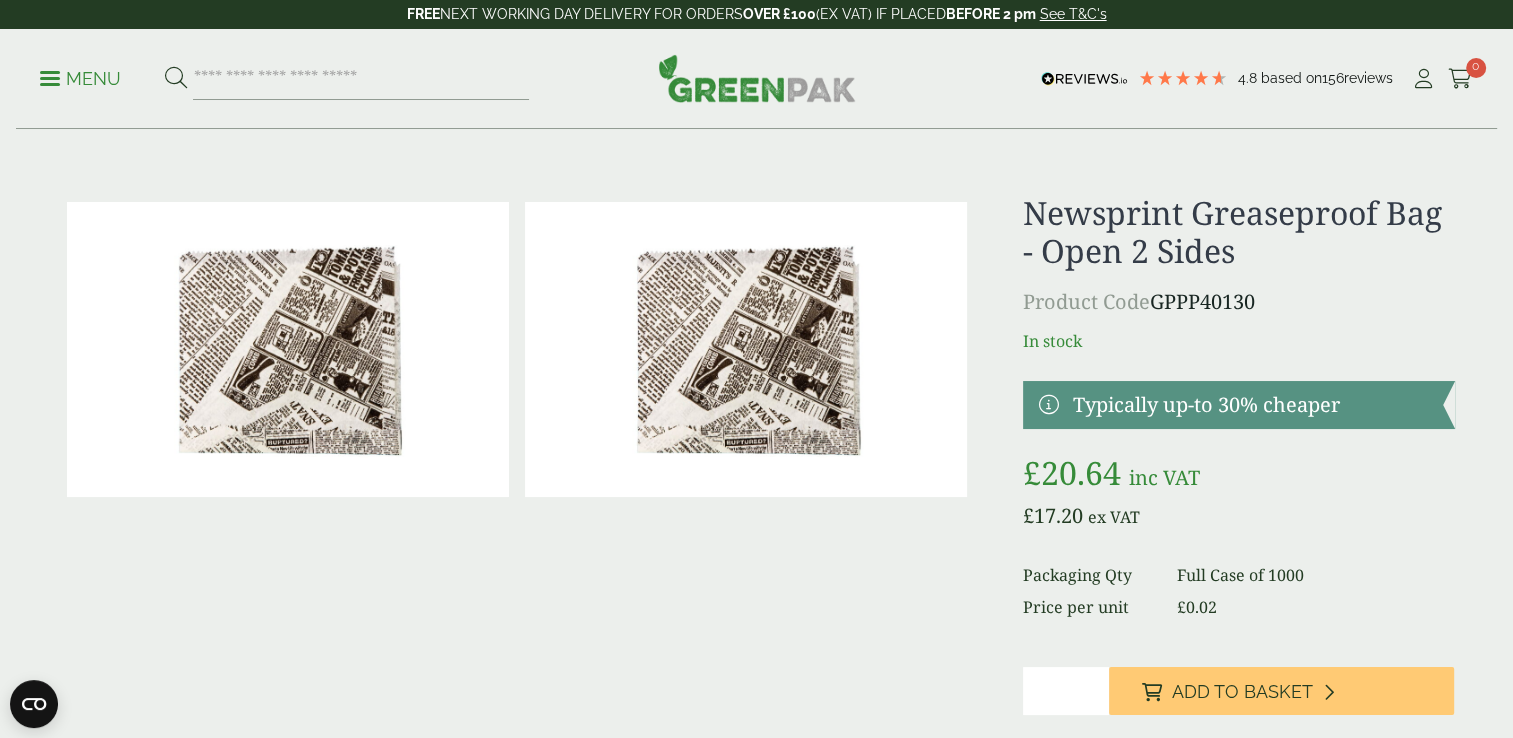 click at bounding box center (288, 349) 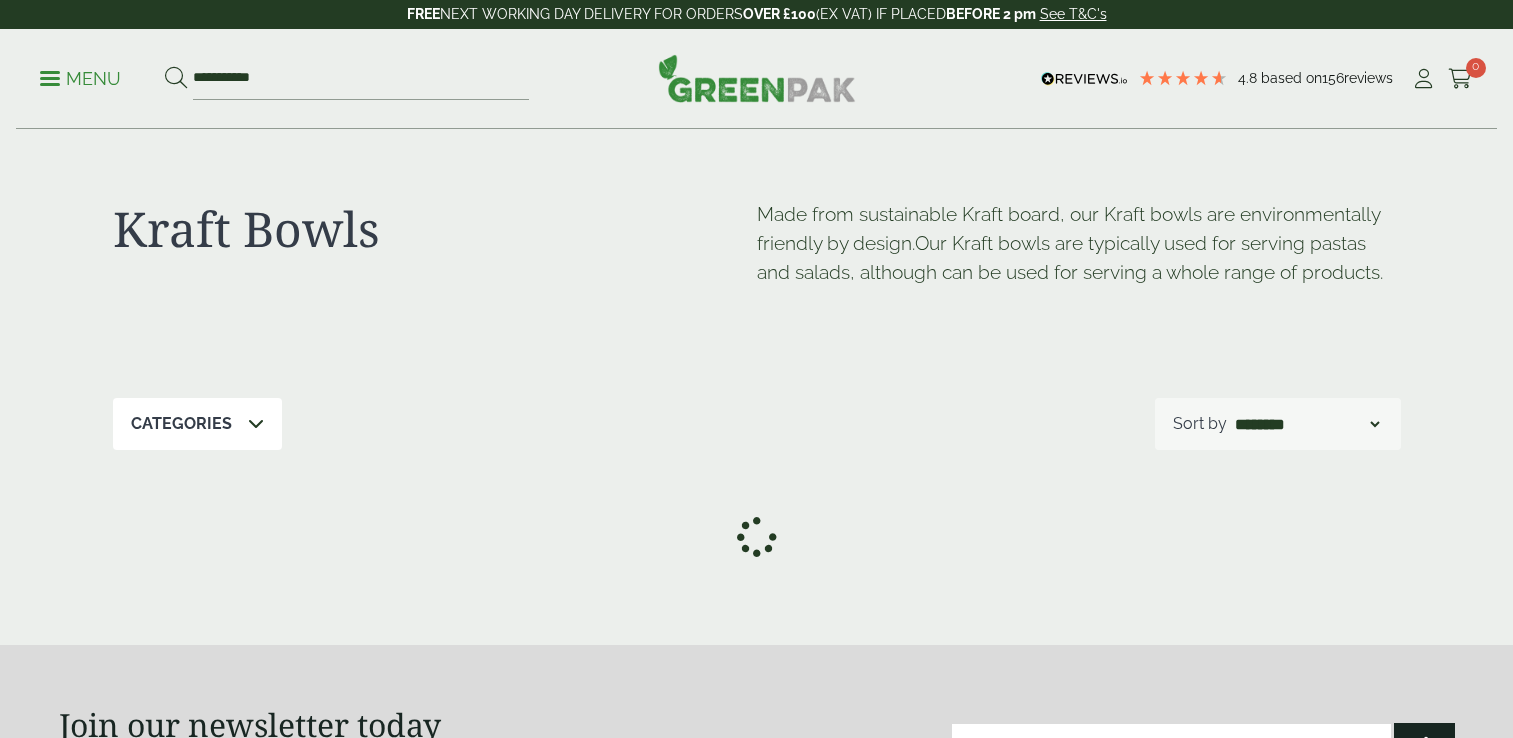 scroll, scrollTop: 0, scrollLeft: 0, axis: both 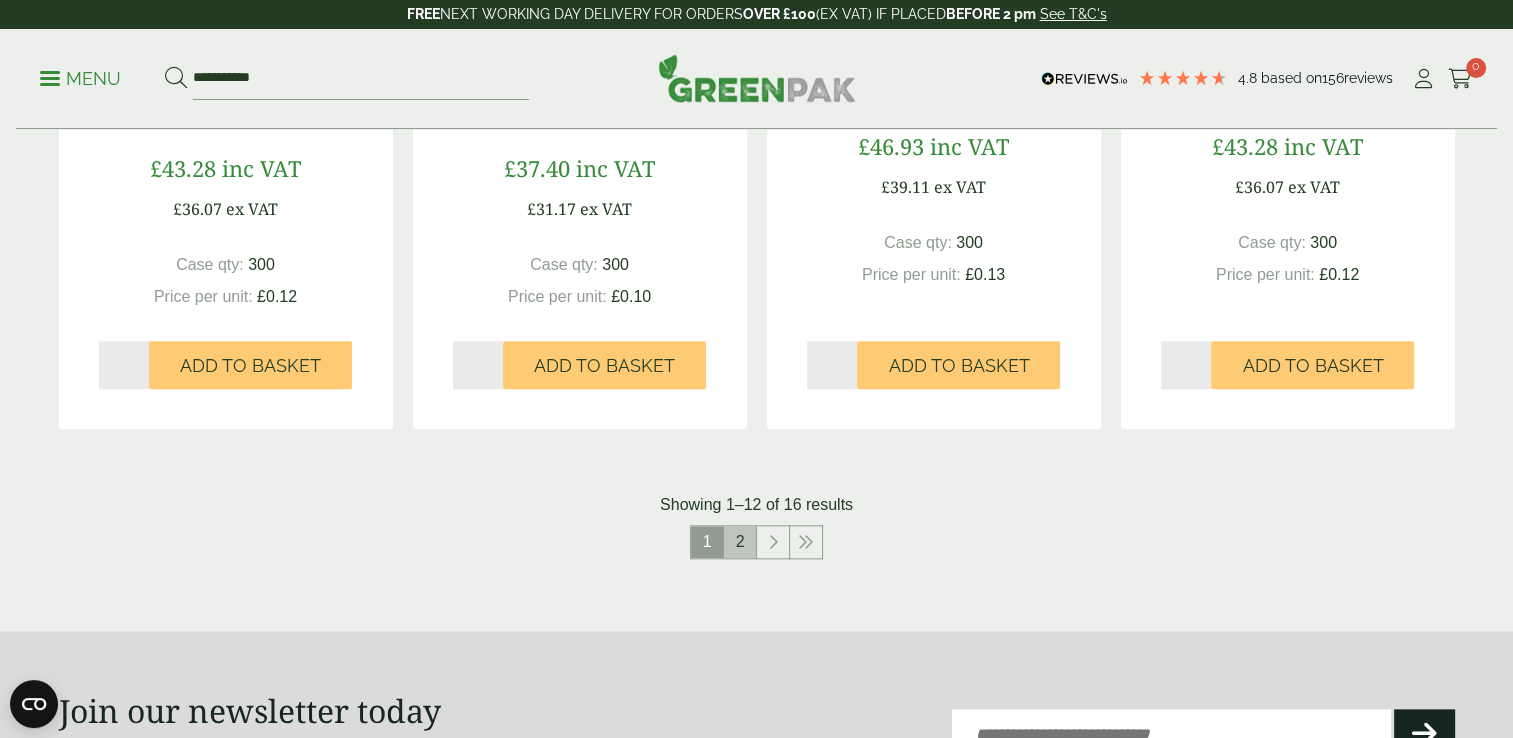 click on "2" at bounding box center (740, 542) 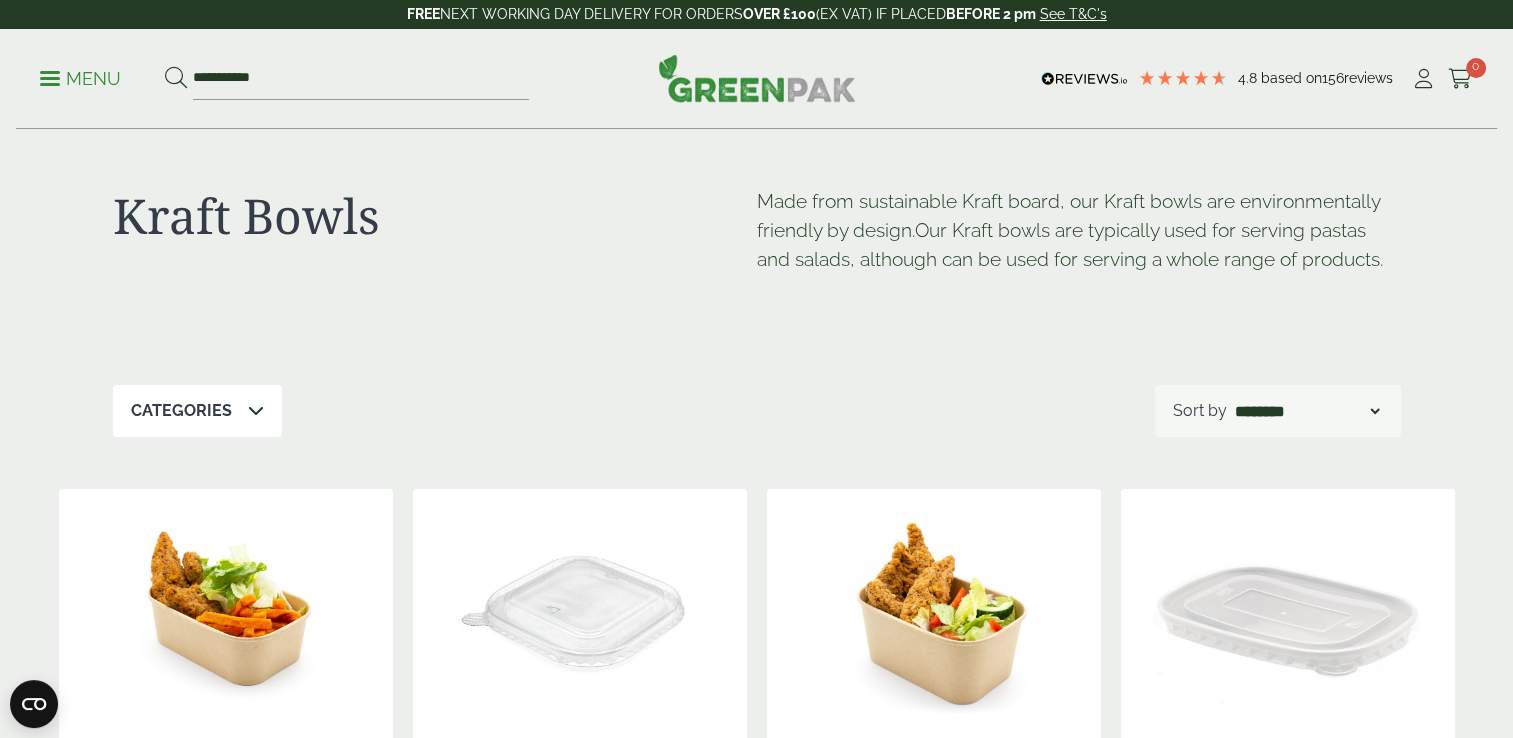 scroll, scrollTop: 0, scrollLeft: 0, axis: both 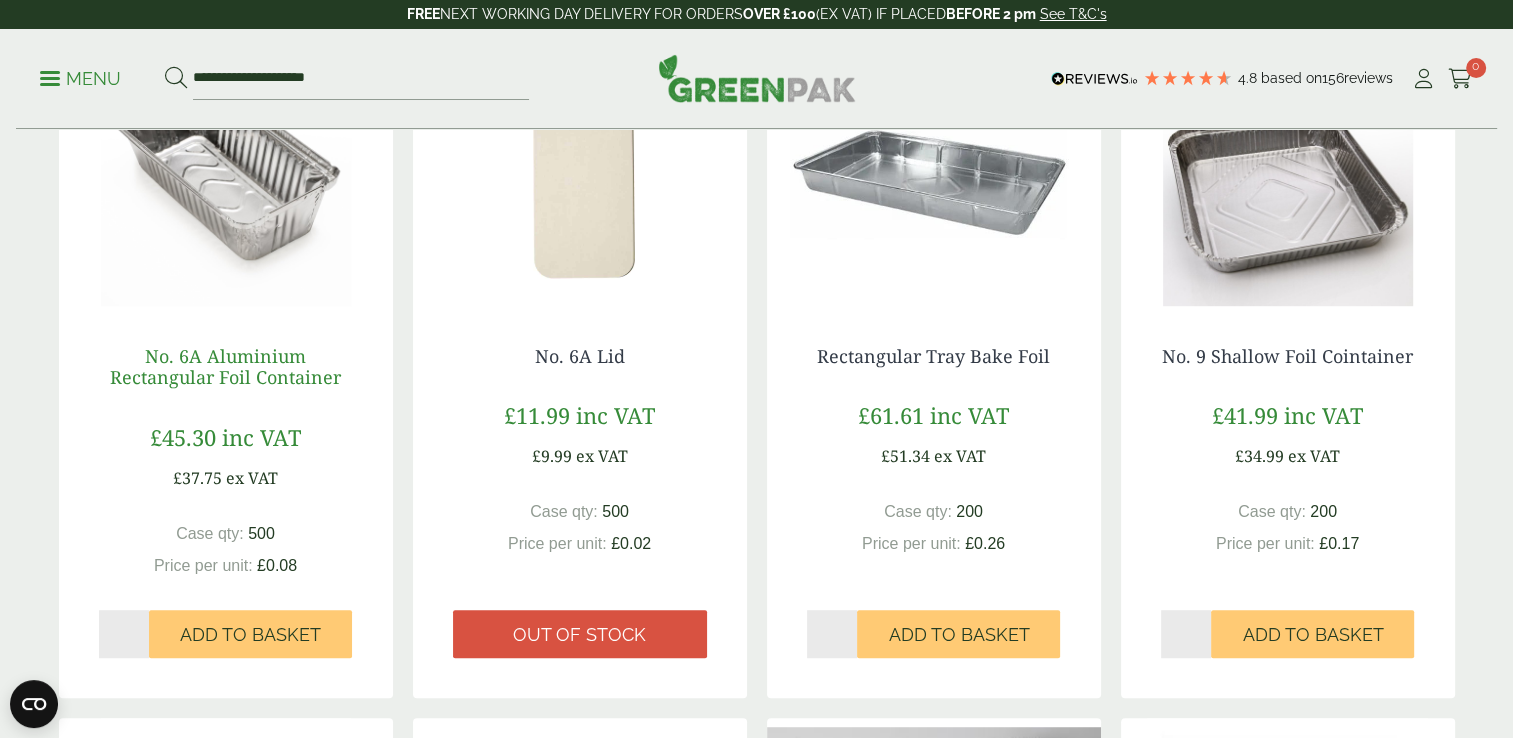 click on "No. 6A Aluminium Rectangular Foil Container" at bounding box center [225, 367] 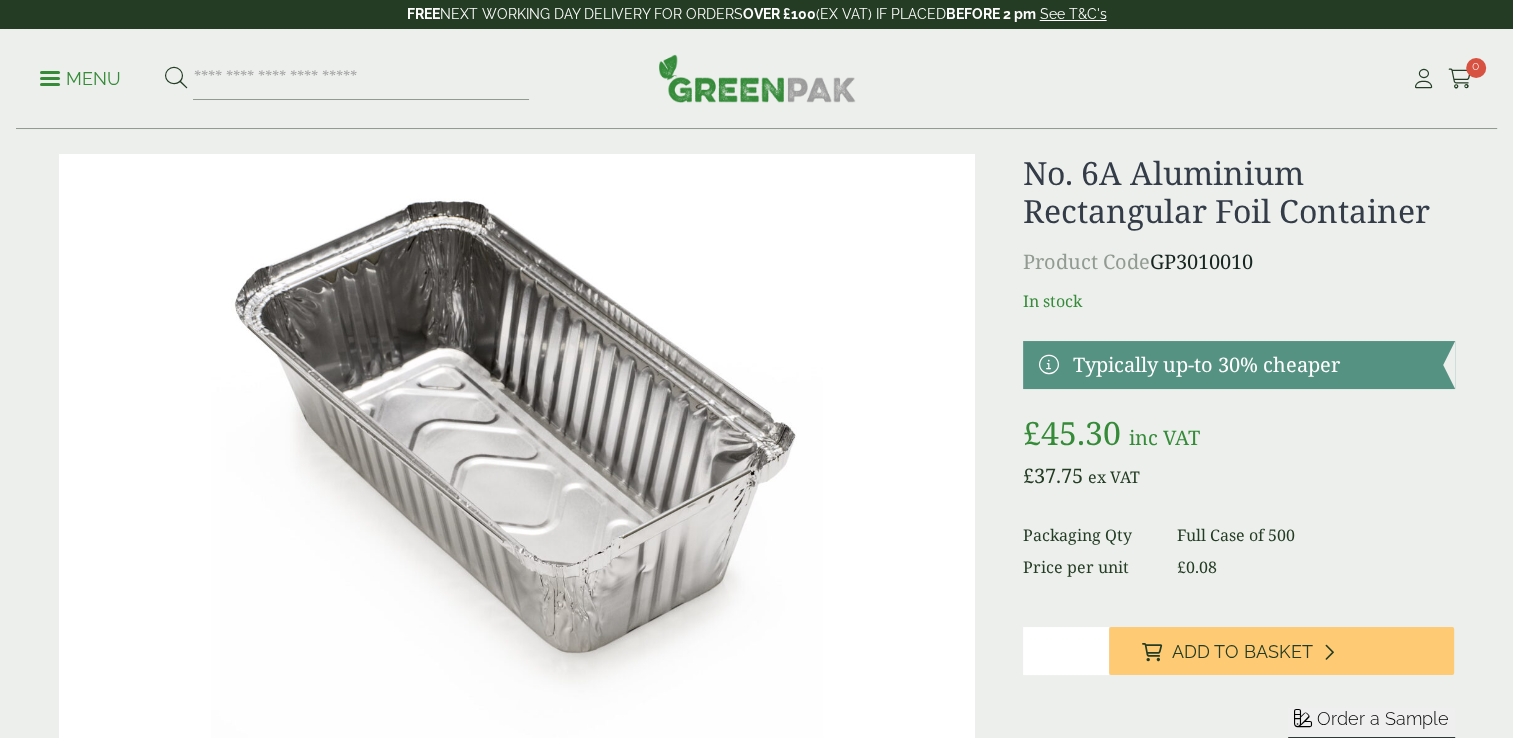 scroll, scrollTop: 0, scrollLeft: 0, axis: both 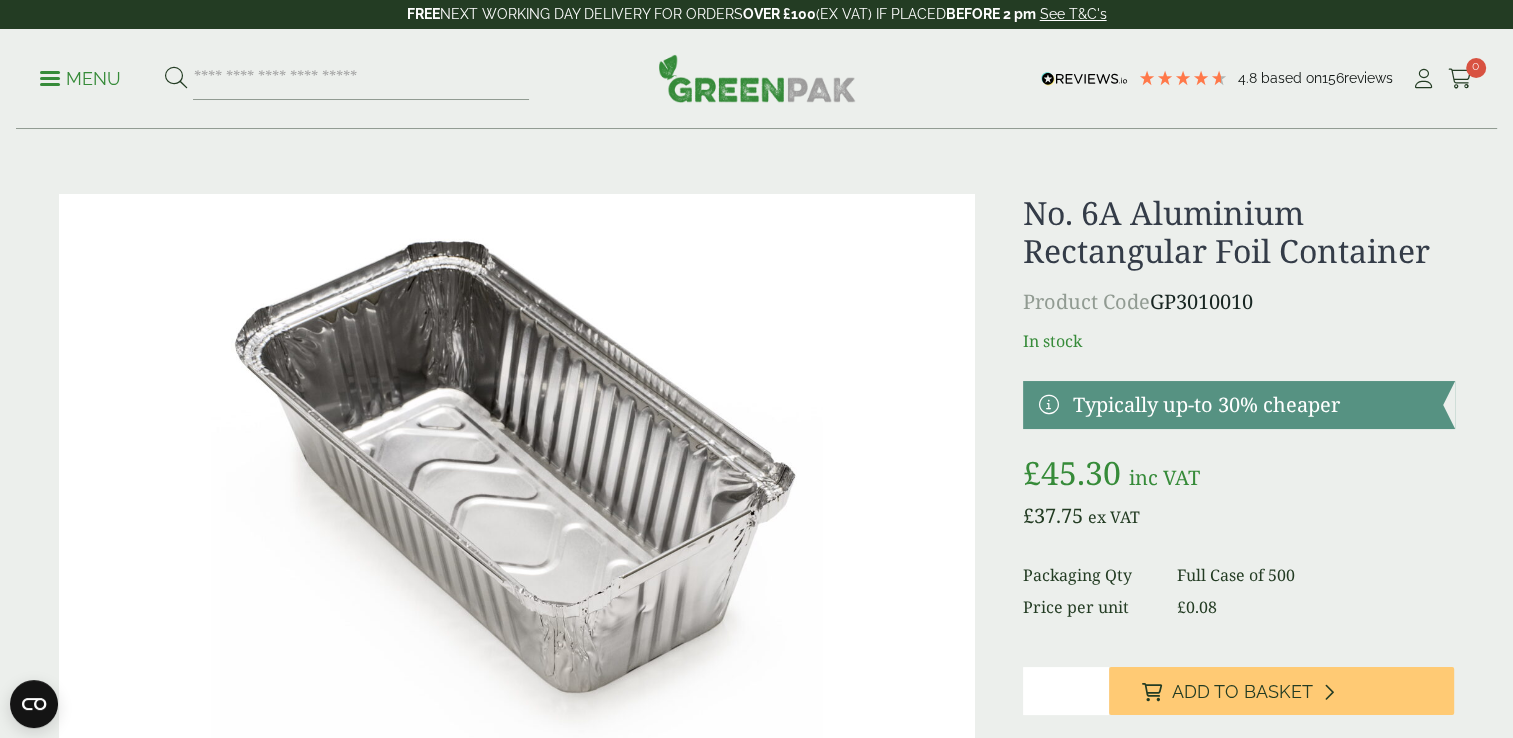 click on "Menu
4.8   Based on  156  reviews My Account" at bounding box center [756, 79] 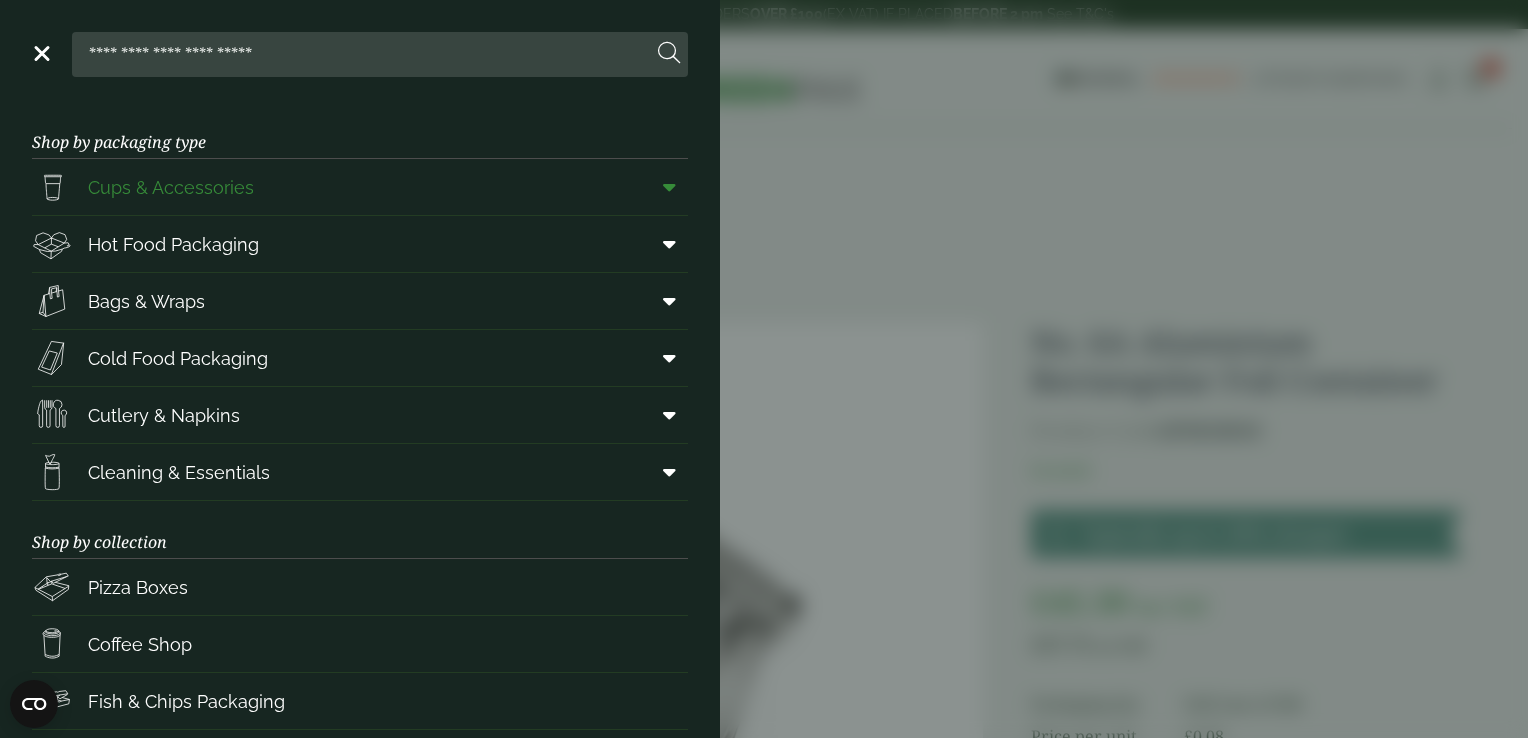 click at bounding box center (669, 187) 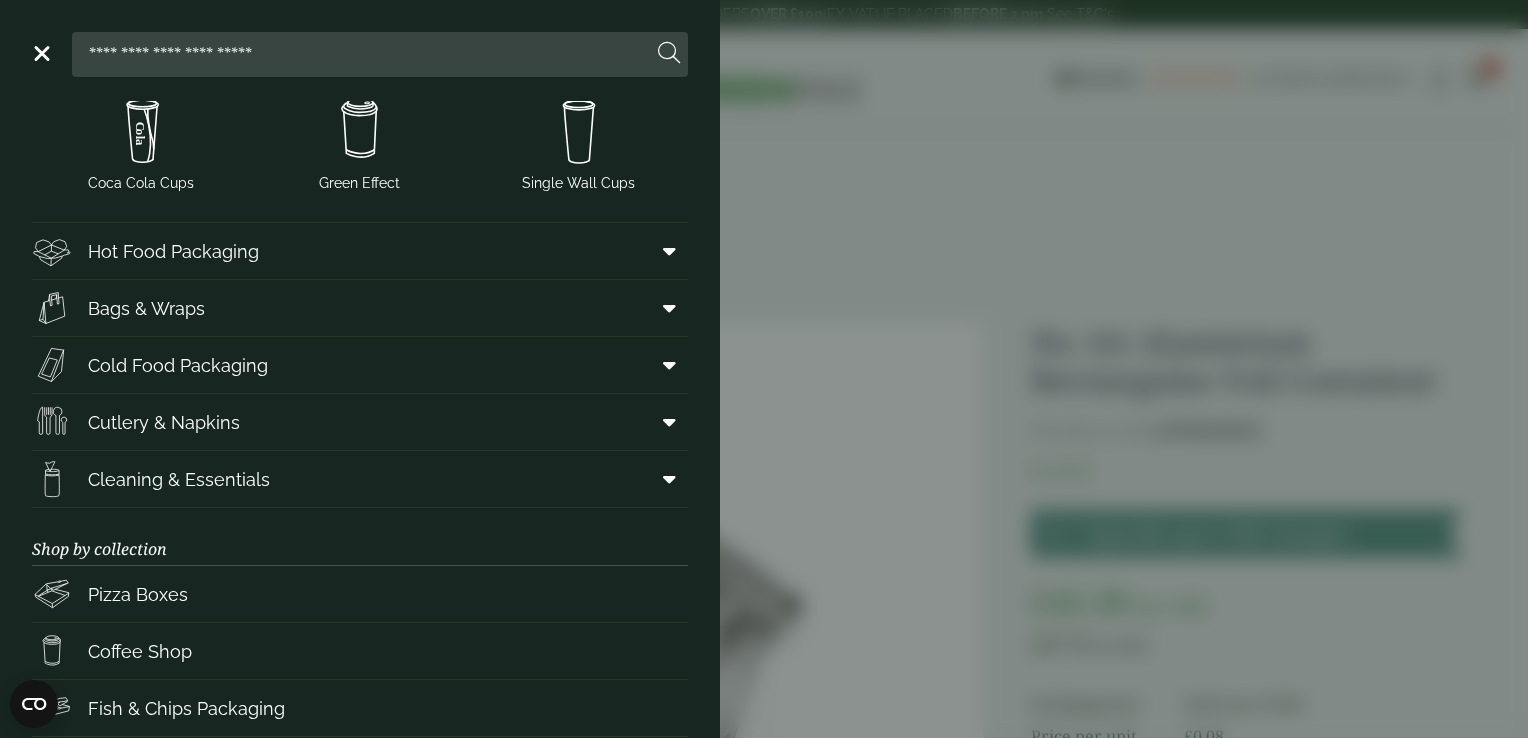 scroll, scrollTop: 539, scrollLeft: 0, axis: vertical 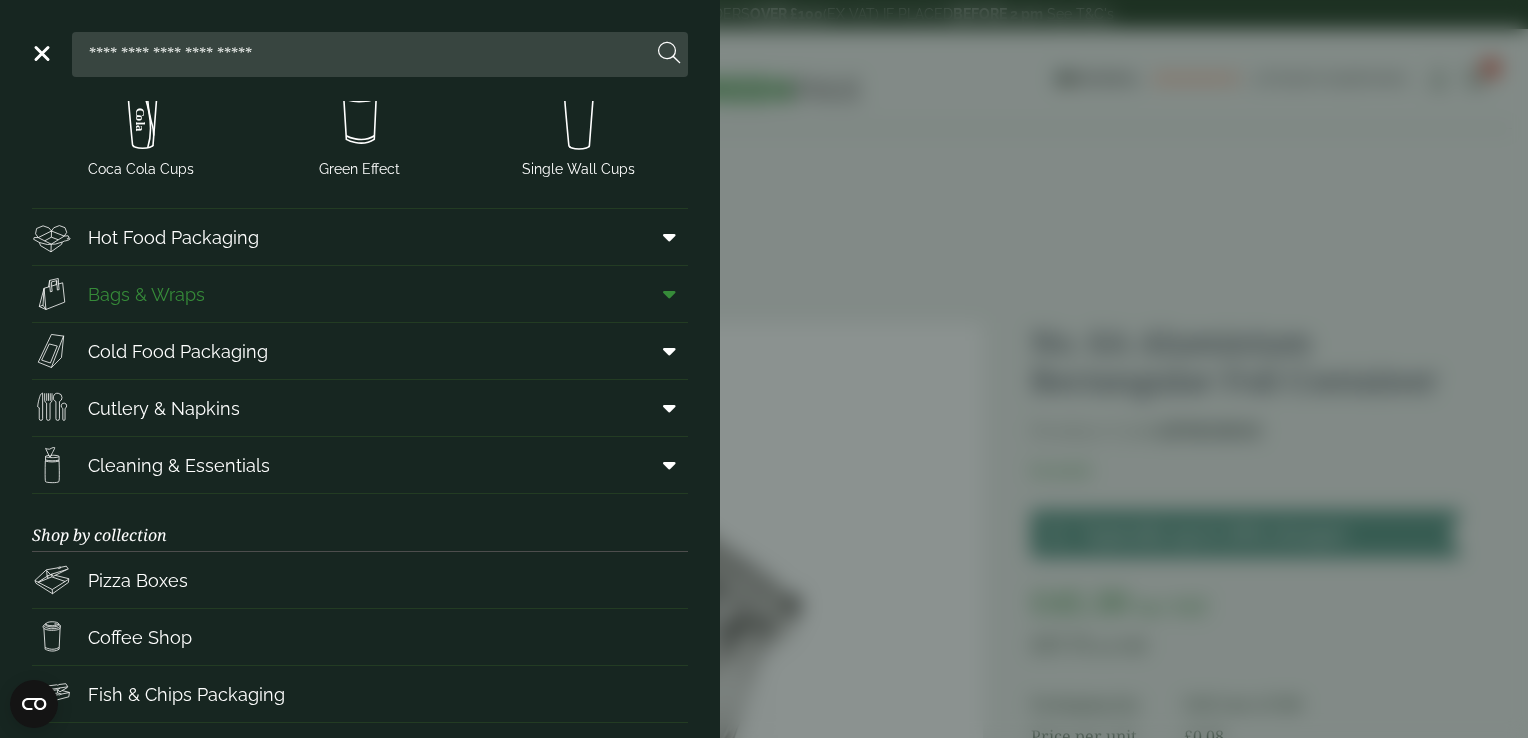 click at bounding box center (665, 294) 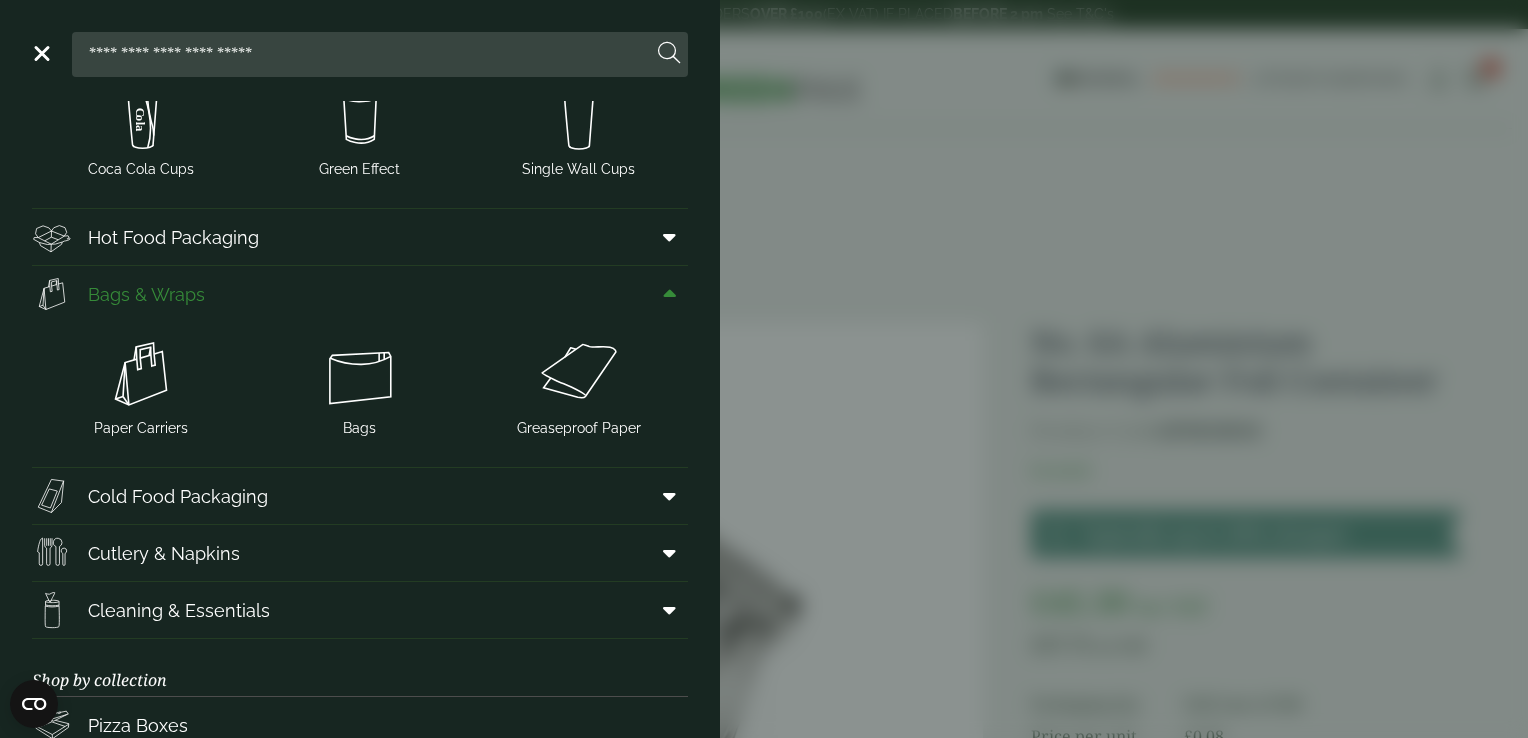 click on "Bags & Wraps" at bounding box center (146, 294) 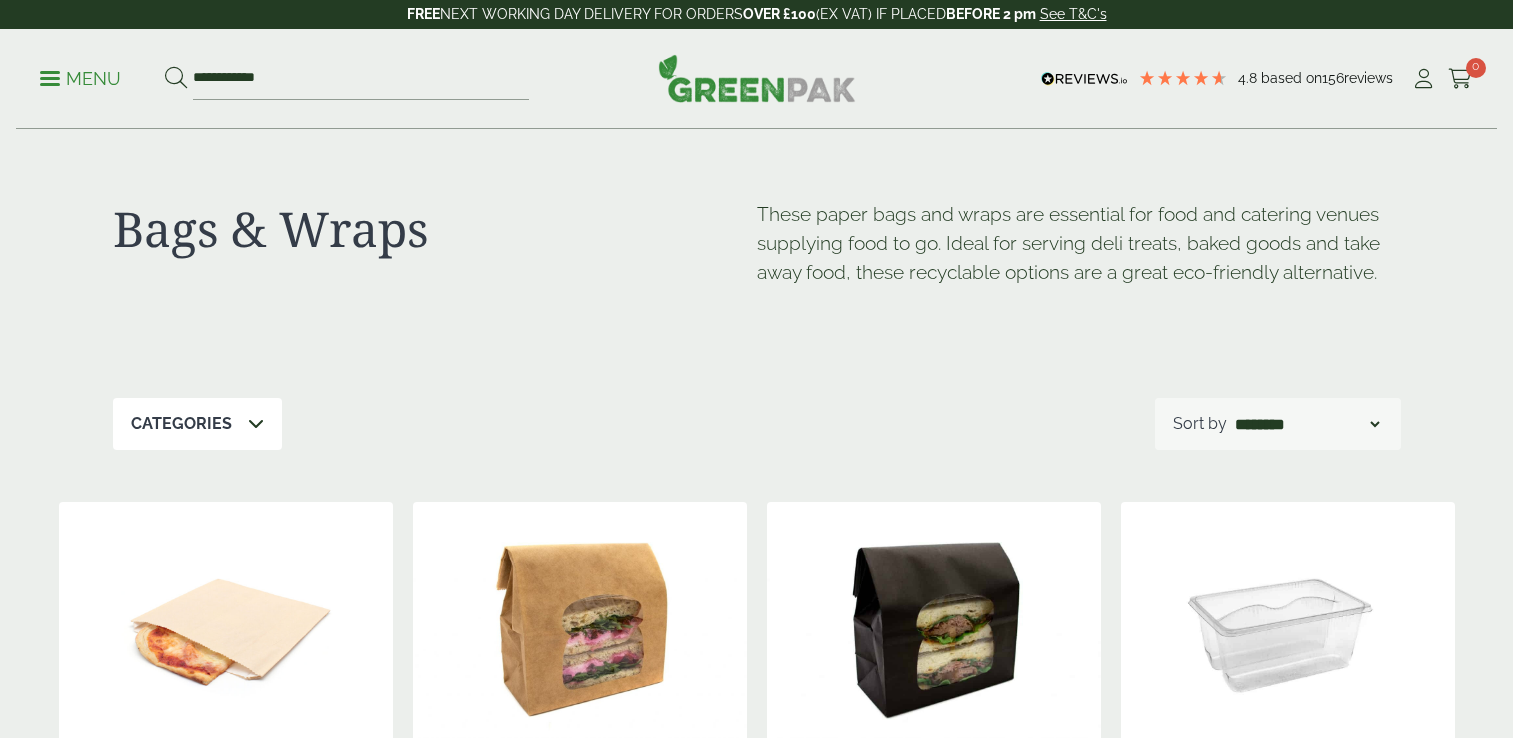 scroll, scrollTop: 0, scrollLeft: 0, axis: both 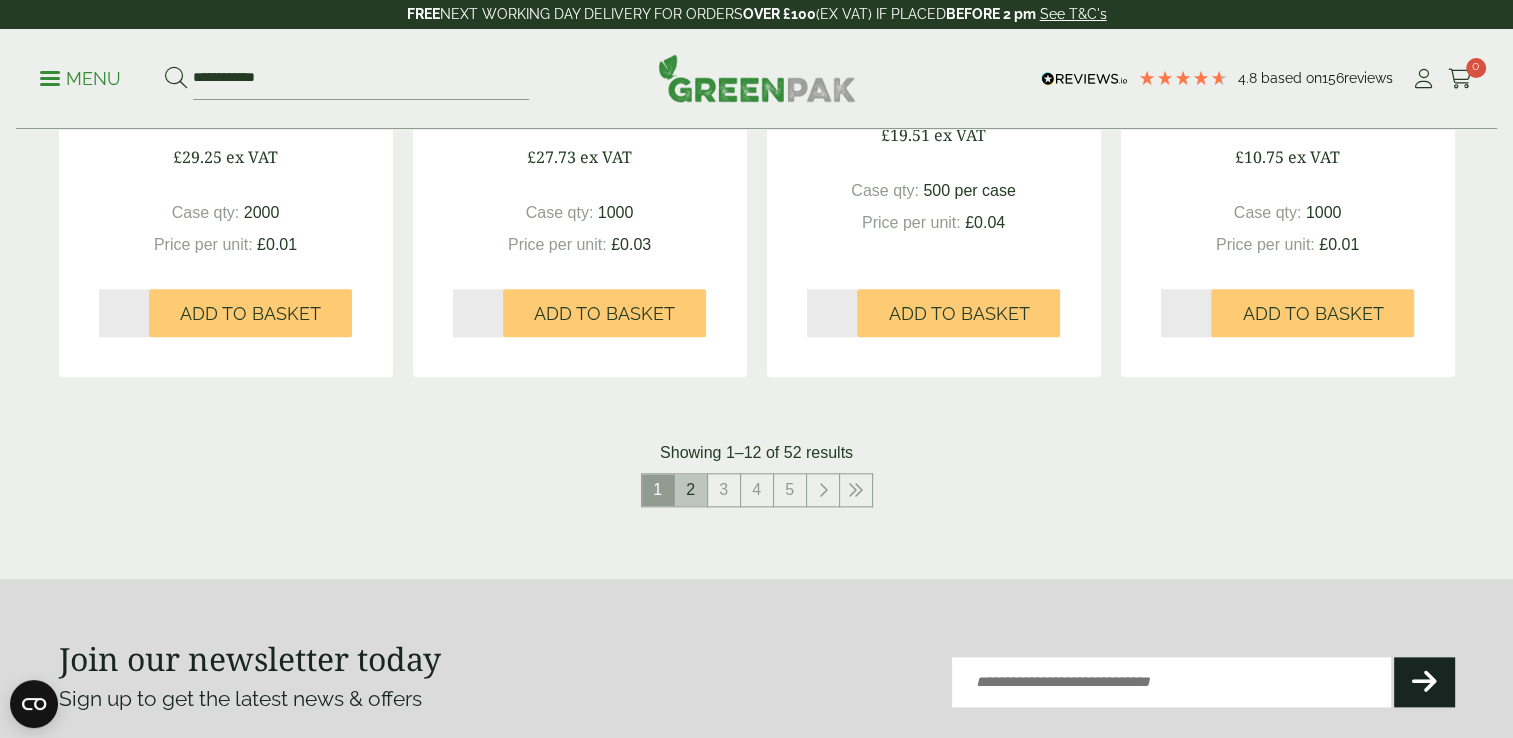 click on "2" at bounding box center [691, 490] 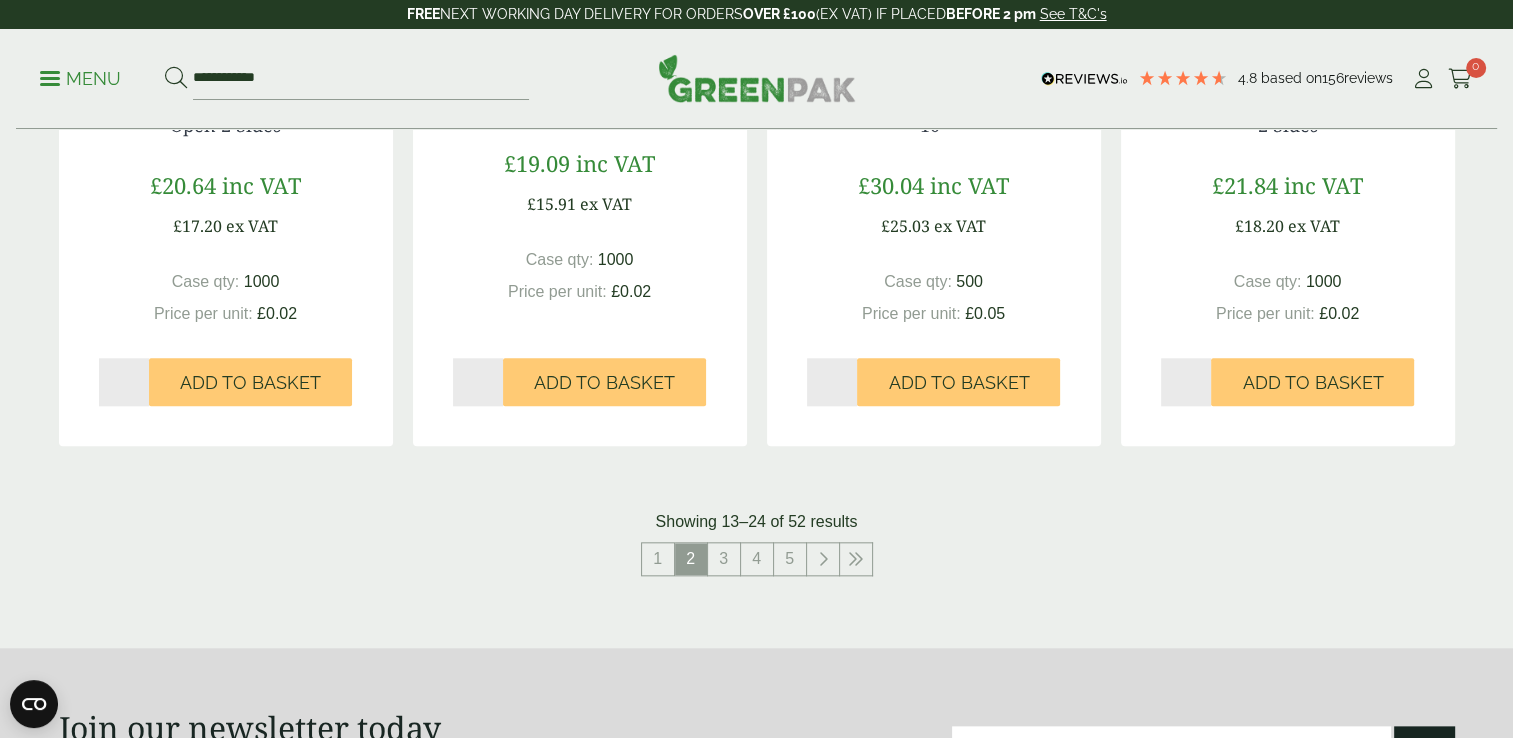 scroll, scrollTop: 2030, scrollLeft: 0, axis: vertical 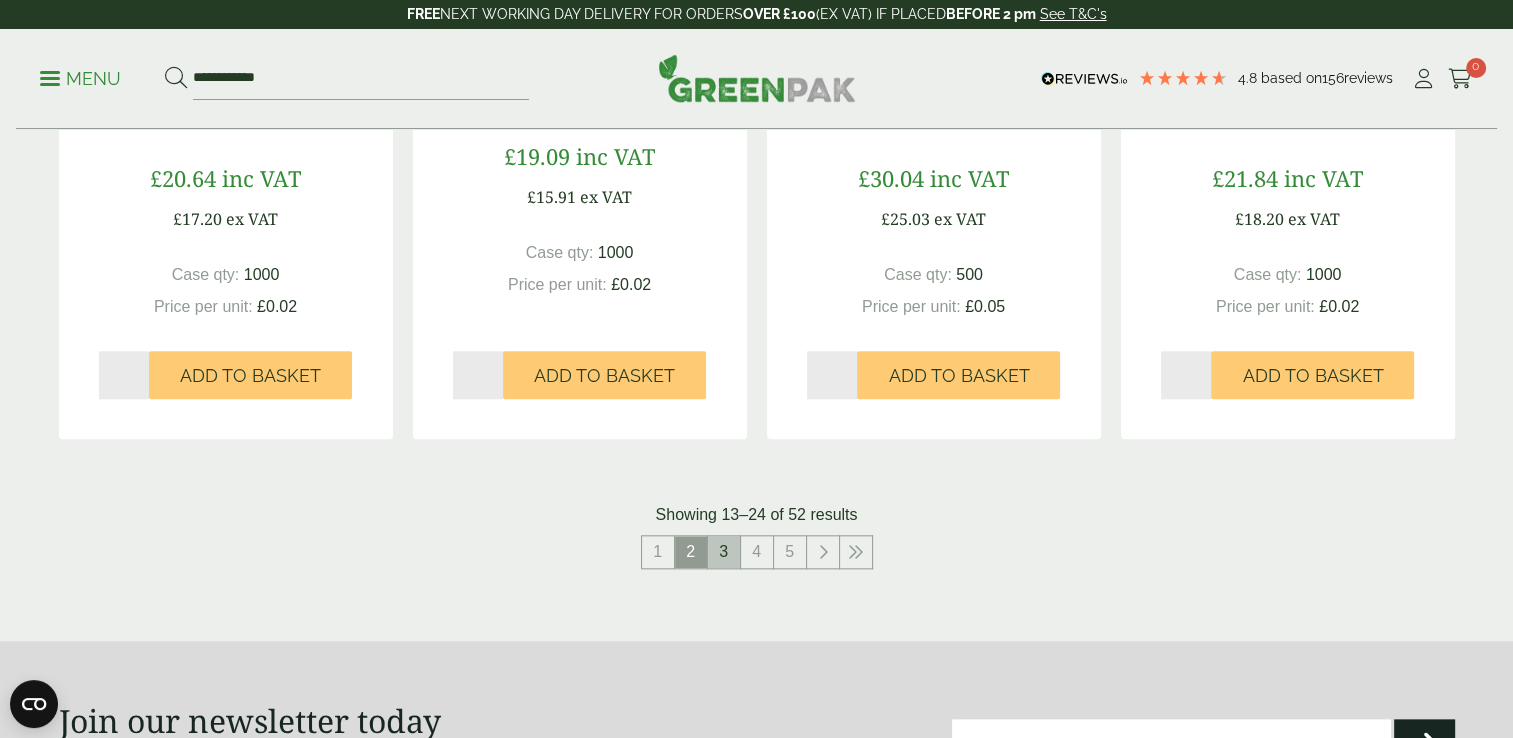 click on "3" at bounding box center [724, 552] 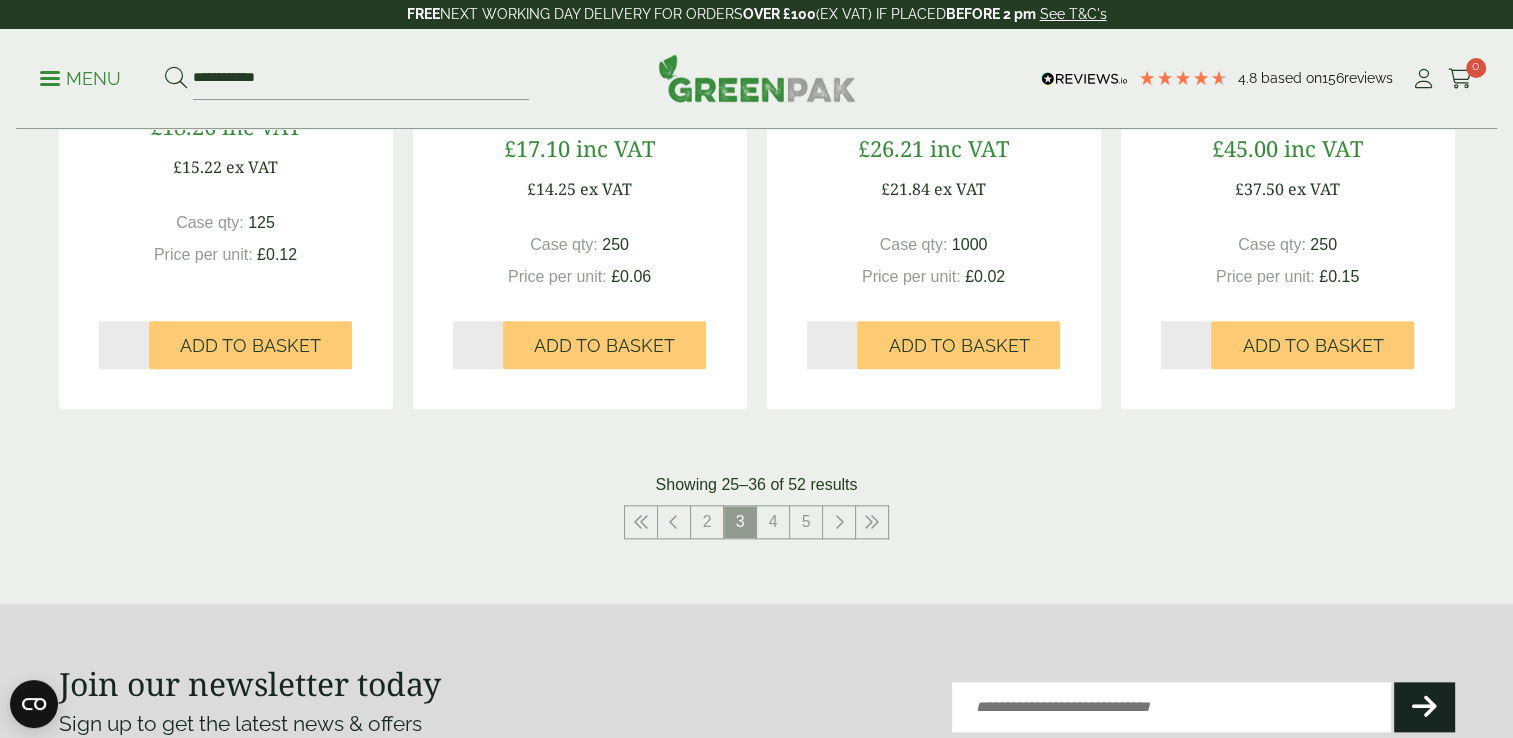 scroll, scrollTop: 2076, scrollLeft: 0, axis: vertical 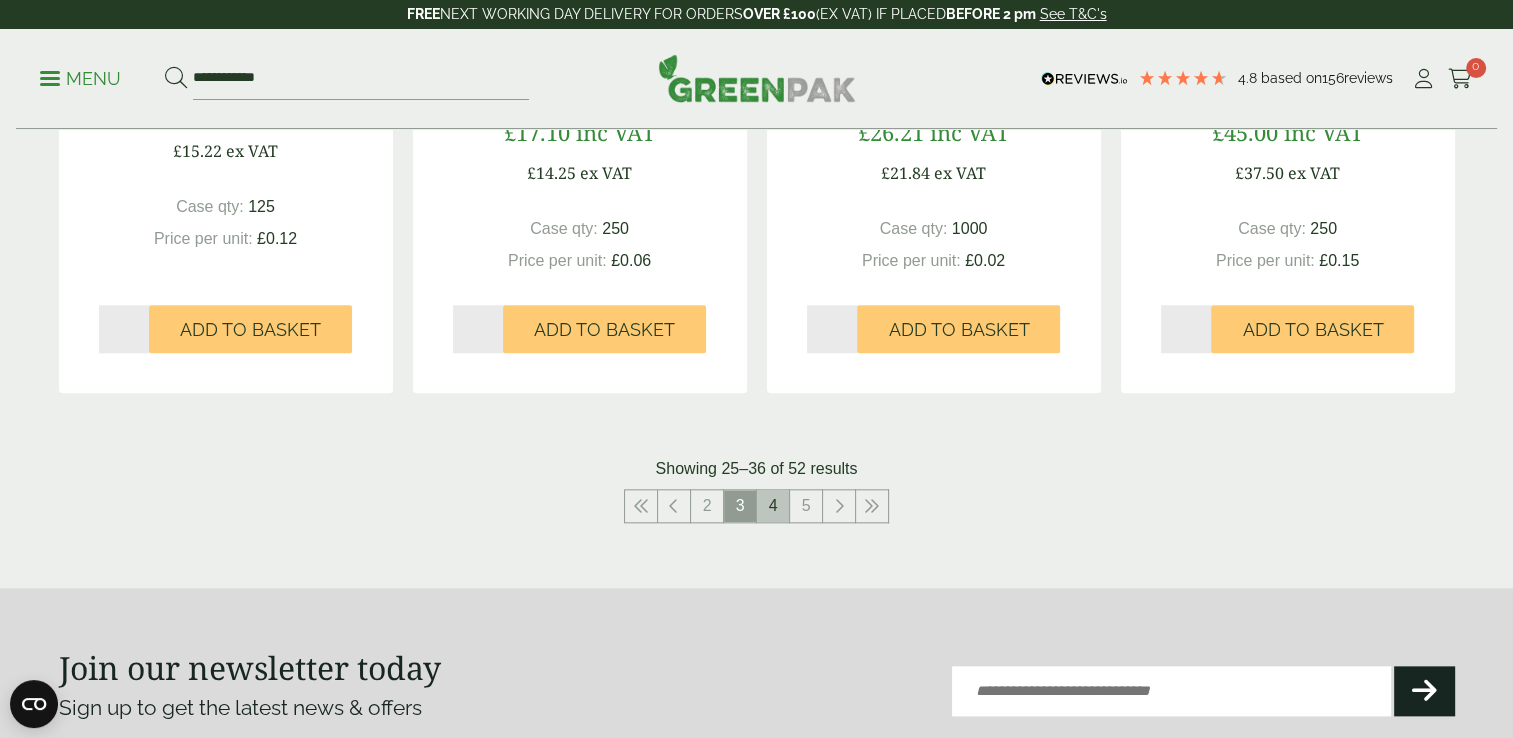 click on "4" at bounding box center [773, 506] 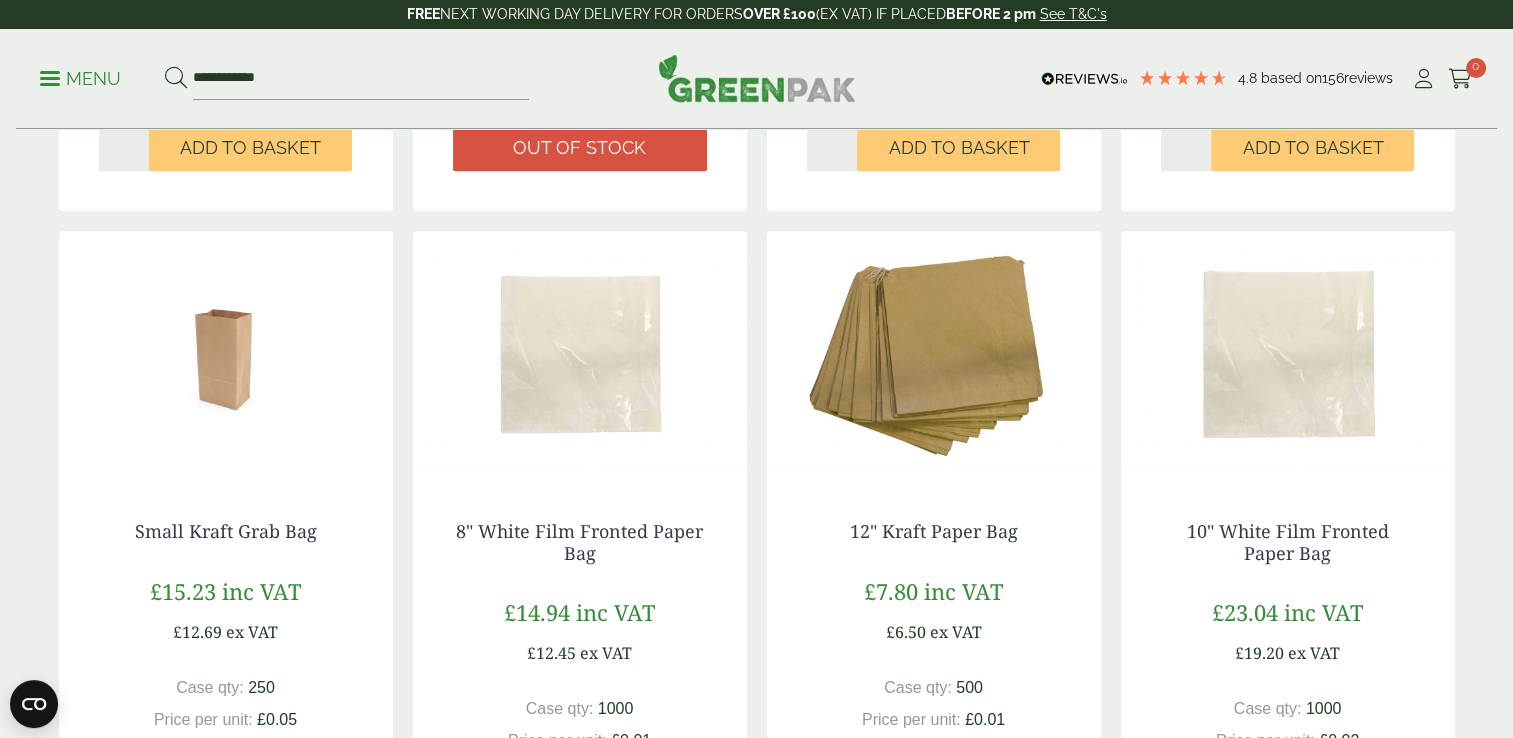 scroll, scrollTop: 865, scrollLeft: 0, axis: vertical 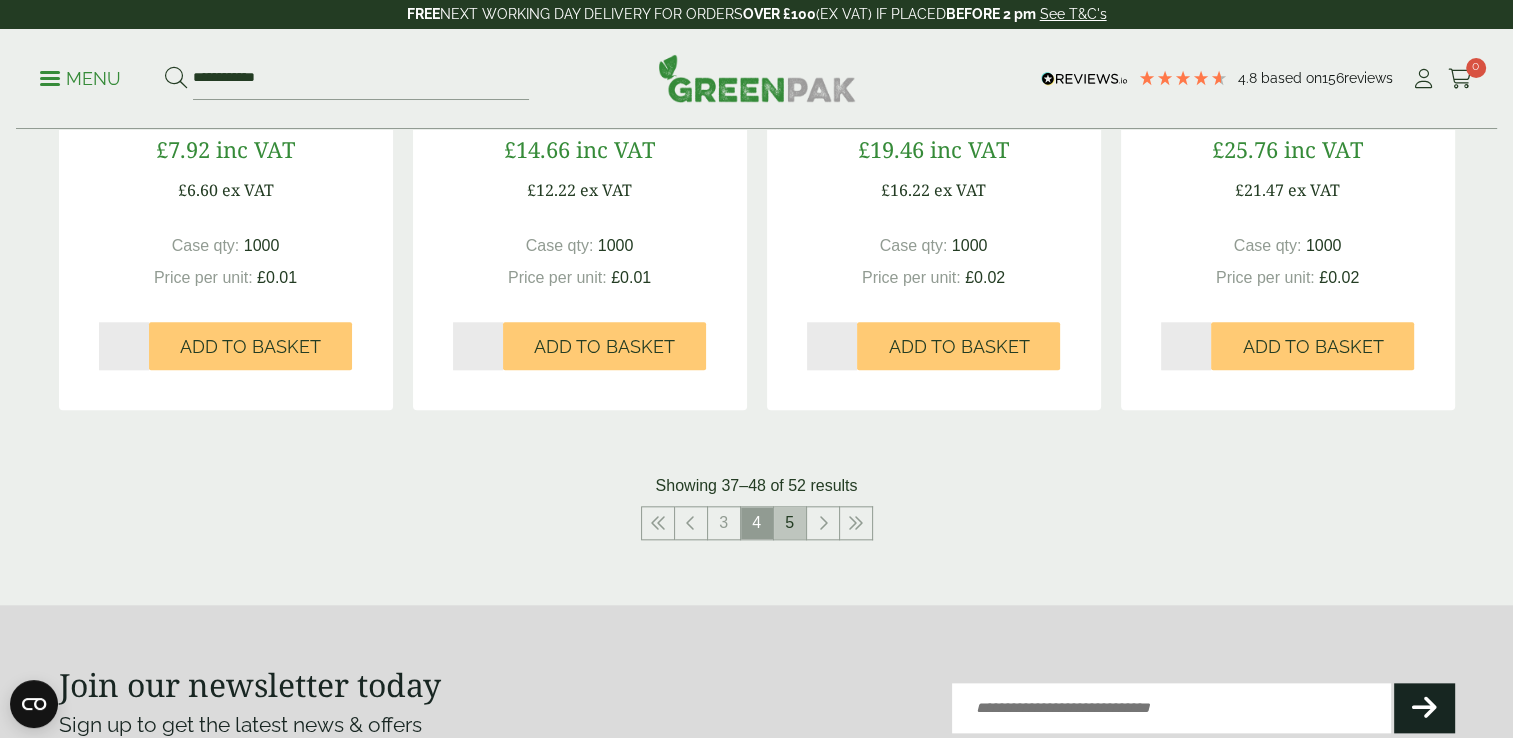 click on "5" at bounding box center (790, 523) 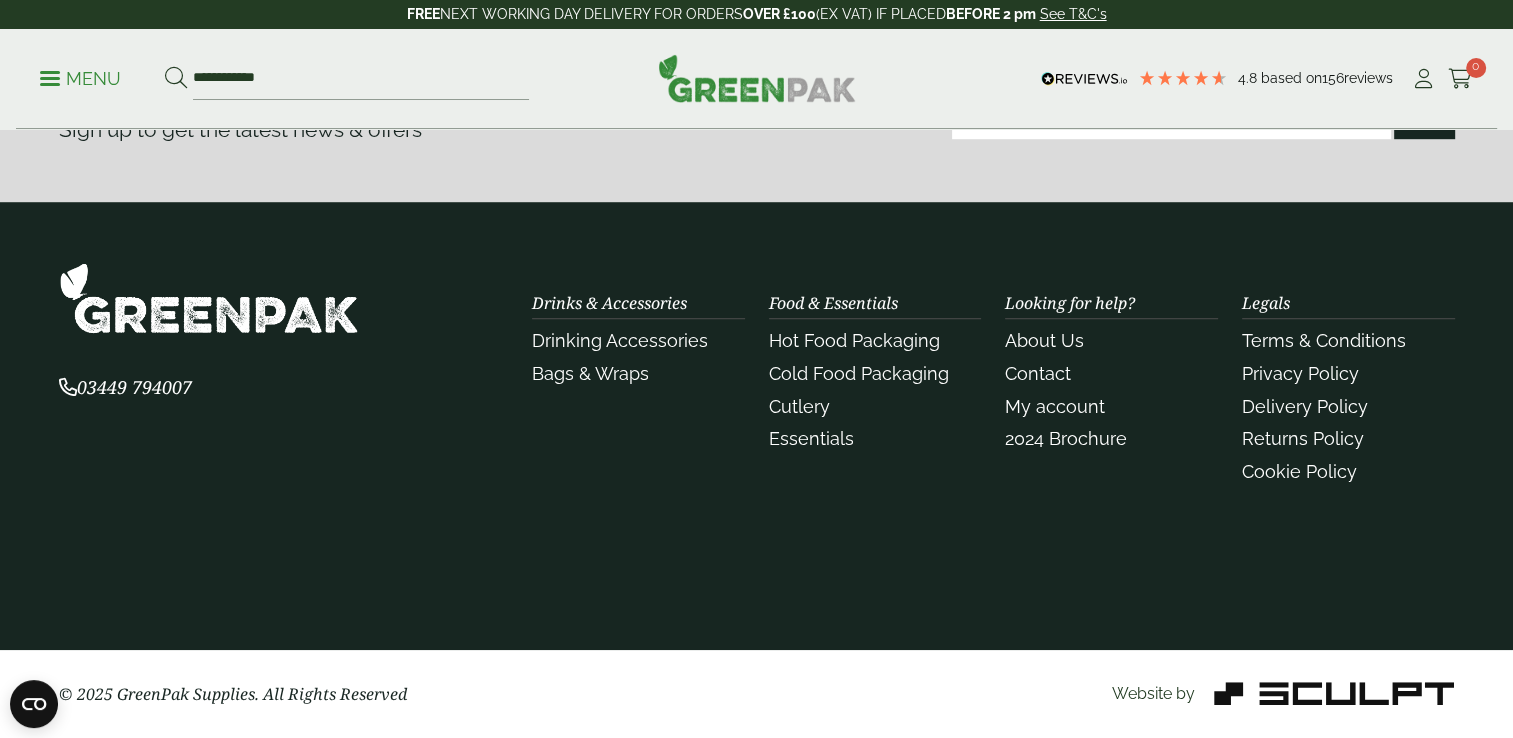 scroll, scrollTop: 1328, scrollLeft: 0, axis: vertical 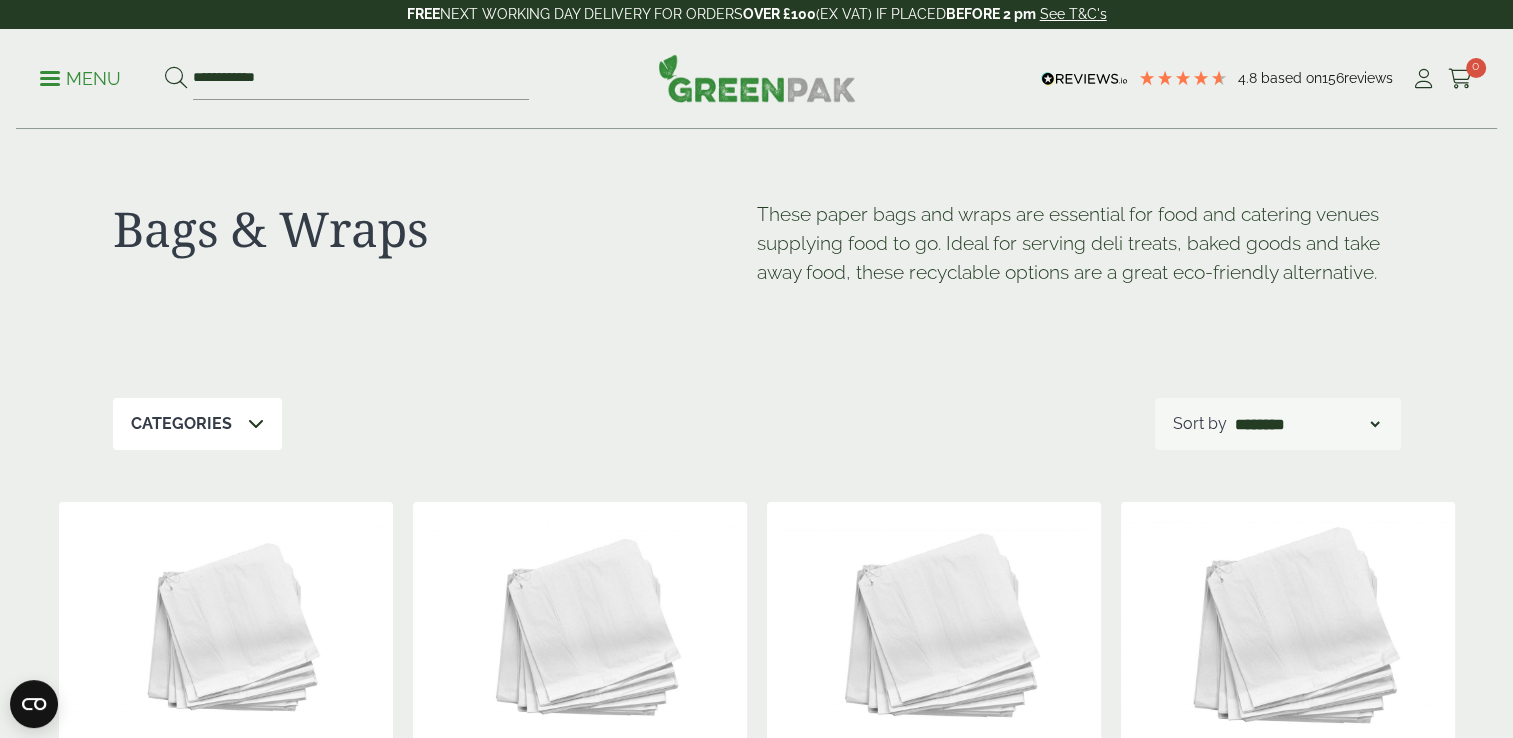 click on "Menu" at bounding box center (80, 77) 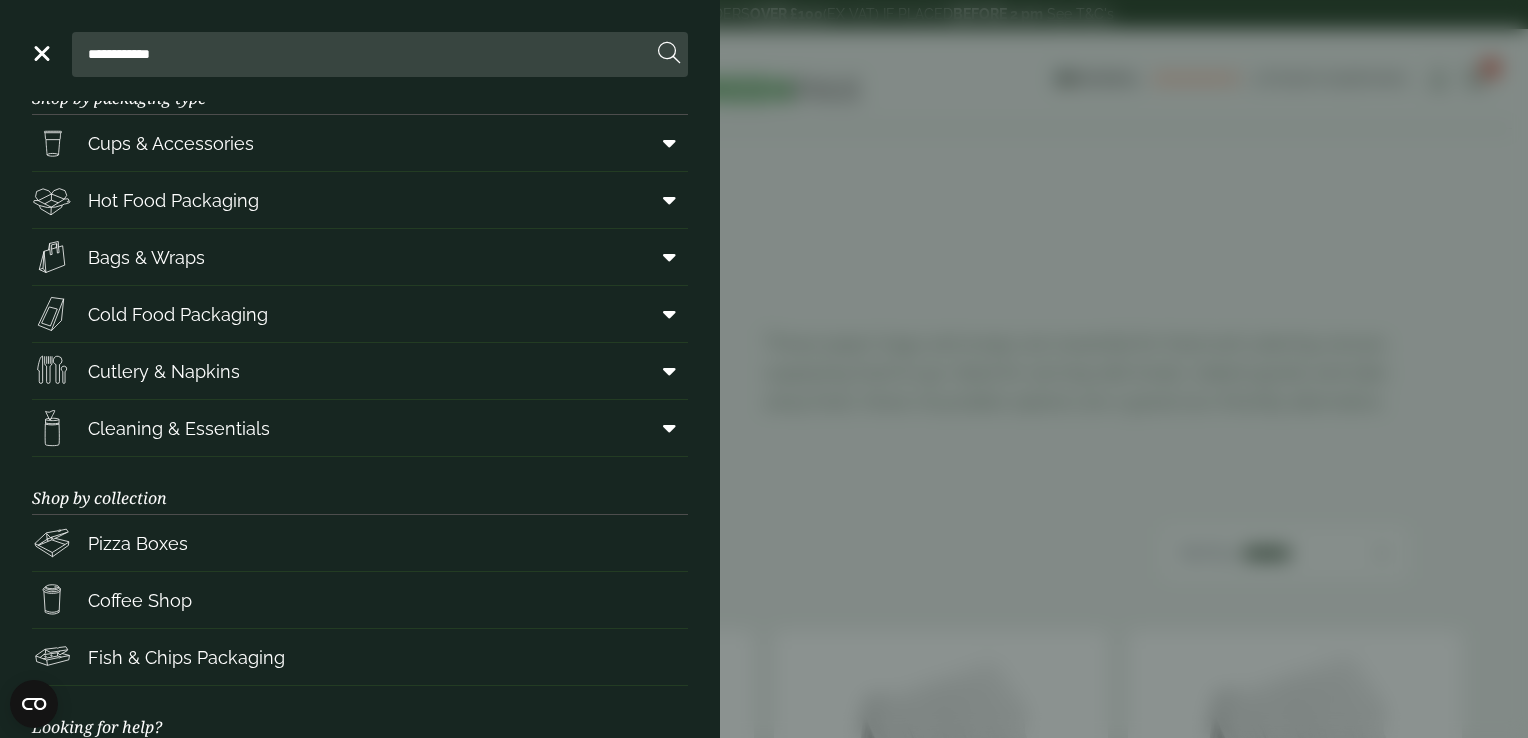 scroll, scrollTop: 0, scrollLeft: 0, axis: both 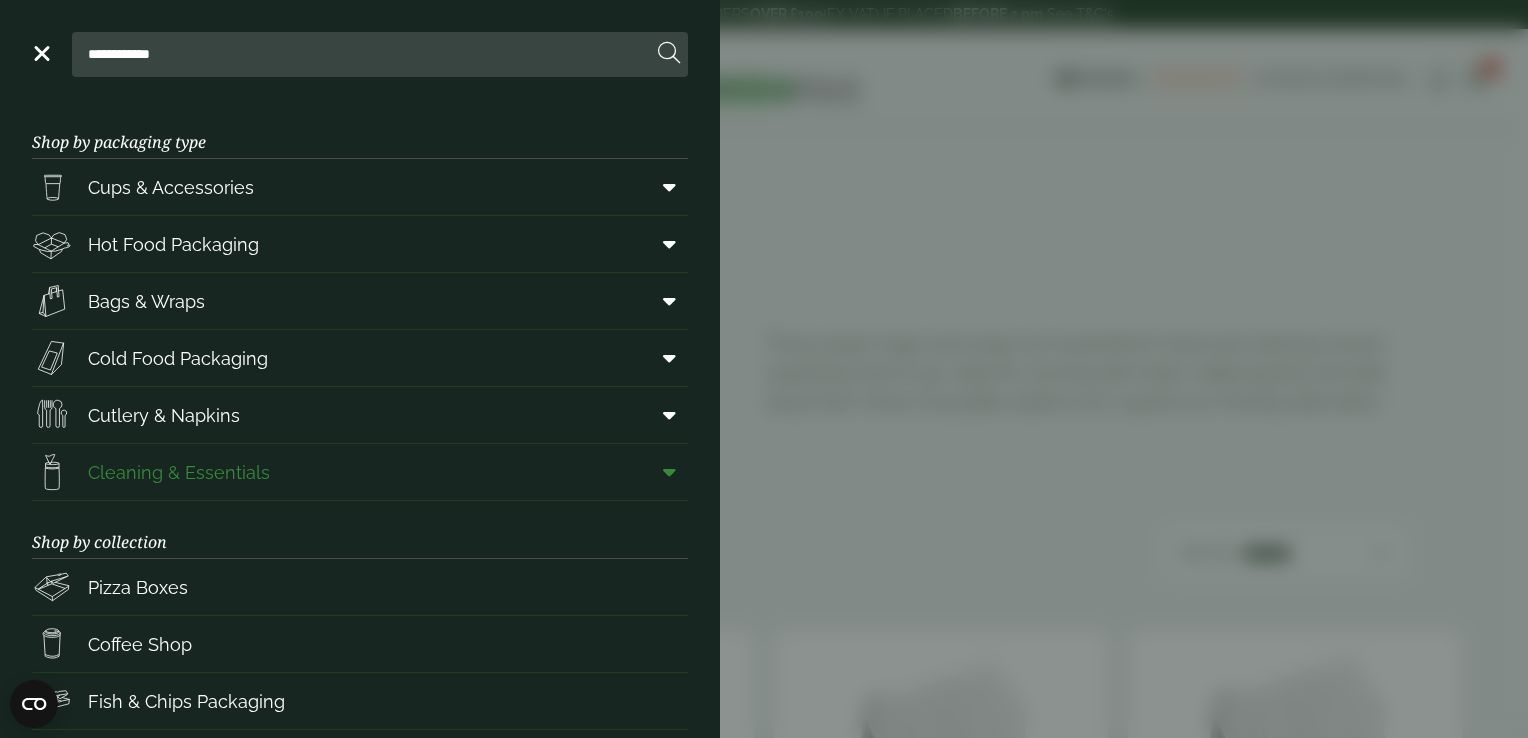 click at bounding box center [665, 472] 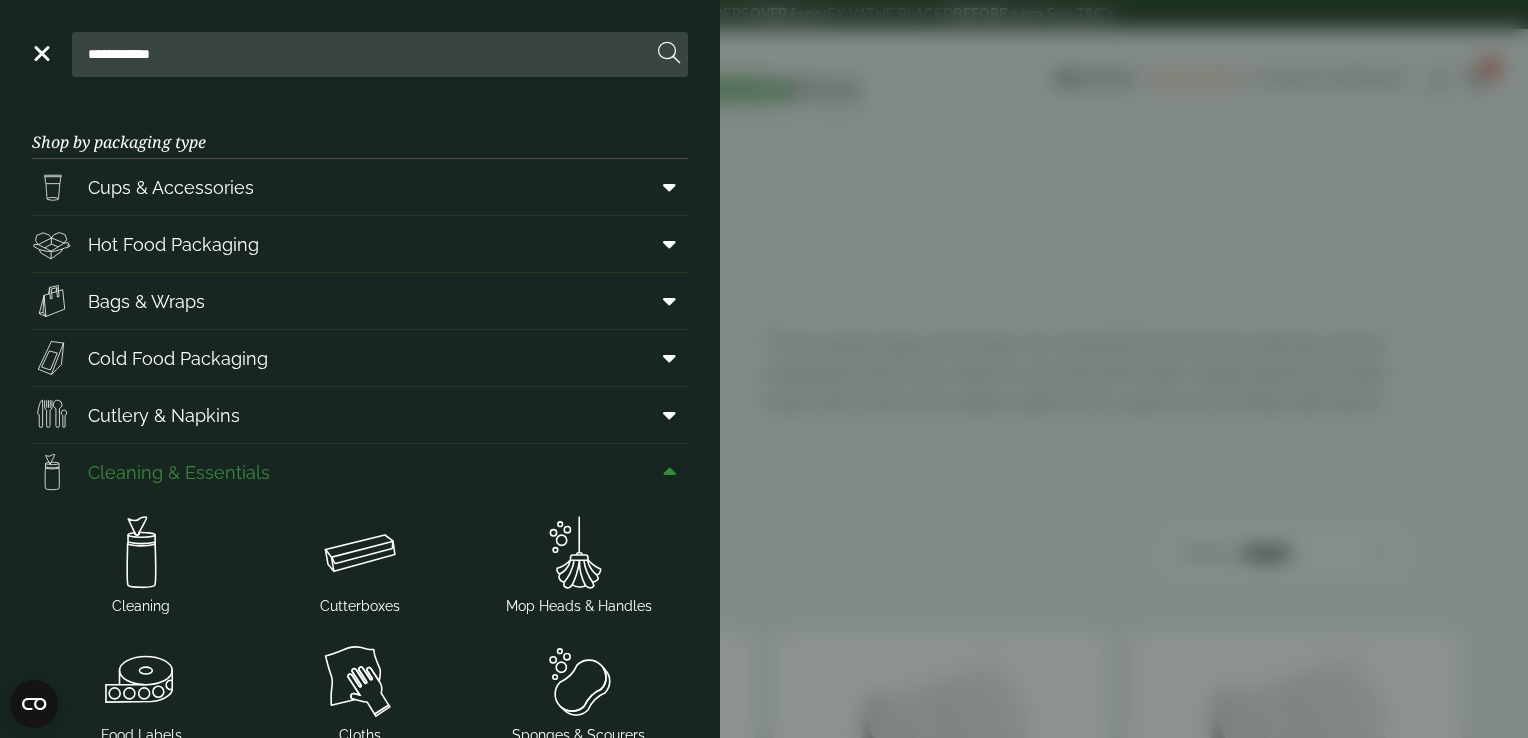 click on "Cleaning & Essentials" at bounding box center [179, 472] 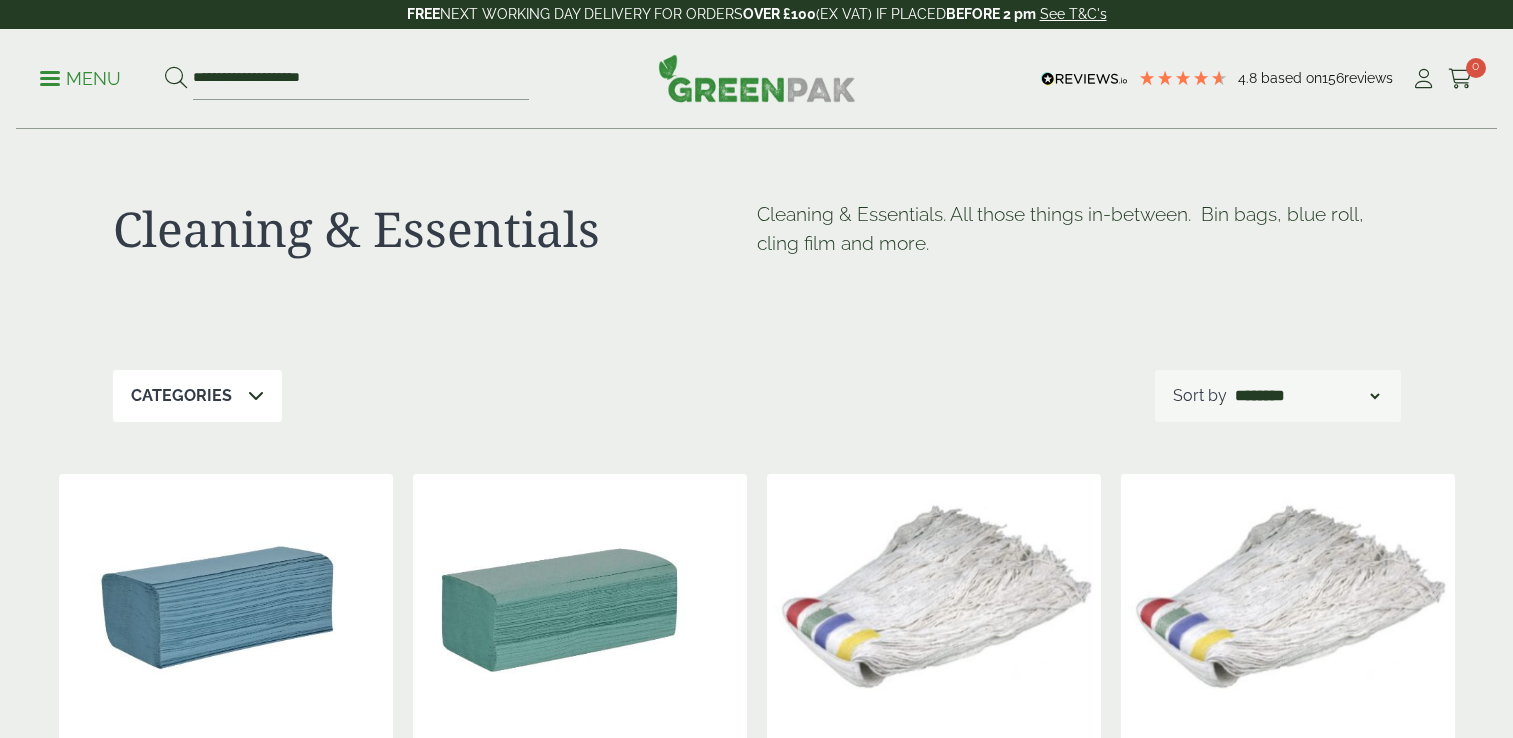 scroll, scrollTop: 0, scrollLeft: 0, axis: both 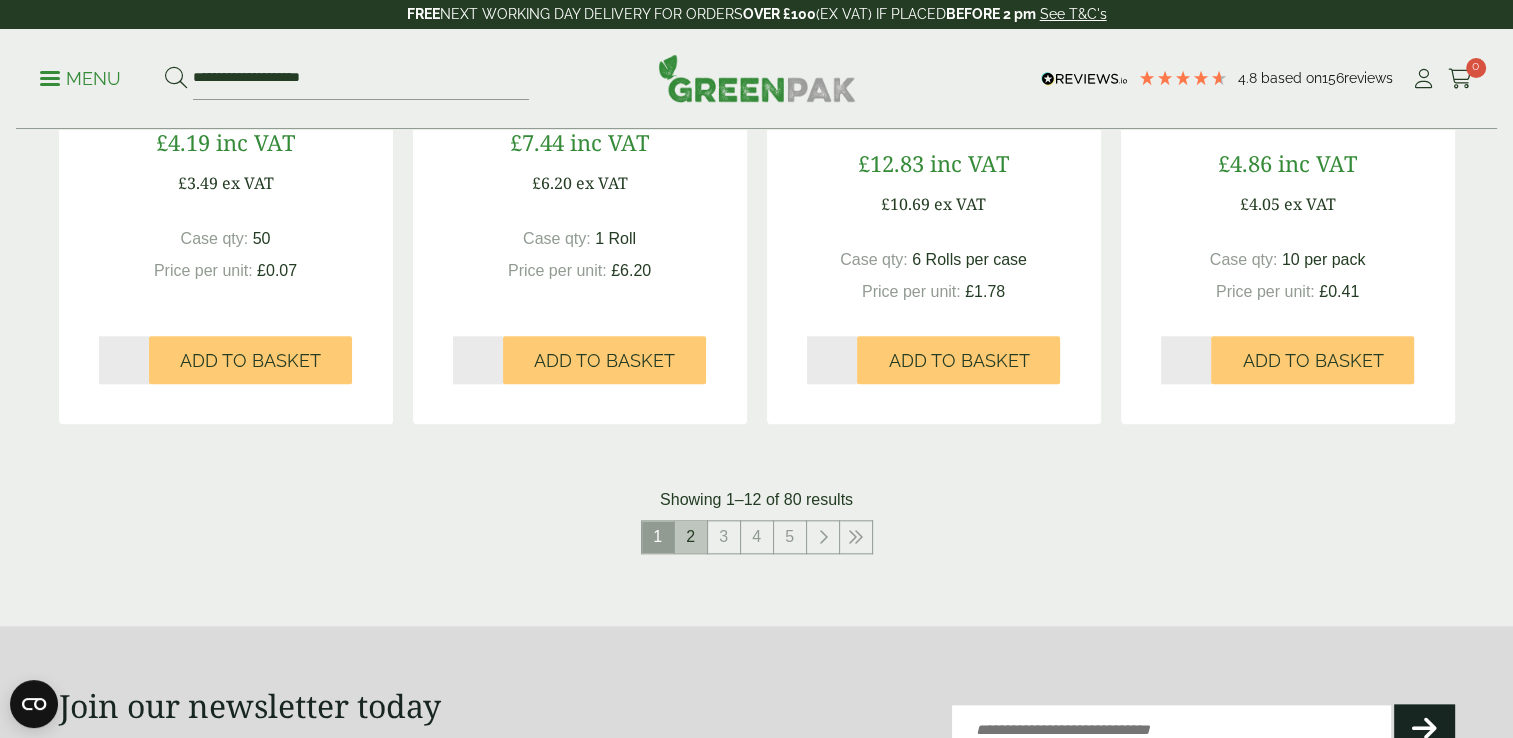 click on "2" at bounding box center (691, 537) 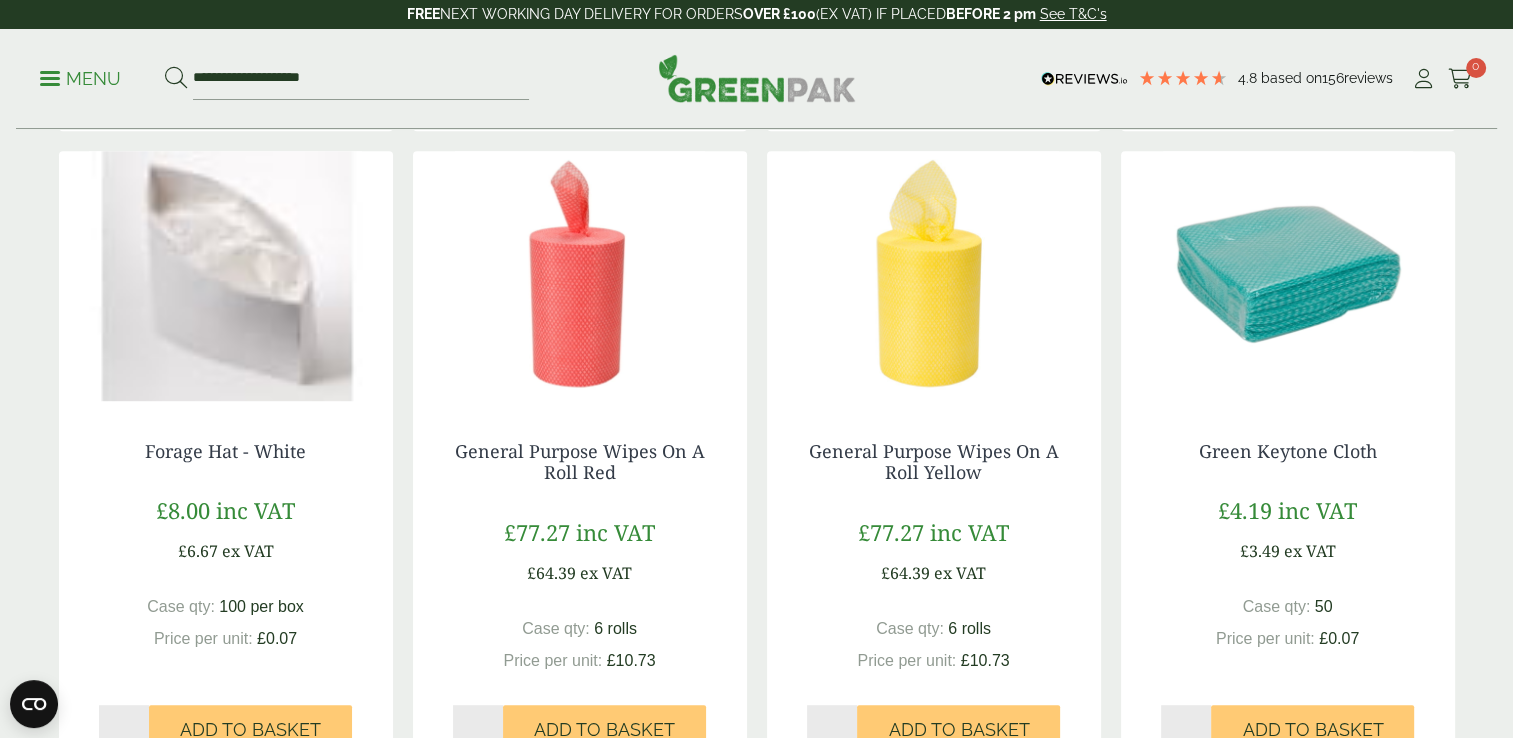 scroll, scrollTop: 1005, scrollLeft: 0, axis: vertical 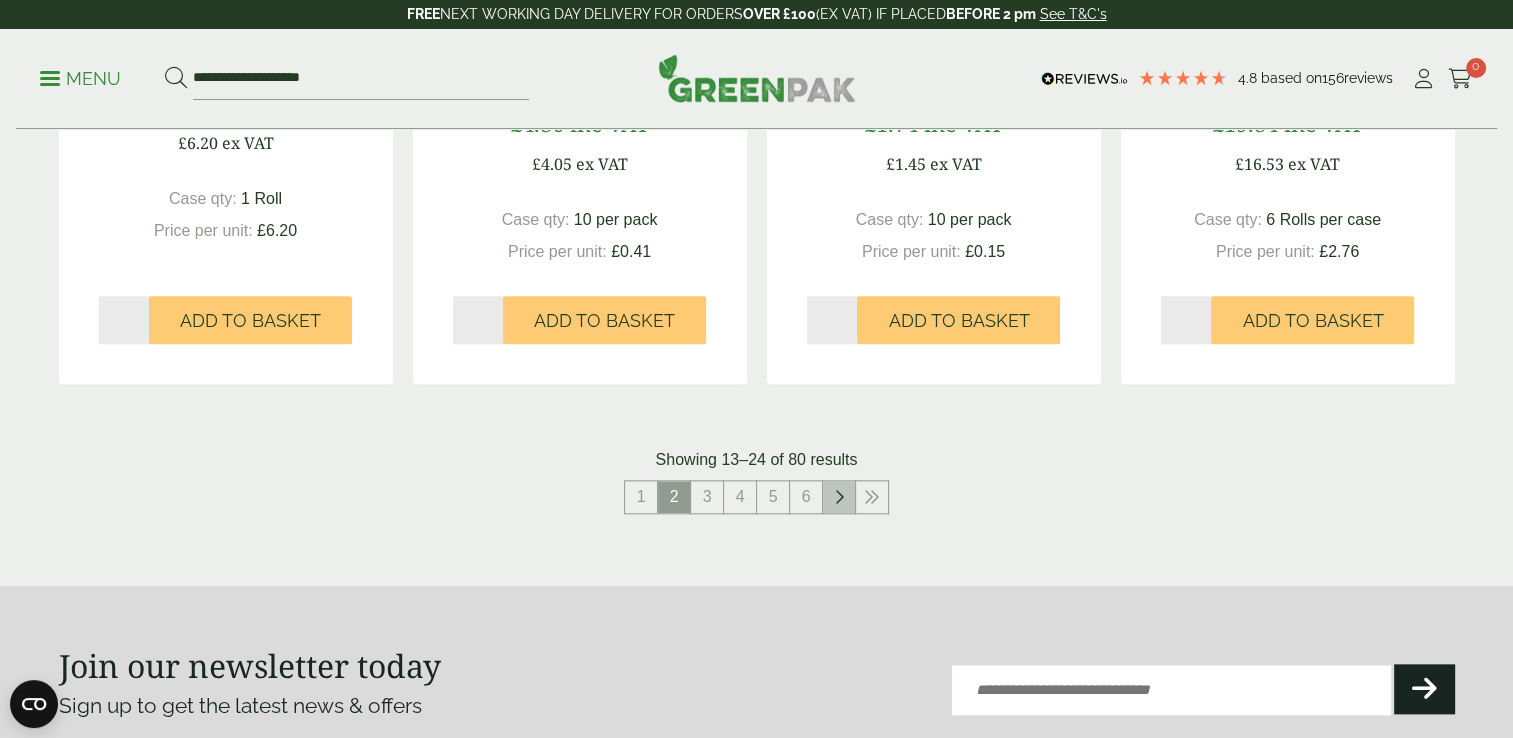 click at bounding box center (839, 497) 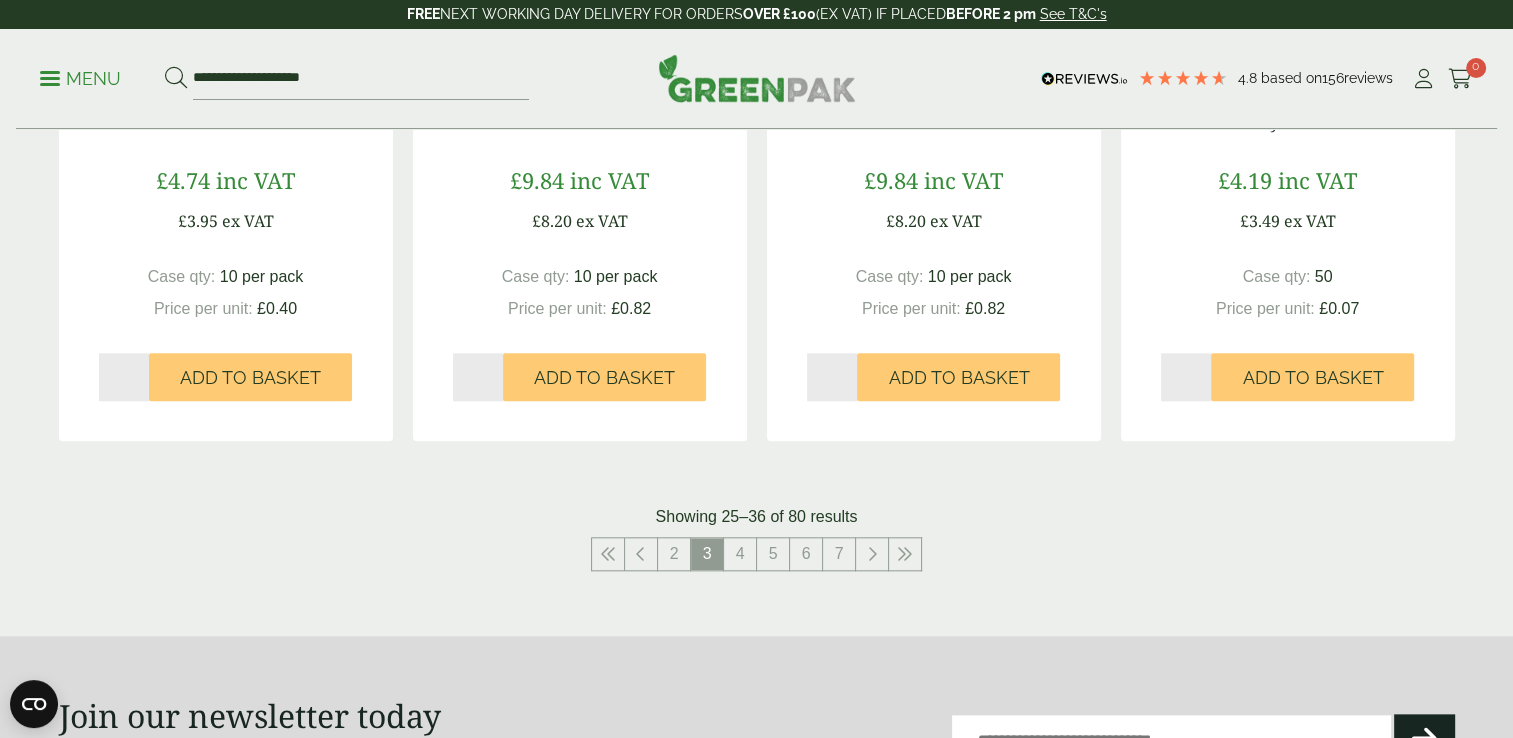 scroll, scrollTop: 2014, scrollLeft: 0, axis: vertical 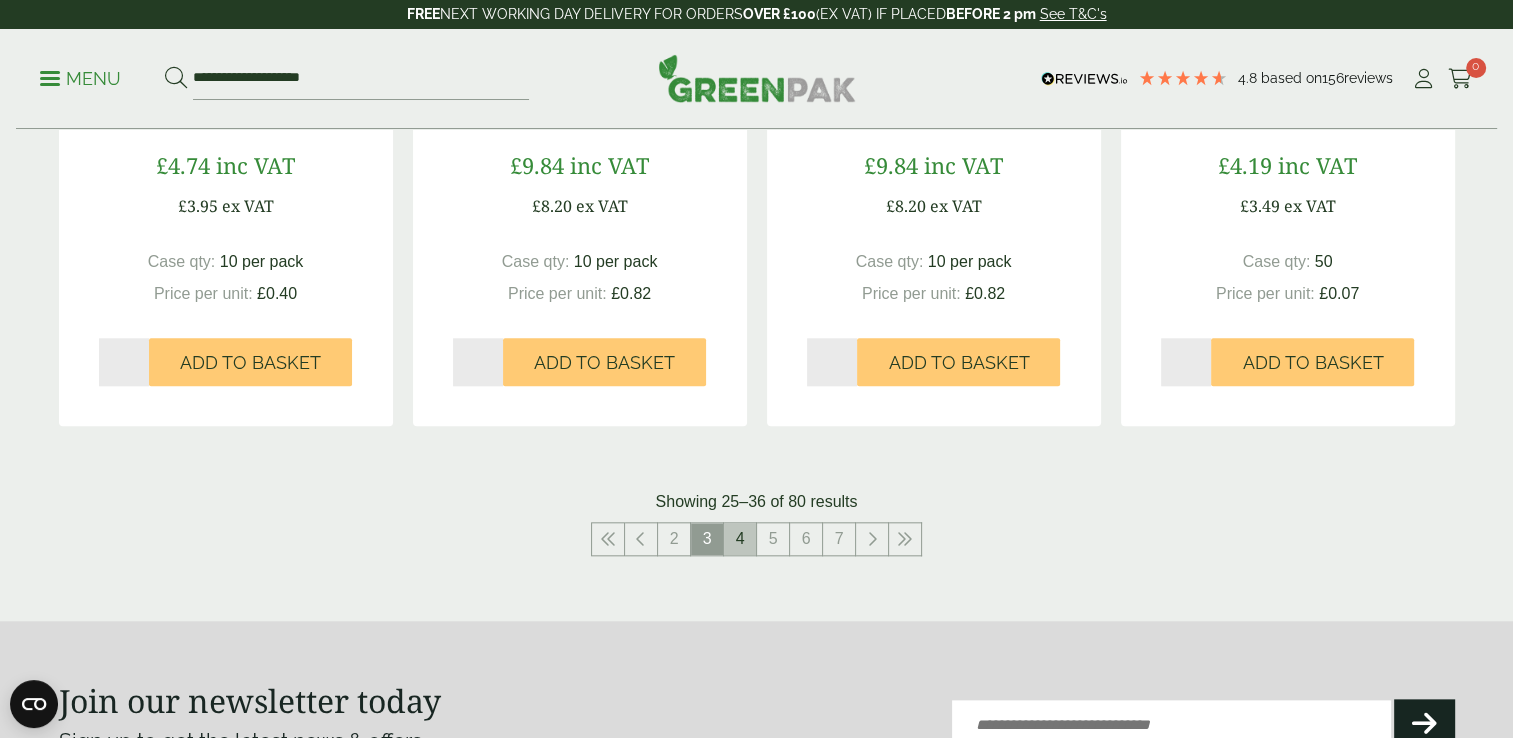 click on "4" at bounding box center (740, 539) 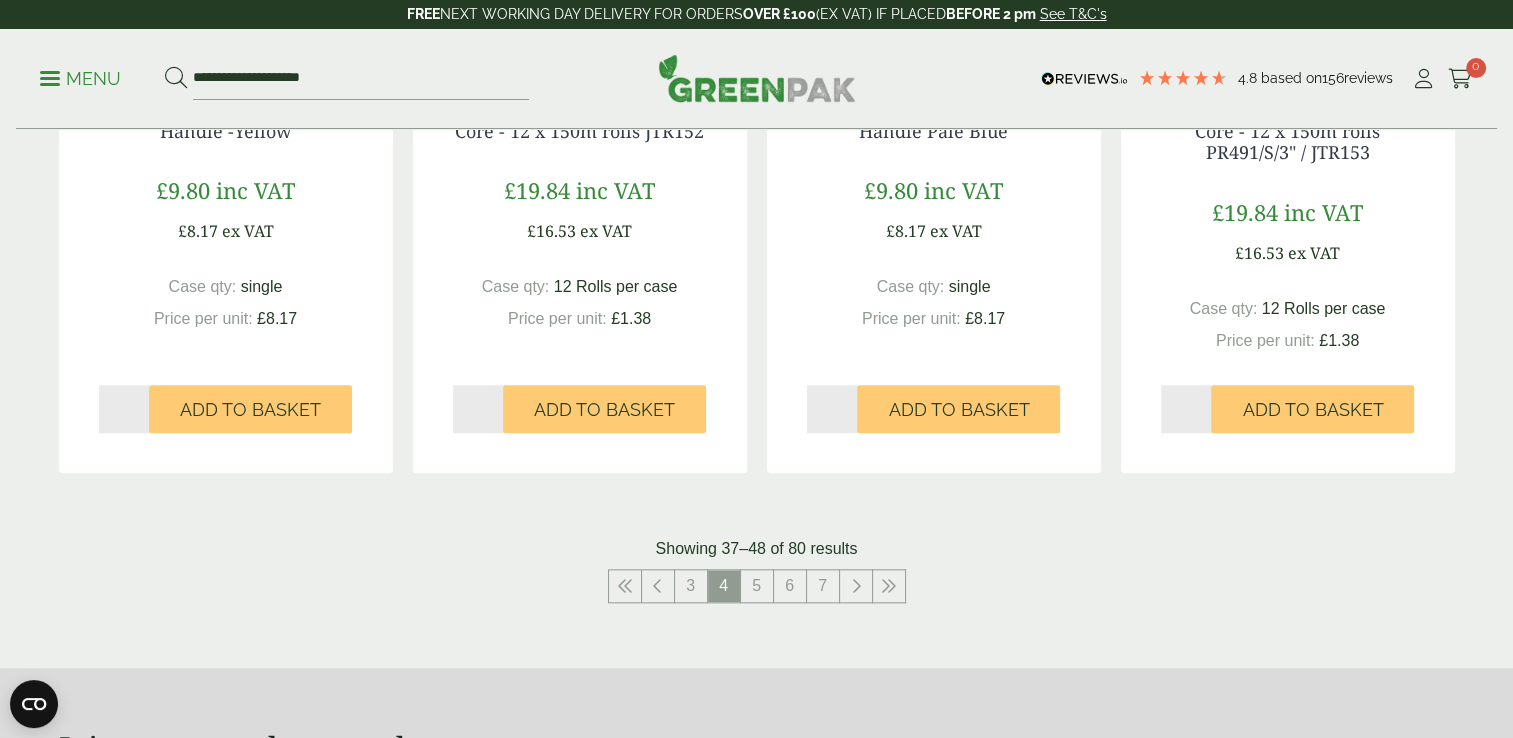 scroll, scrollTop: 2103, scrollLeft: 0, axis: vertical 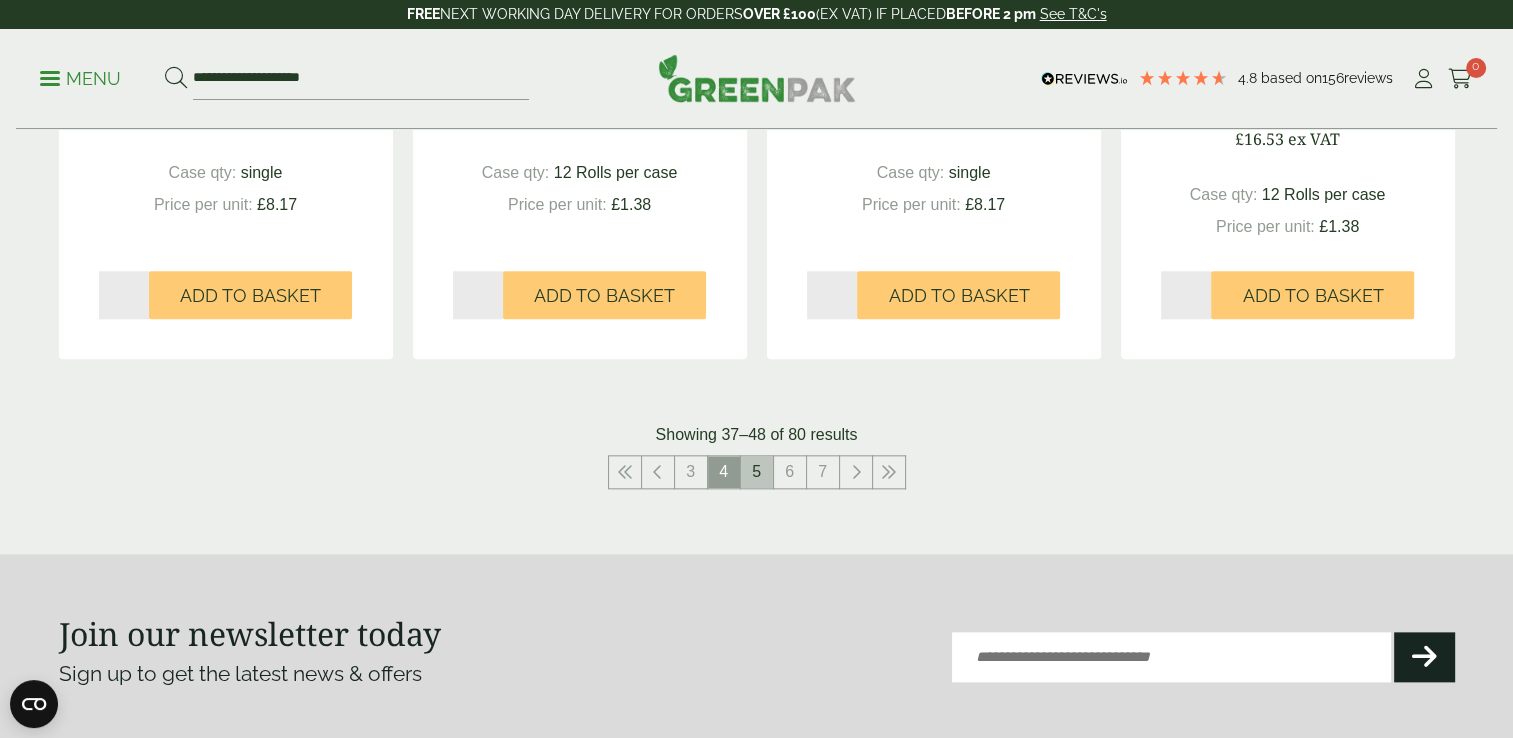 click on "5" at bounding box center (757, 472) 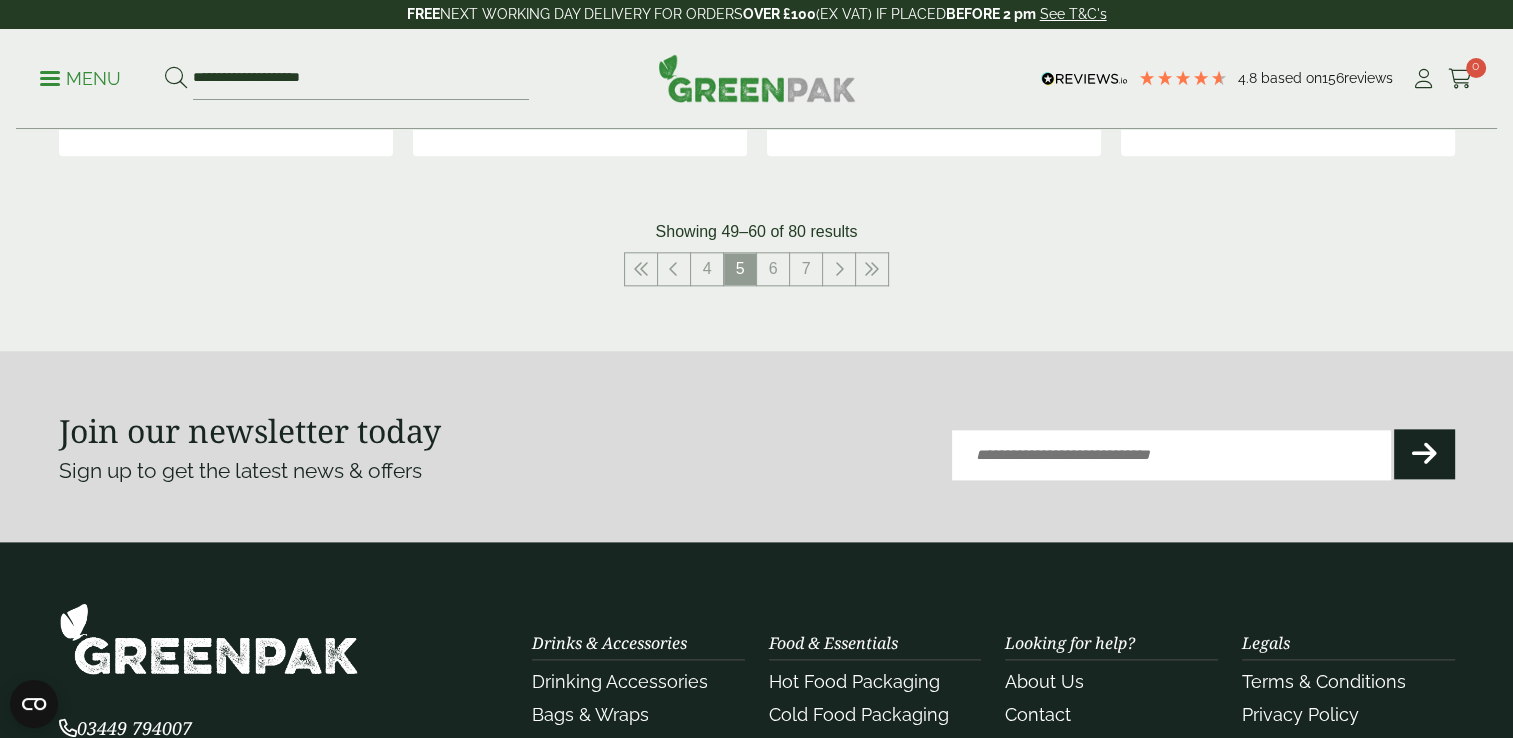 scroll, scrollTop: 2307, scrollLeft: 0, axis: vertical 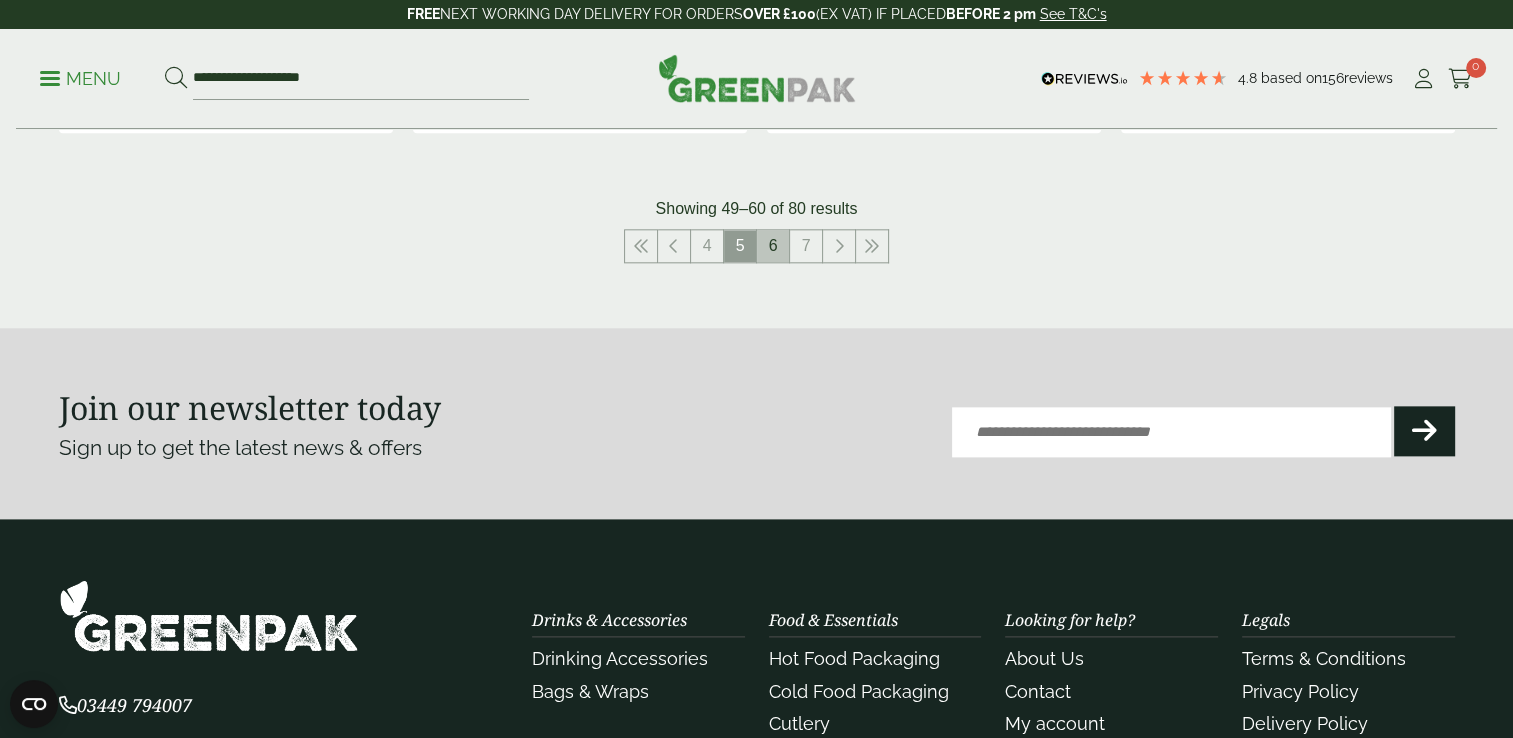 click on "6" at bounding box center [773, 246] 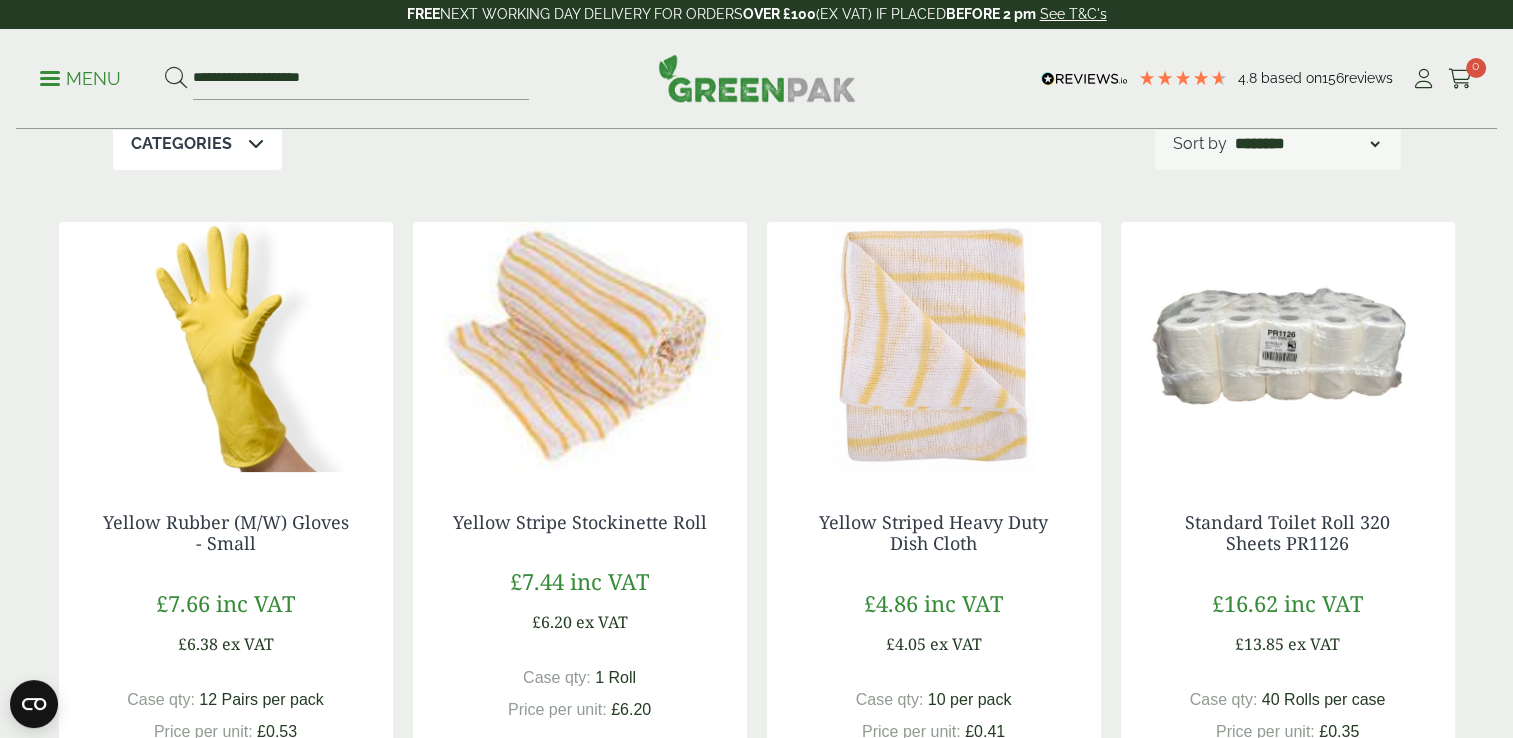 scroll, scrollTop: 236, scrollLeft: 0, axis: vertical 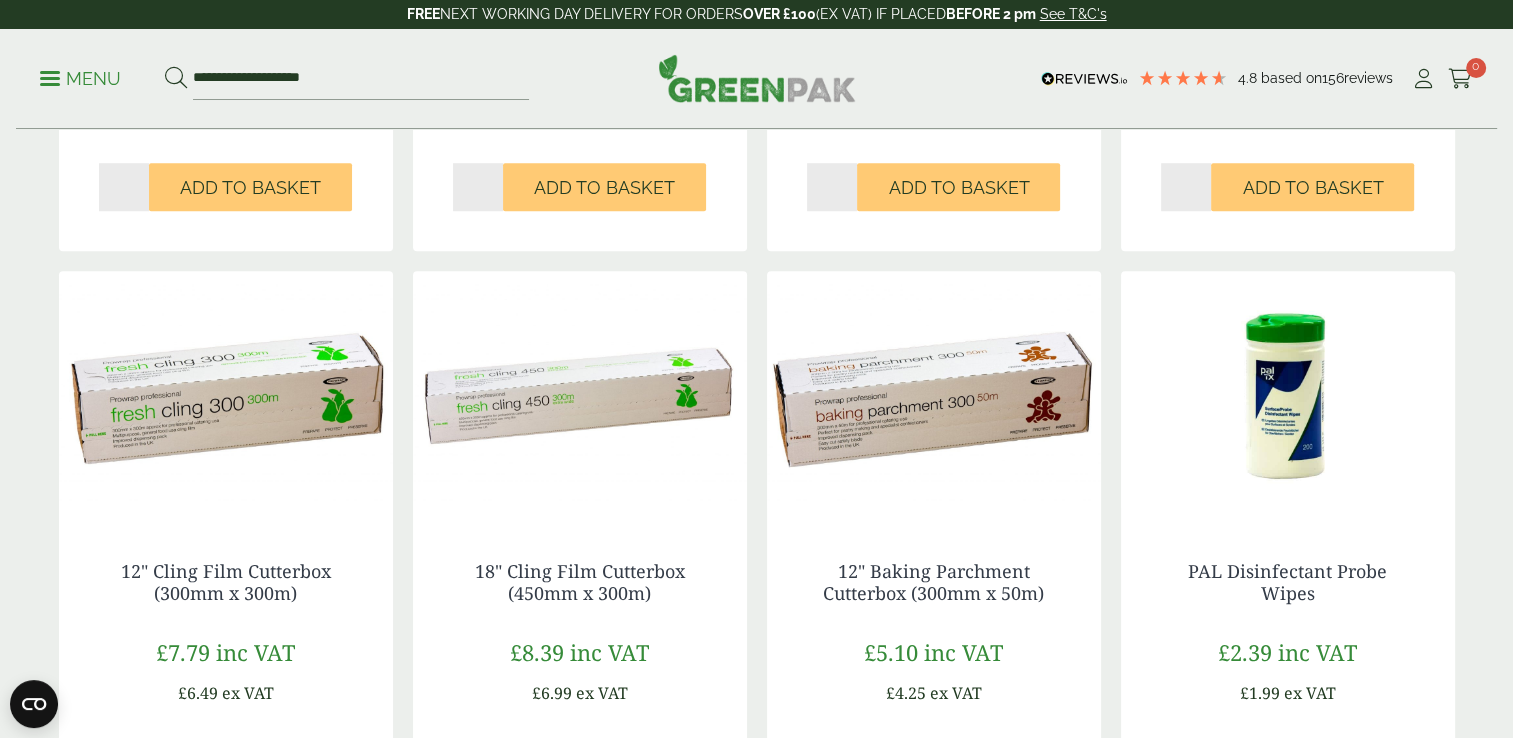 drag, startPoint x: 1508, startPoint y: 367, endPoint x: 1516, endPoint y: 446, distance: 79.40403 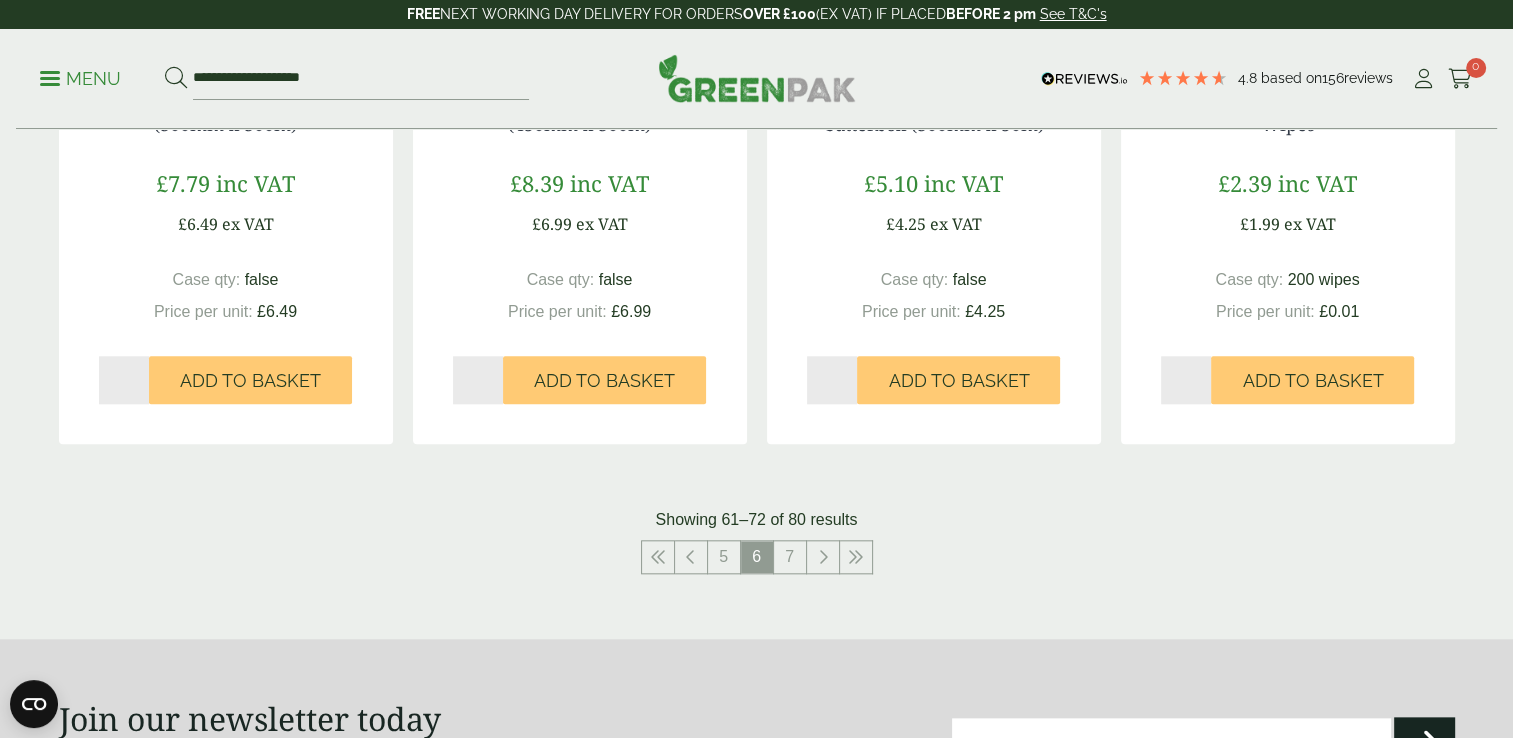scroll, scrollTop: 1960, scrollLeft: 0, axis: vertical 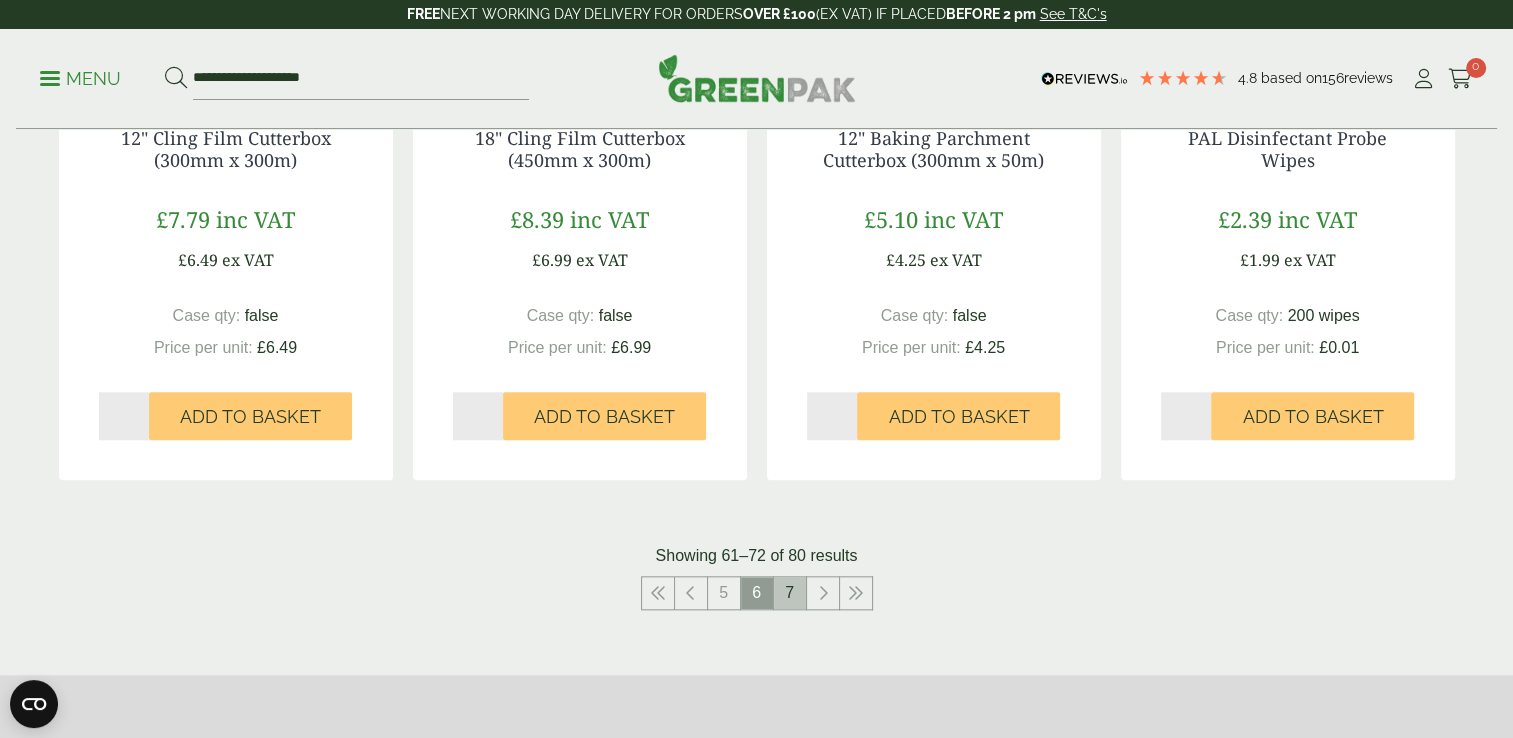 click on "7" at bounding box center (790, 593) 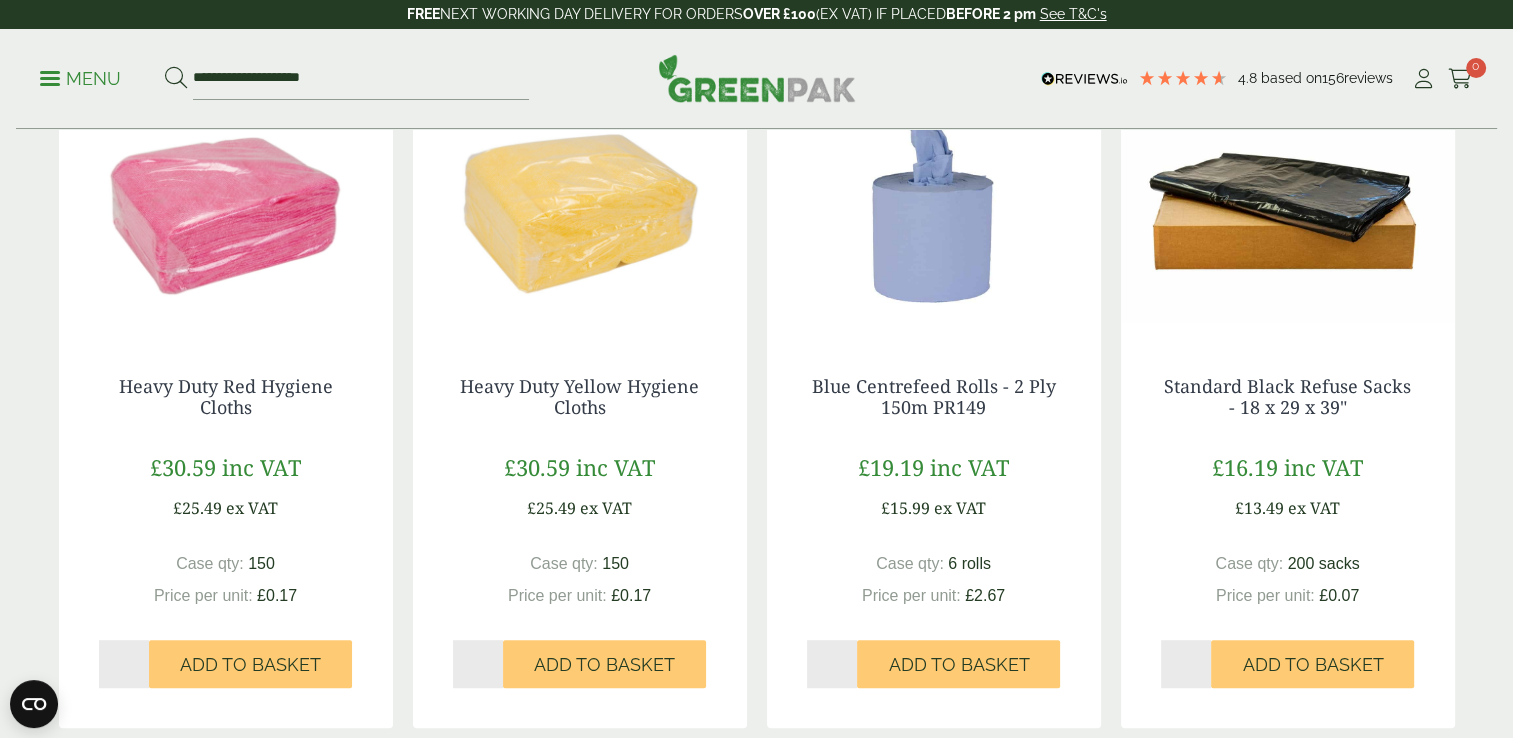 scroll, scrollTop: 1060, scrollLeft: 0, axis: vertical 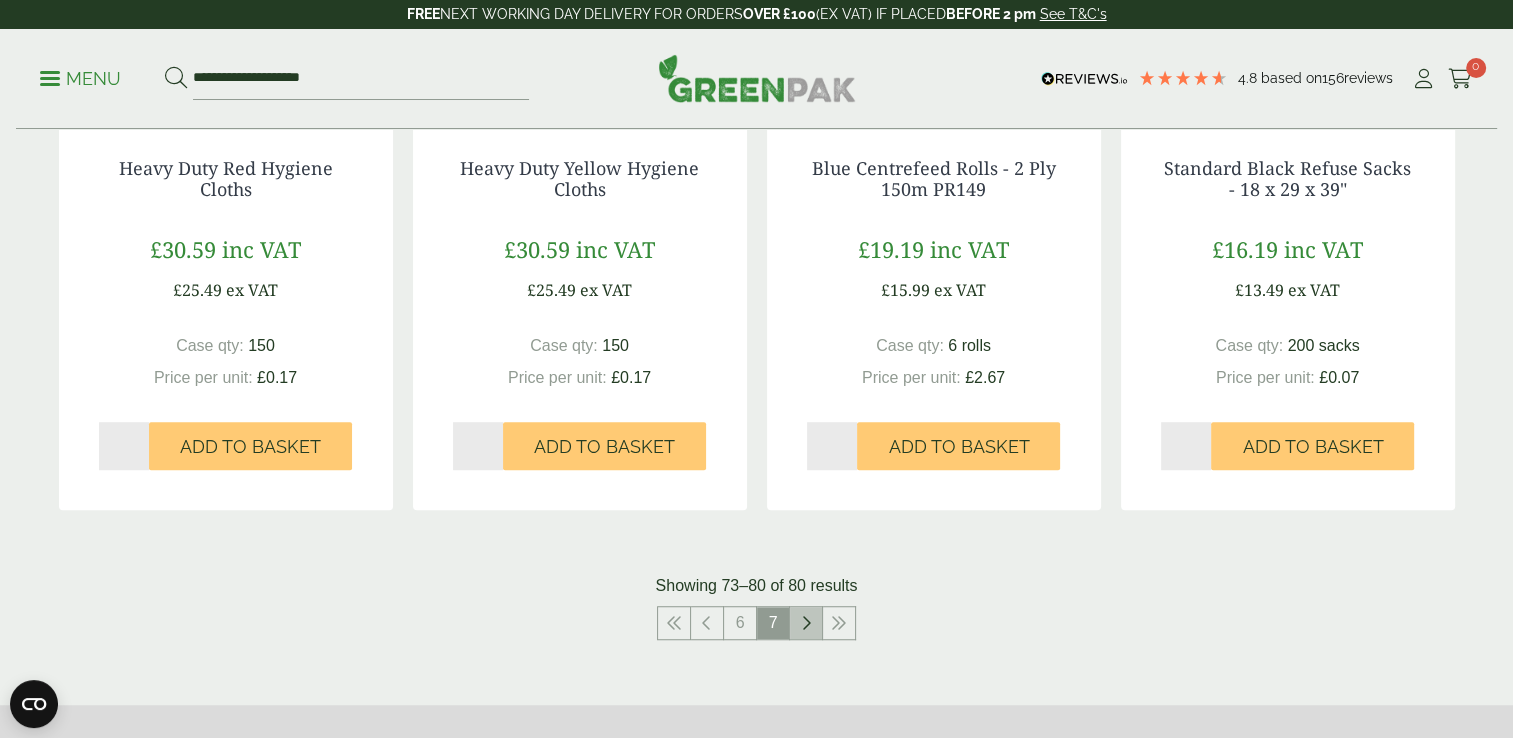 click at bounding box center [806, 623] 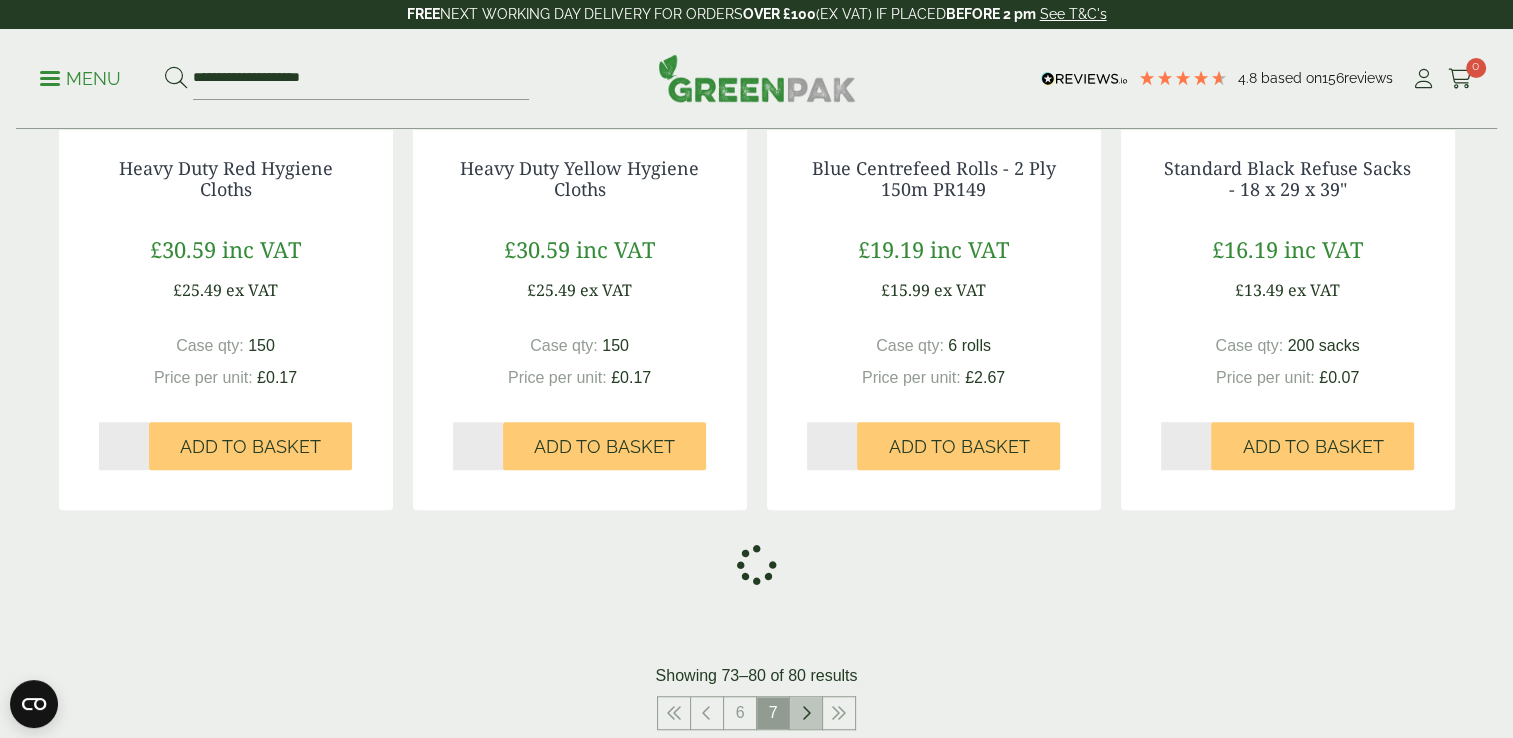 scroll, scrollTop: 725, scrollLeft: 0, axis: vertical 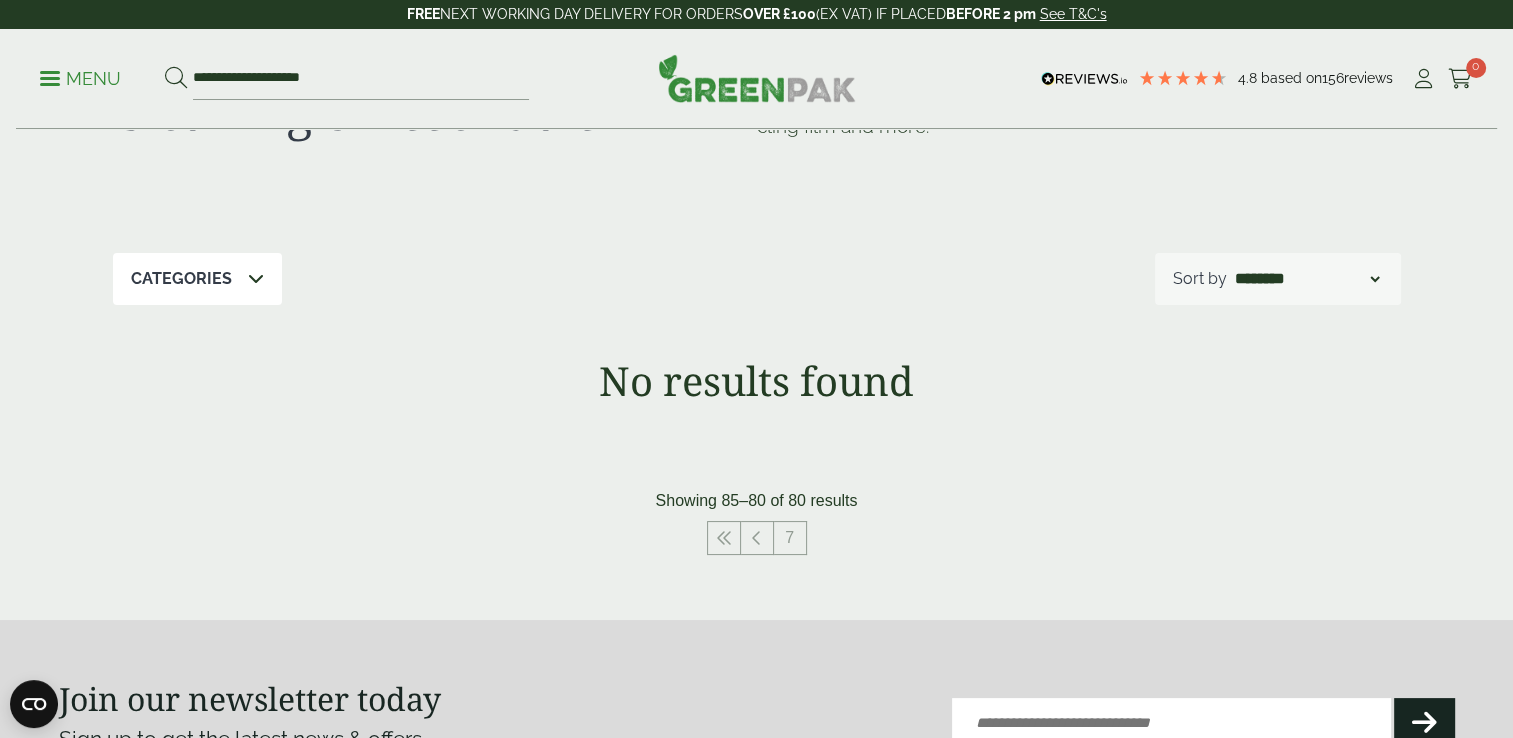 click on "Menu" at bounding box center [80, 79] 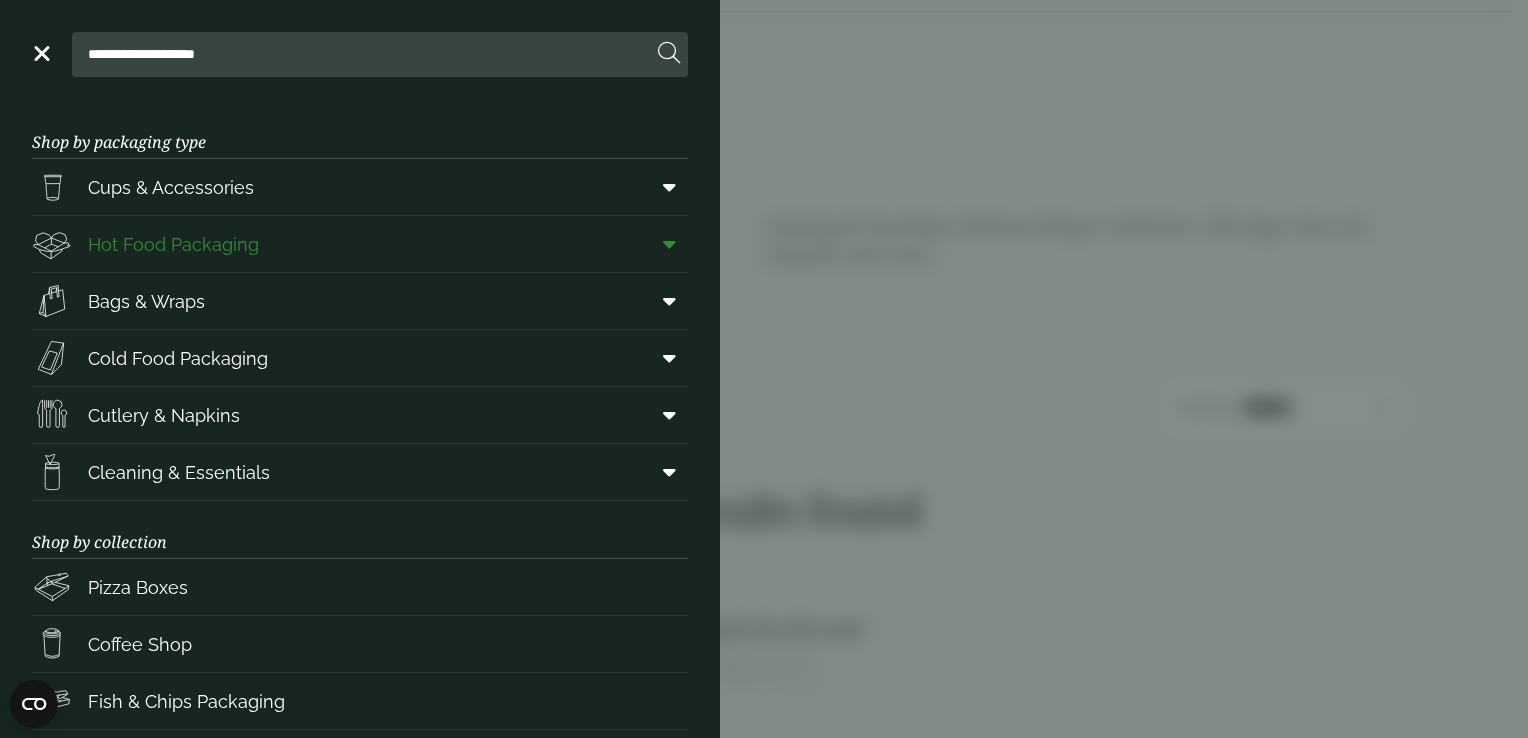 click at bounding box center (669, 244) 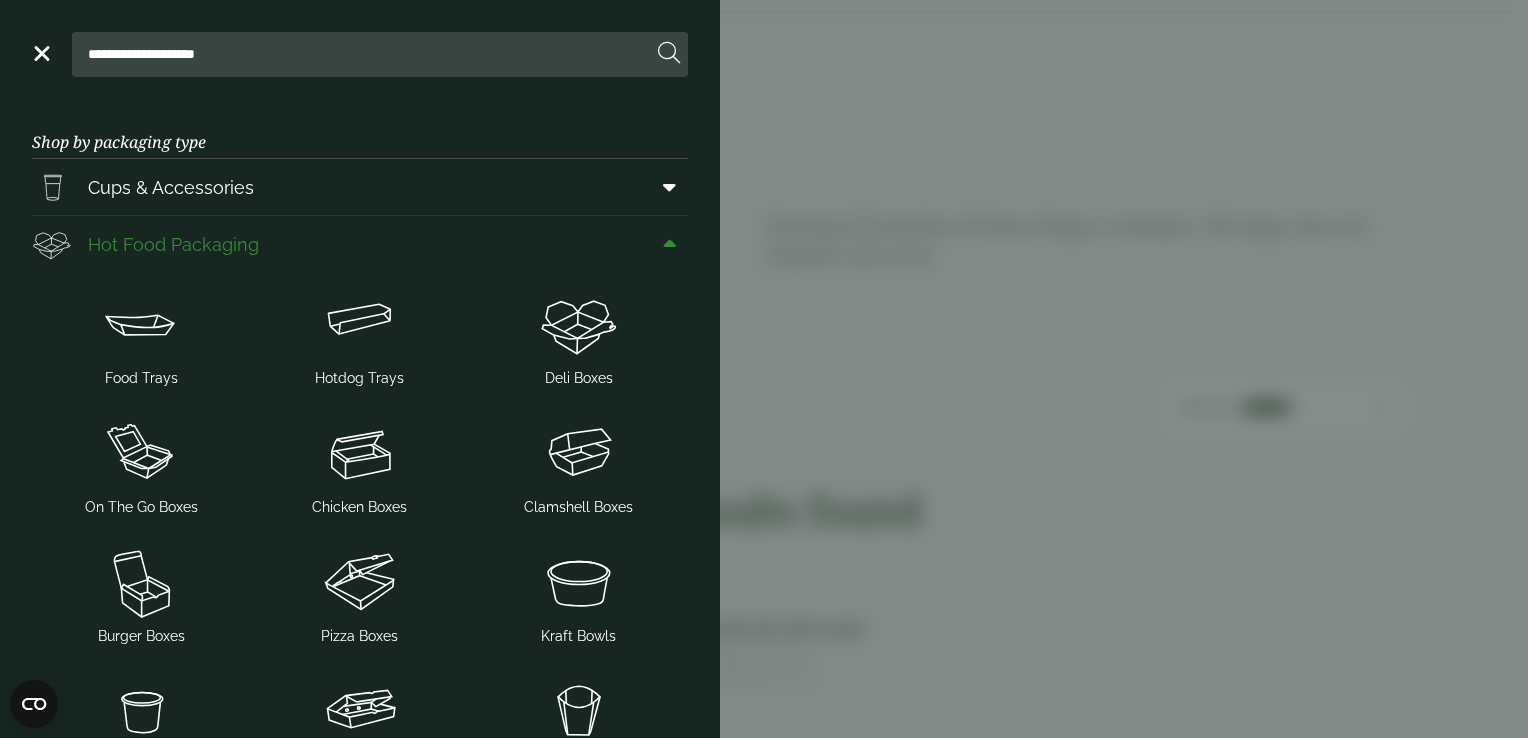 click on "Hot Food Packaging" at bounding box center [173, 244] 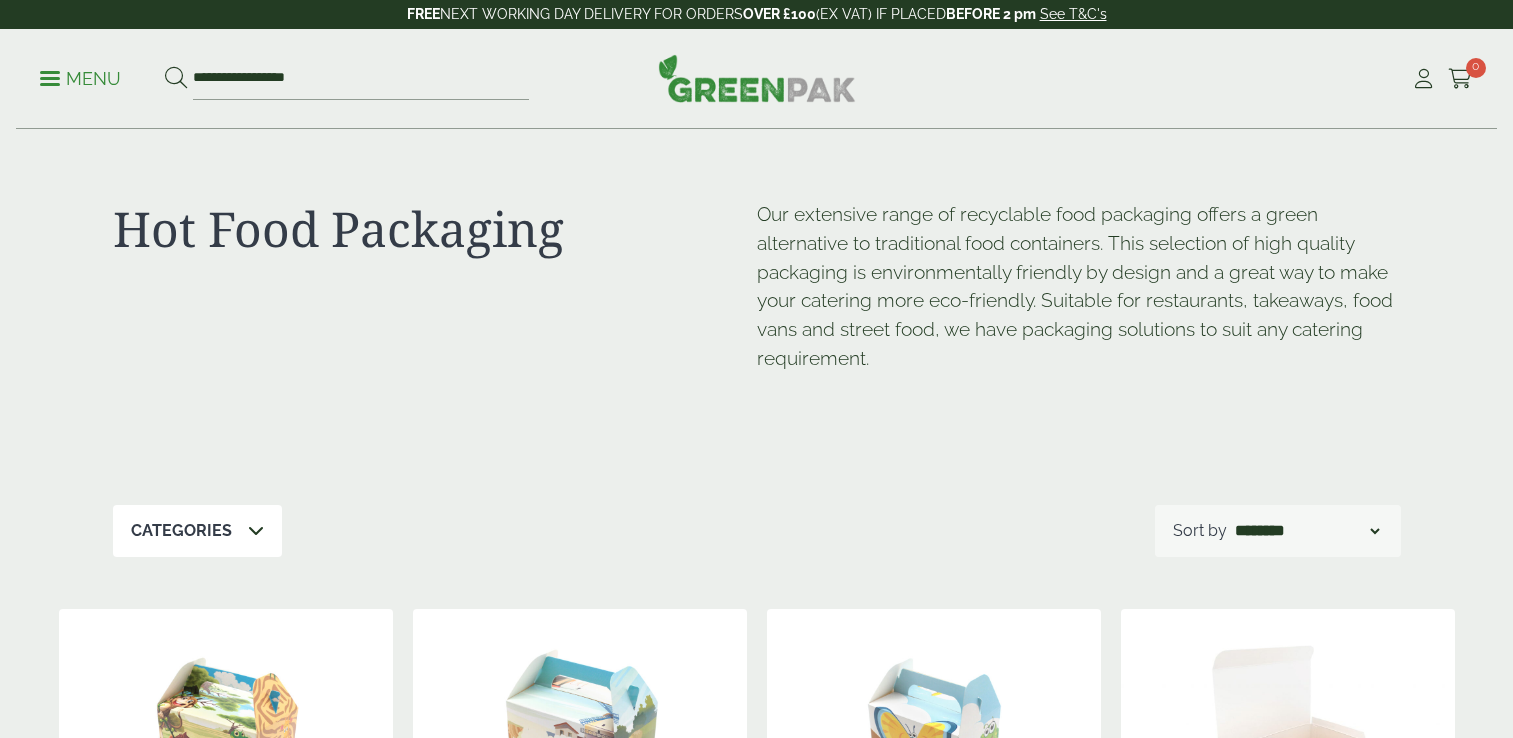 scroll, scrollTop: 0, scrollLeft: 0, axis: both 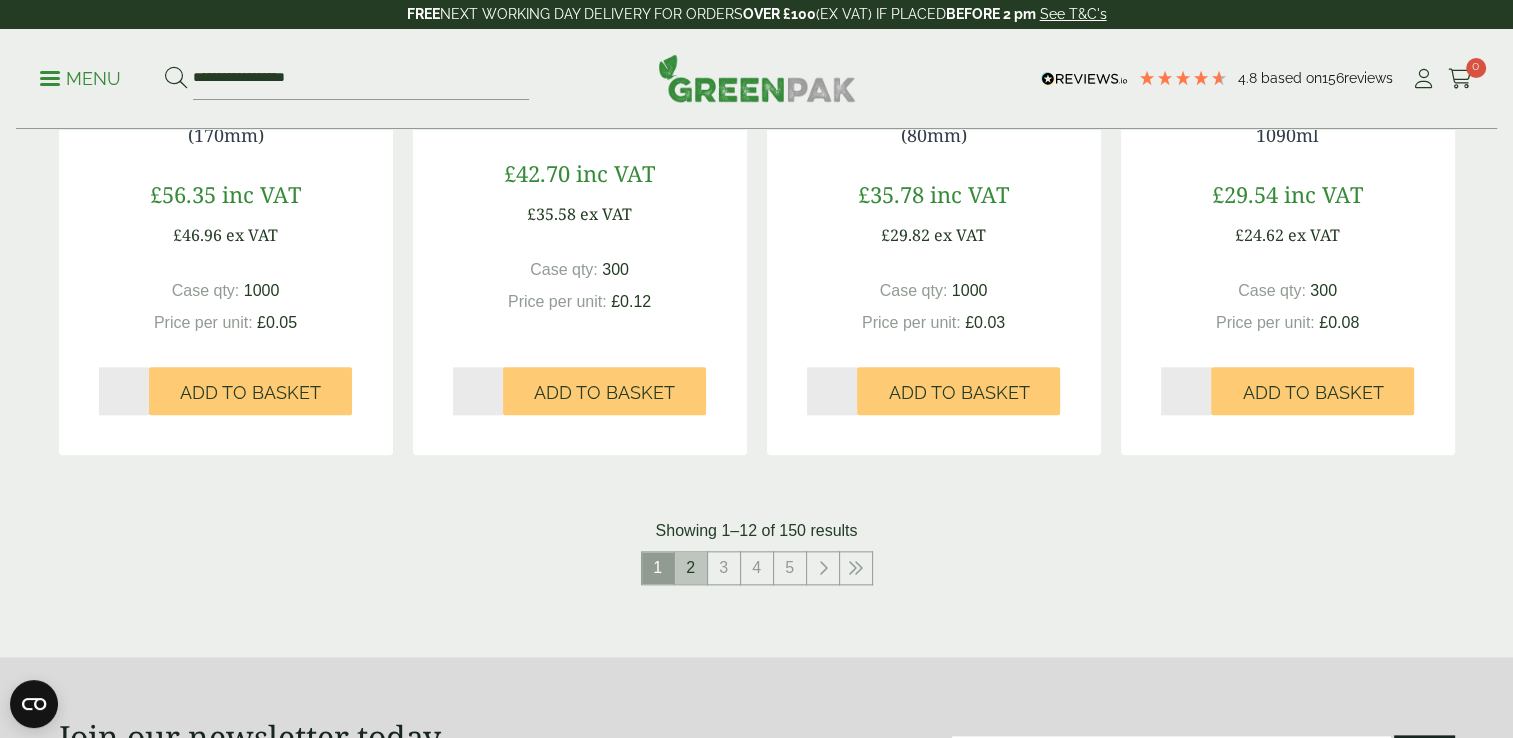 click on "2" at bounding box center (691, 568) 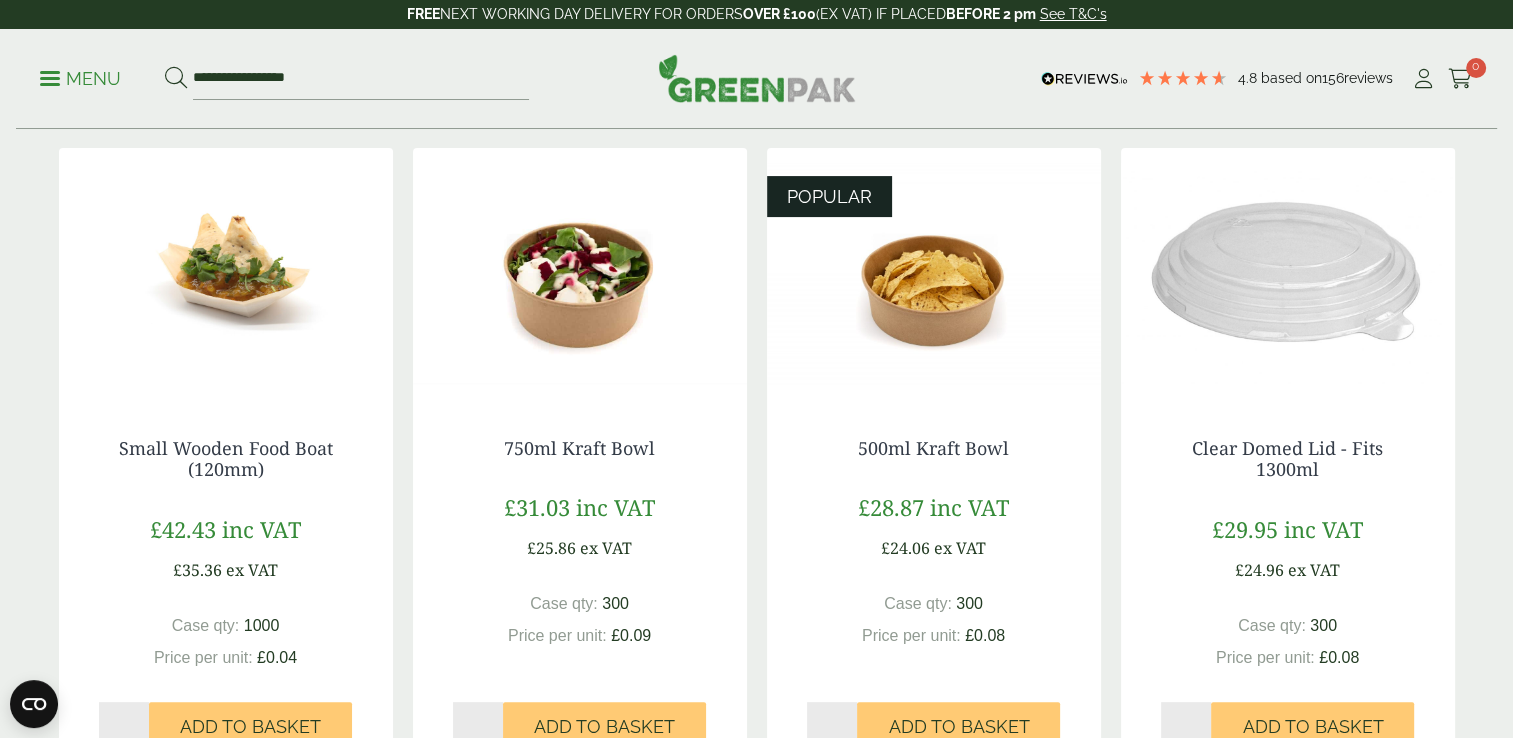 scroll, scrollTop: 546, scrollLeft: 0, axis: vertical 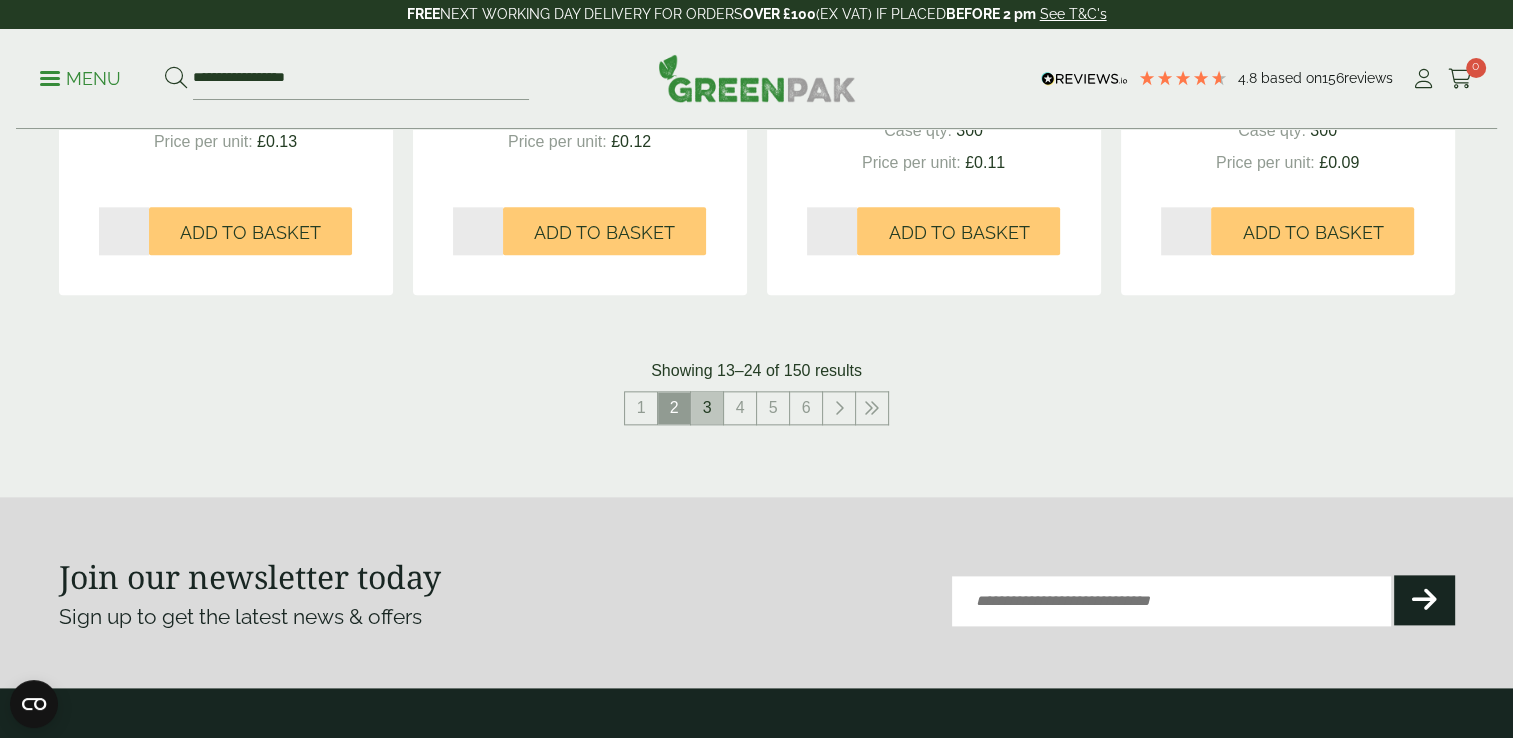 click on "3" at bounding box center [707, 408] 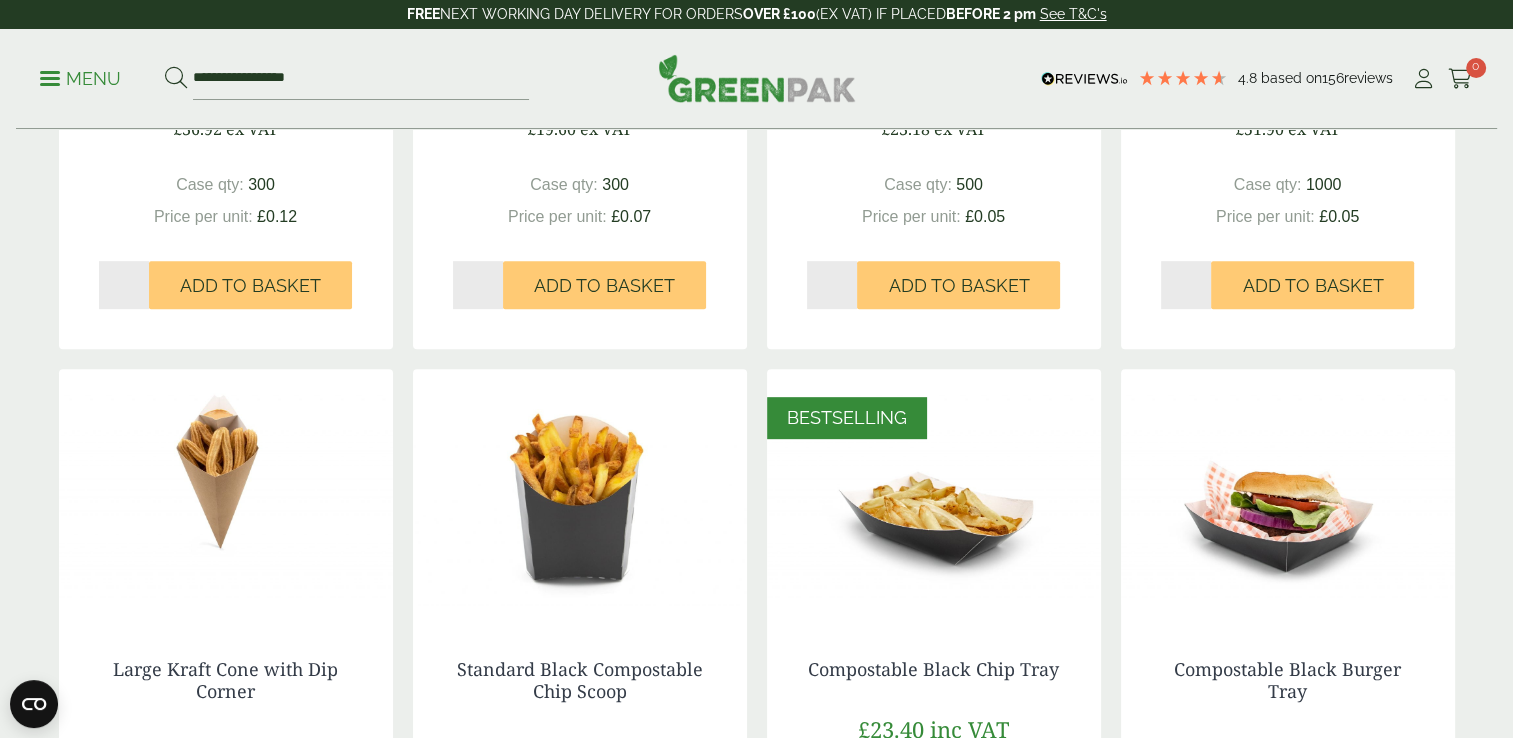 scroll, scrollTop: 861, scrollLeft: 0, axis: vertical 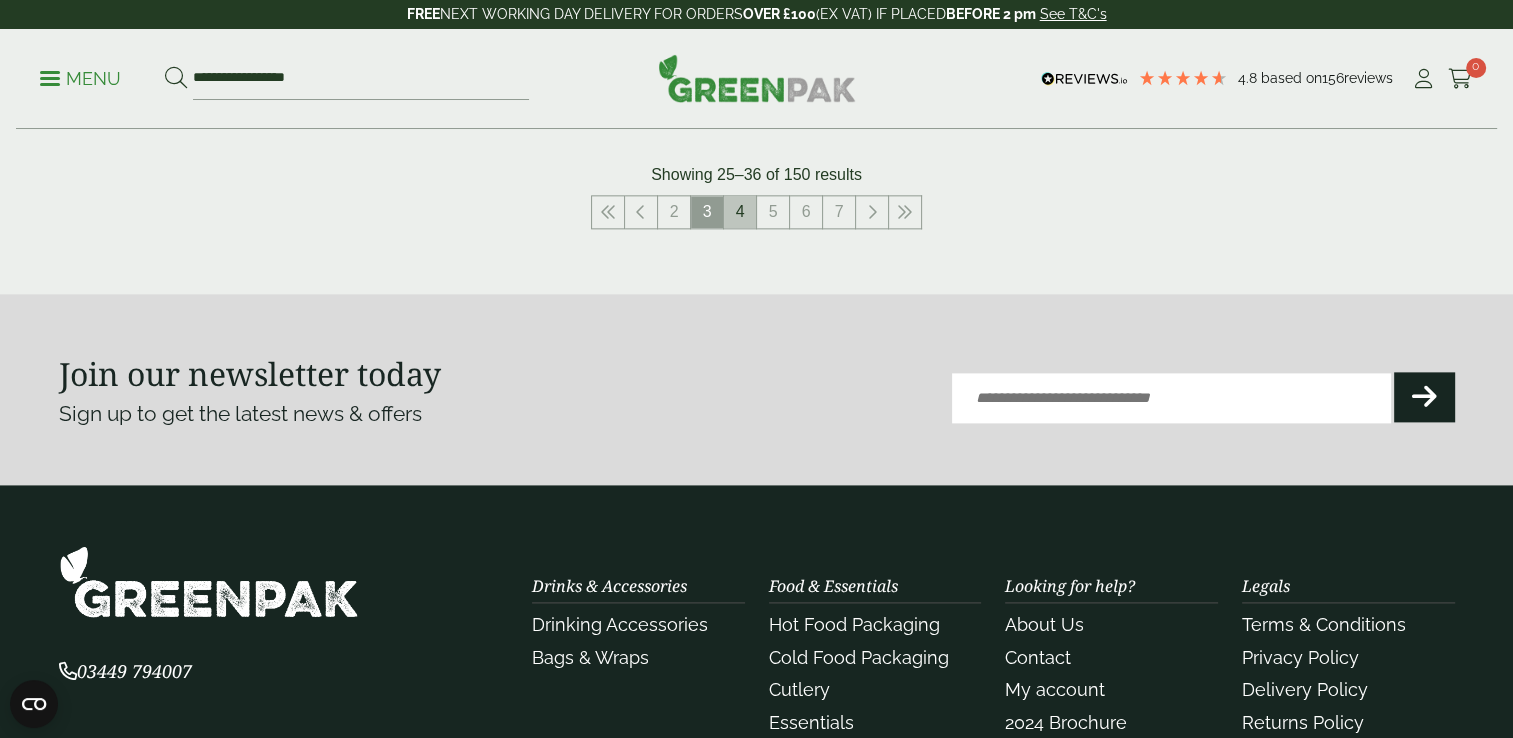 click on "4" at bounding box center [740, 212] 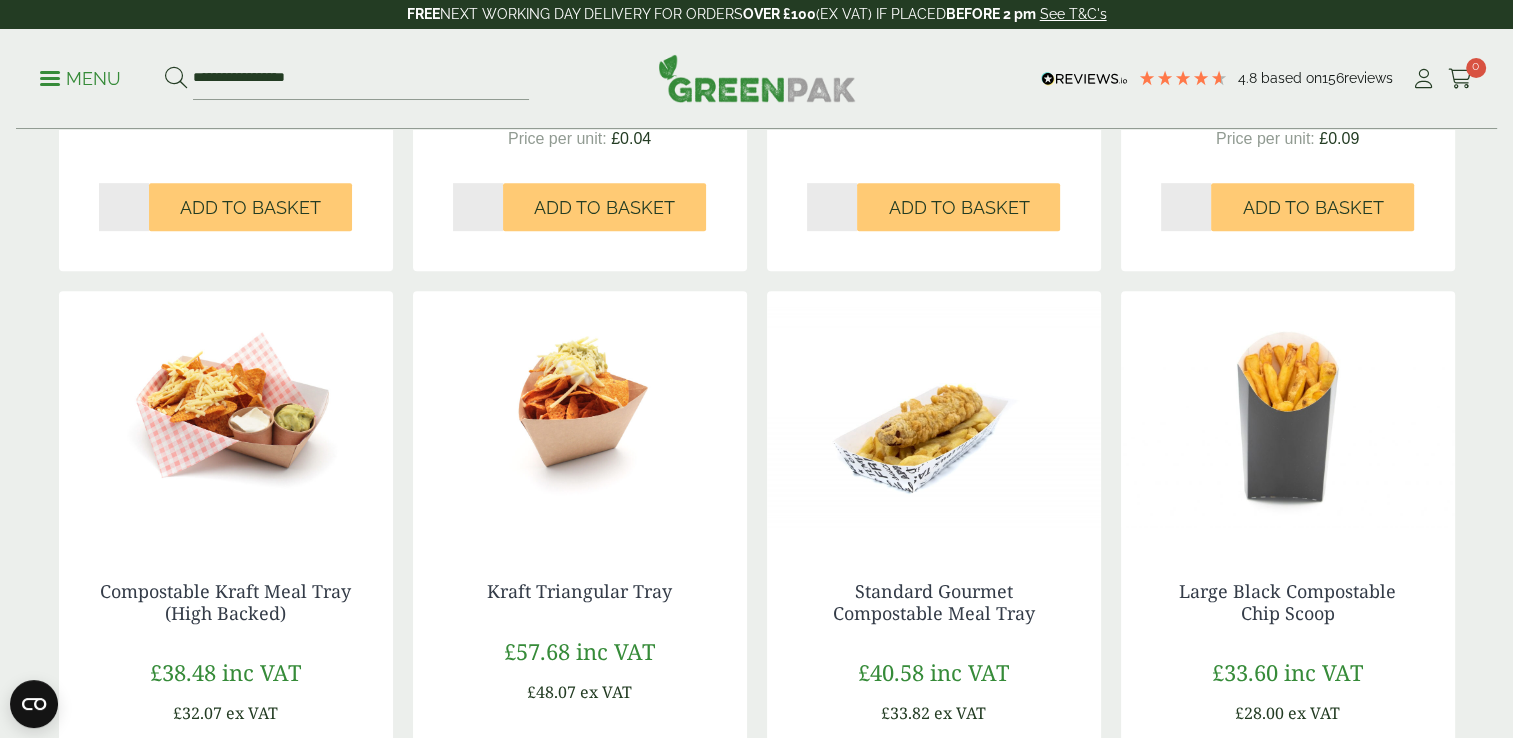 scroll, scrollTop: 1033, scrollLeft: 0, axis: vertical 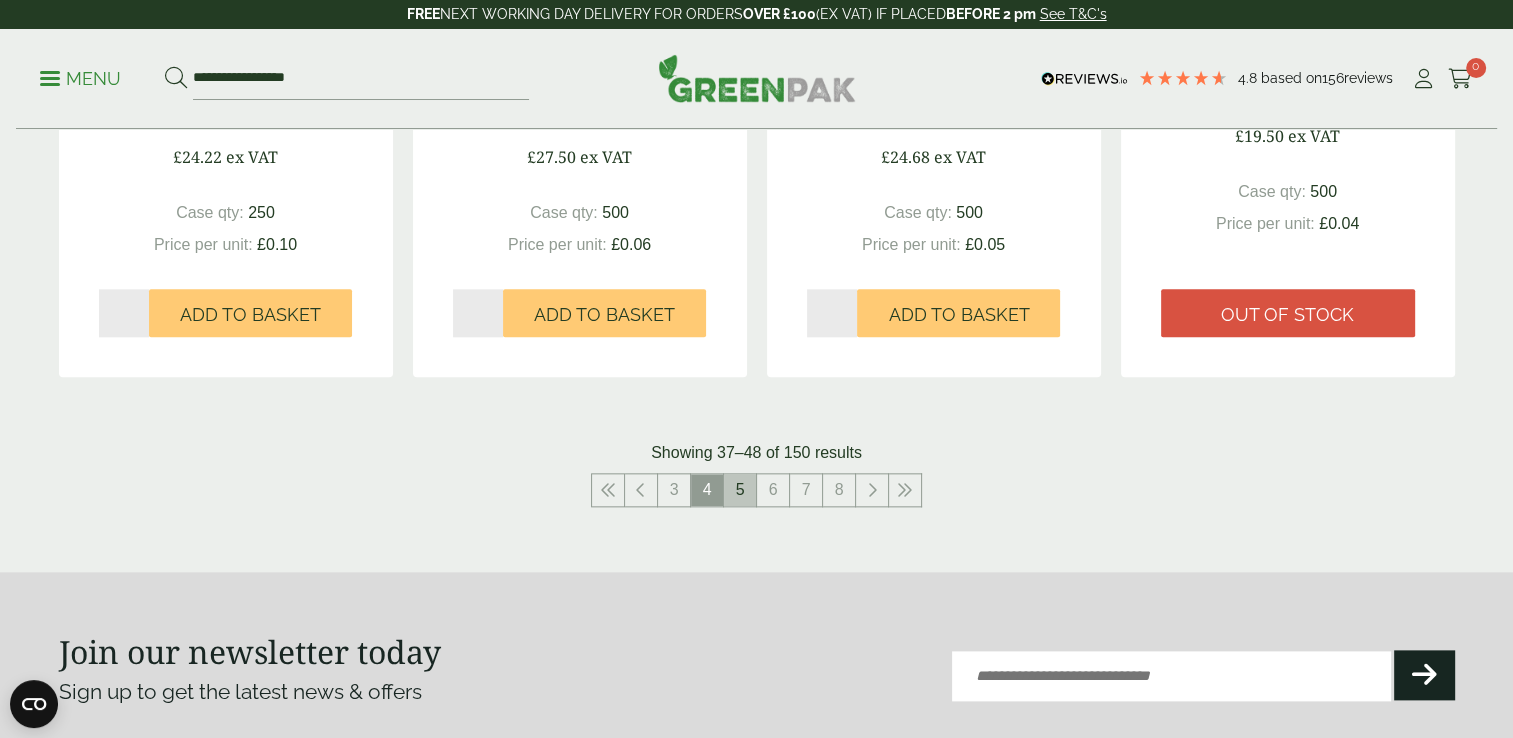click on "5" at bounding box center [740, 490] 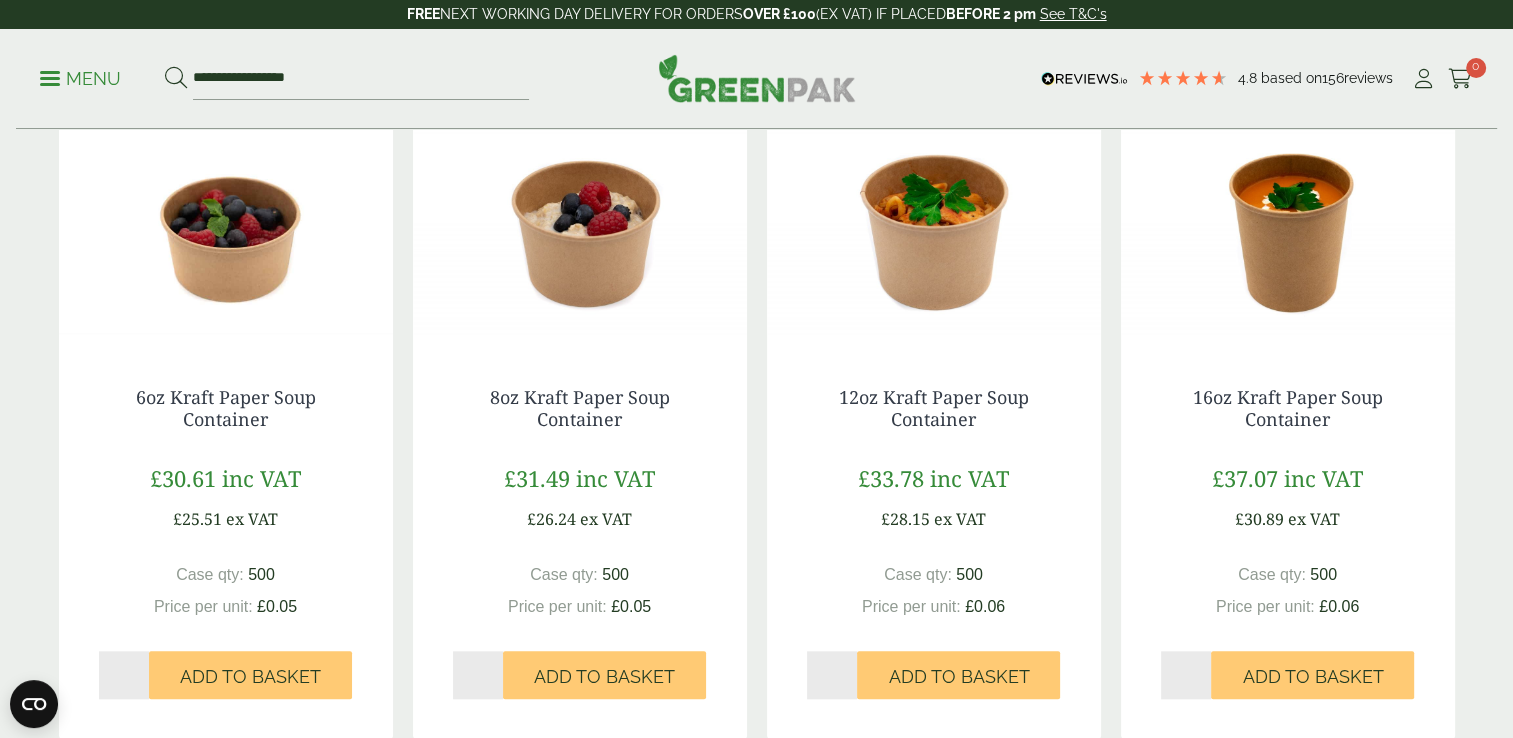 scroll, scrollTop: 1840, scrollLeft: 0, axis: vertical 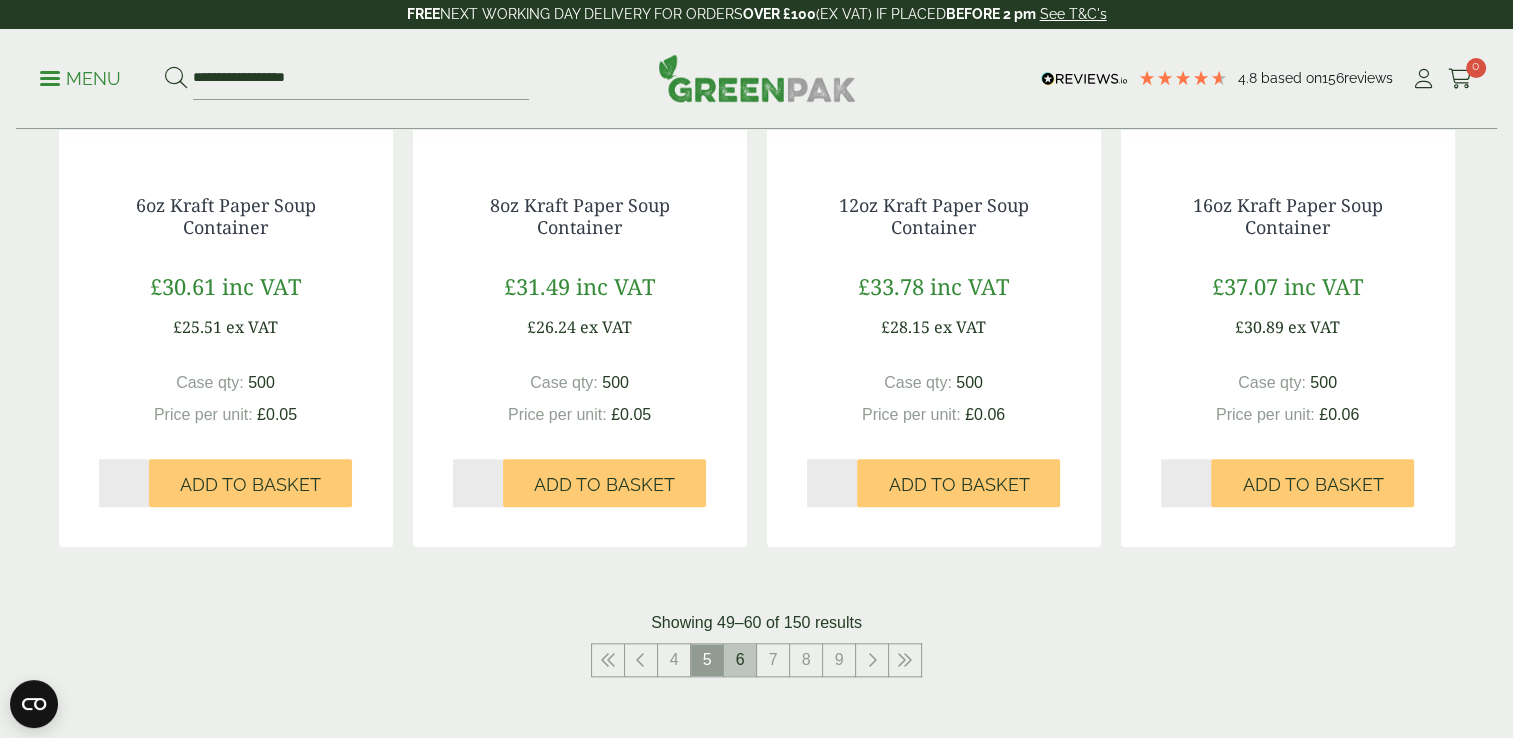 click on "6" at bounding box center (740, 660) 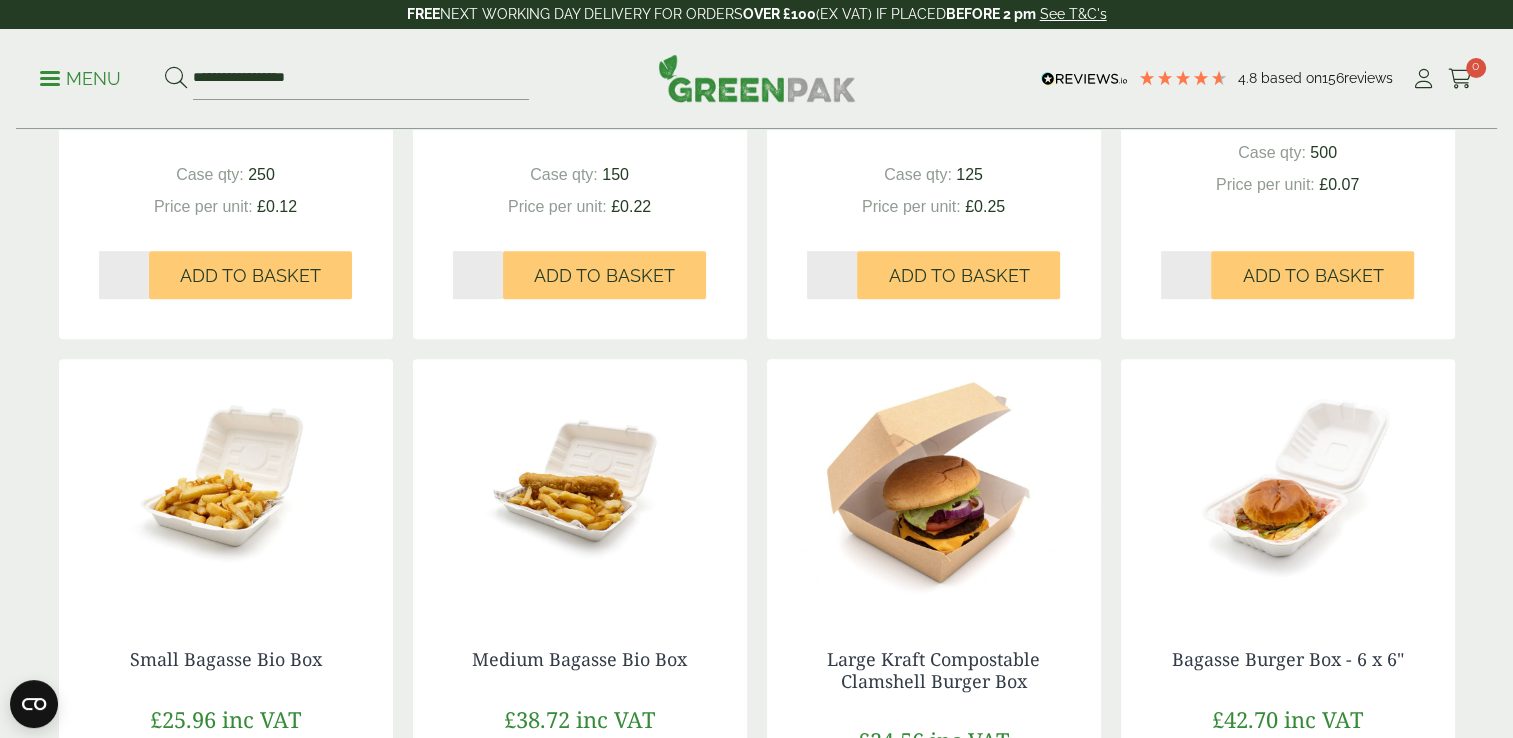 scroll, scrollTop: 1494, scrollLeft: 0, axis: vertical 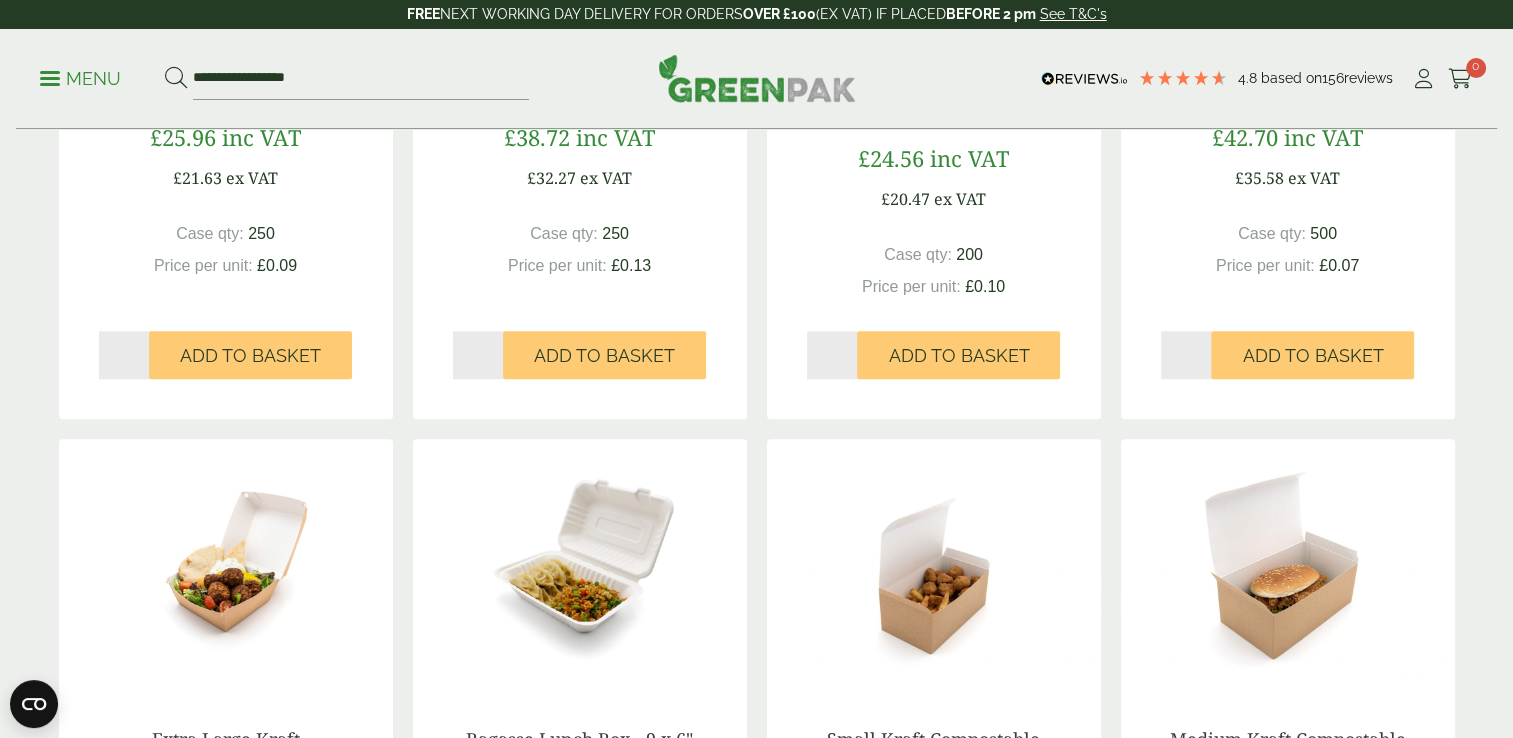 click on "**********" at bounding box center (756, 79) 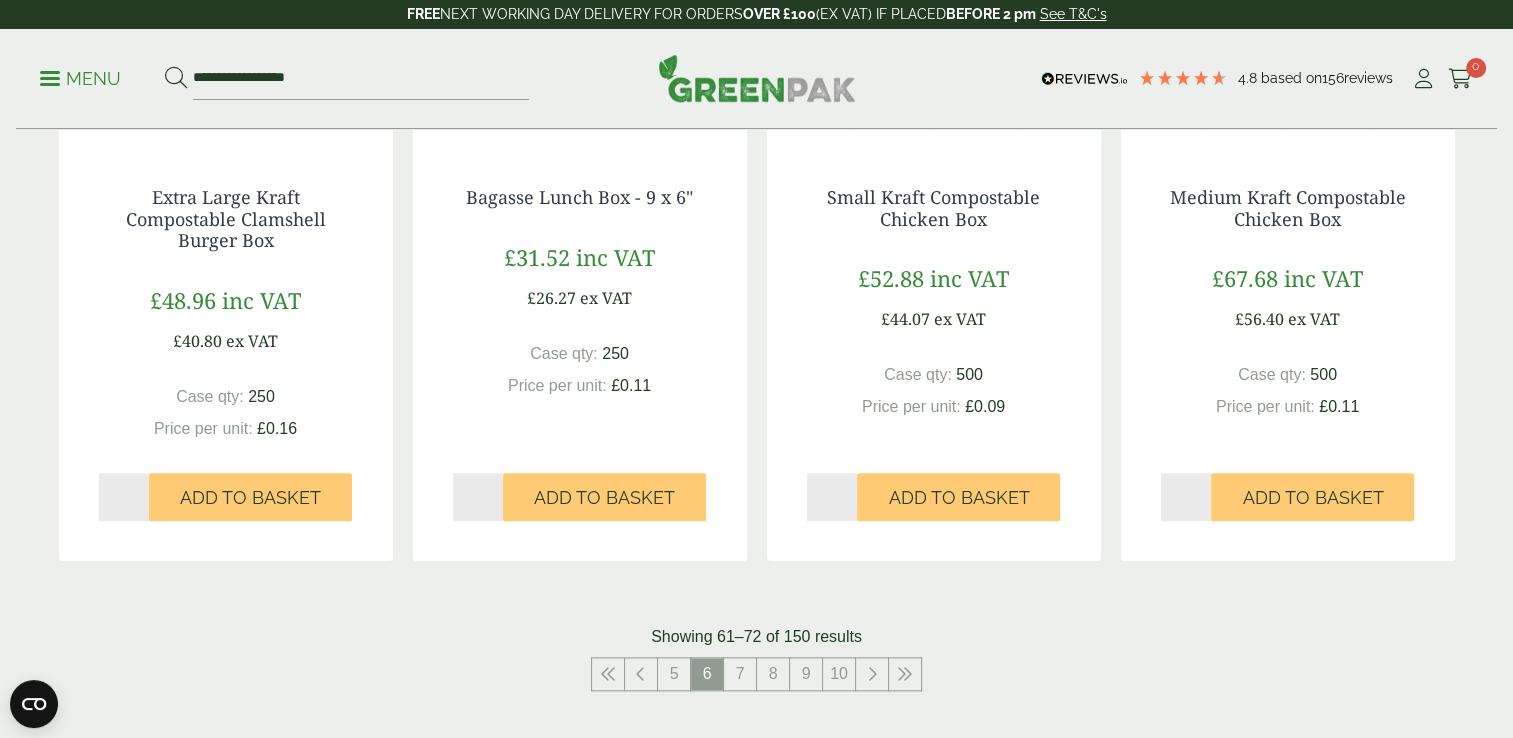 scroll, scrollTop: 1984, scrollLeft: 0, axis: vertical 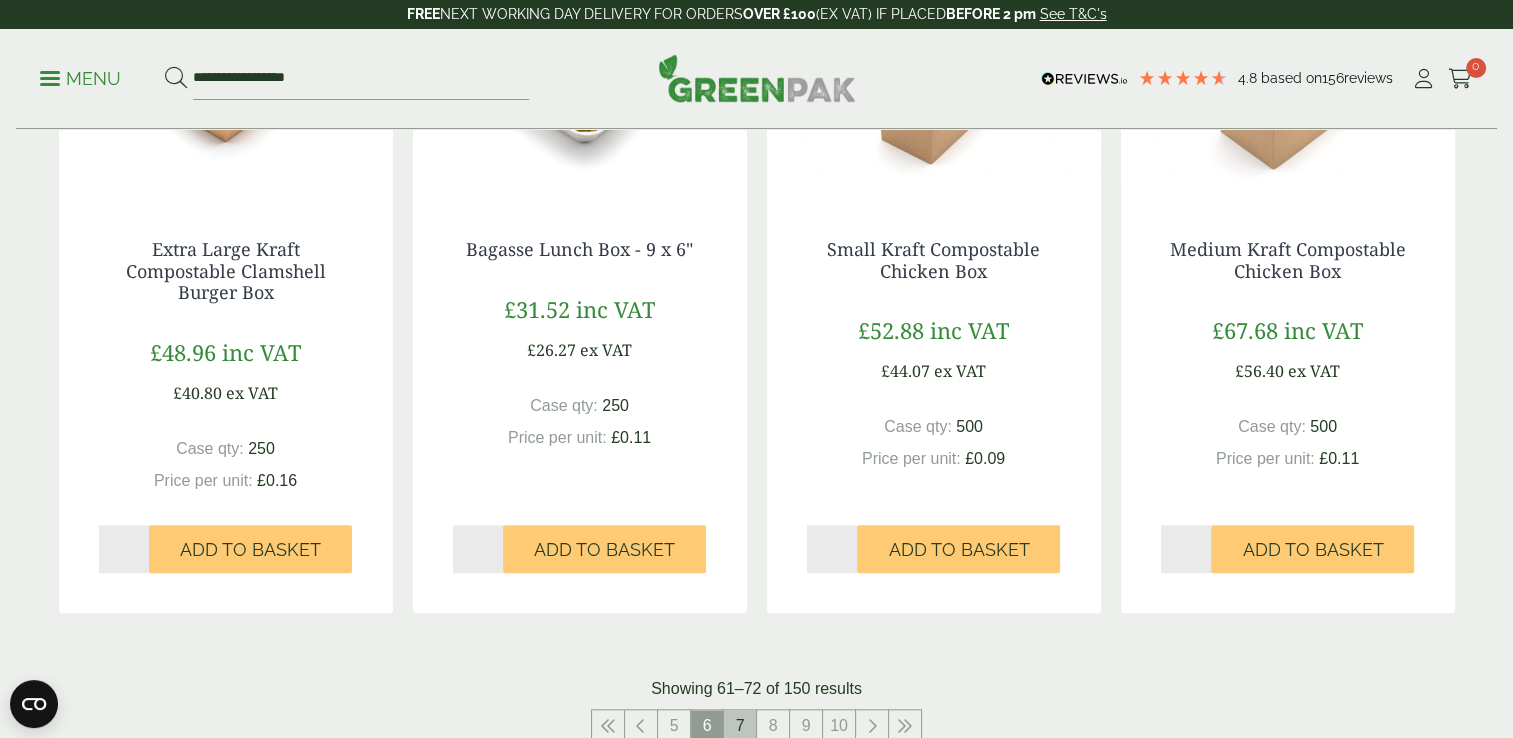 click on "7" at bounding box center (740, 726) 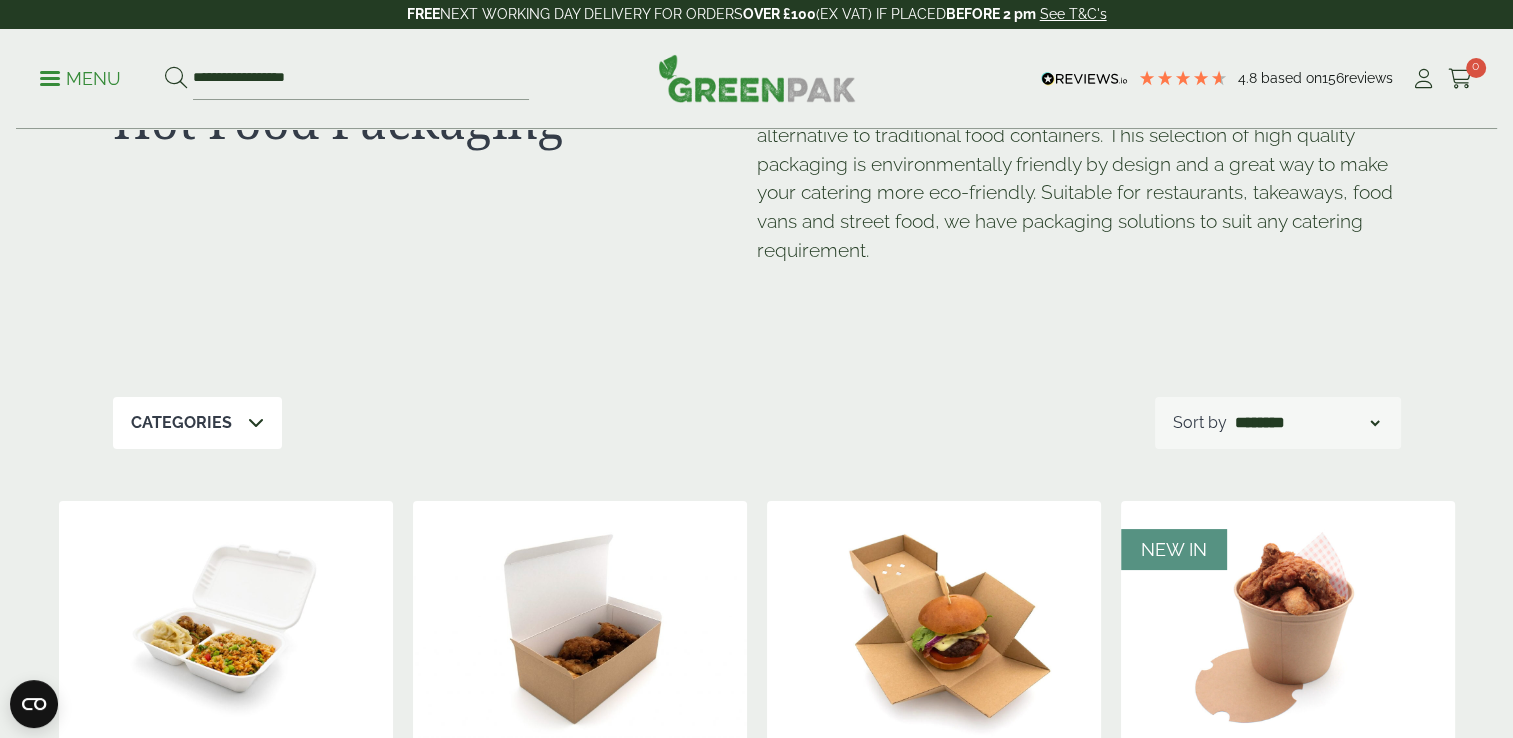scroll, scrollTop: 104, scrollLeft: 0, axis: vertical 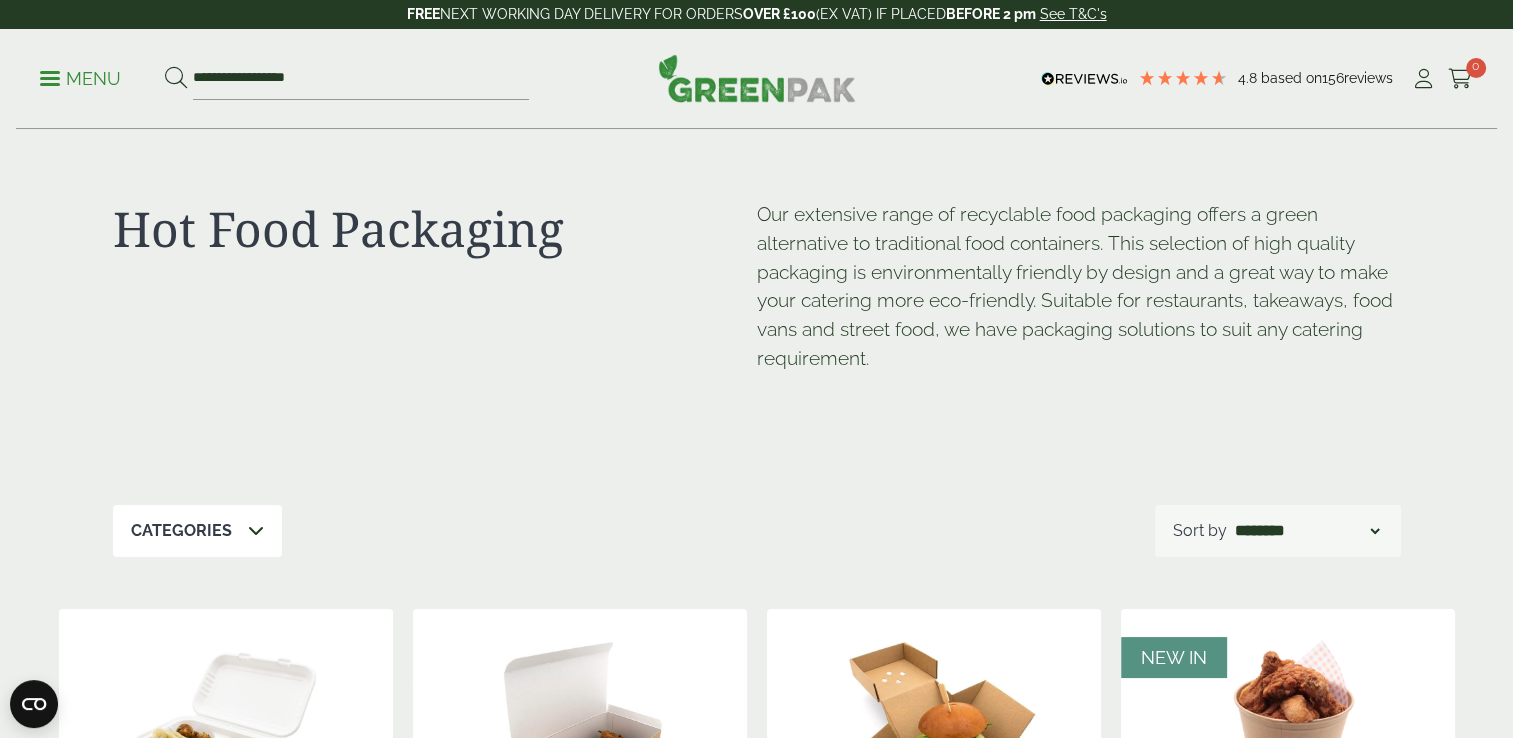 click on "Menu" at bounding box center [80, 79] 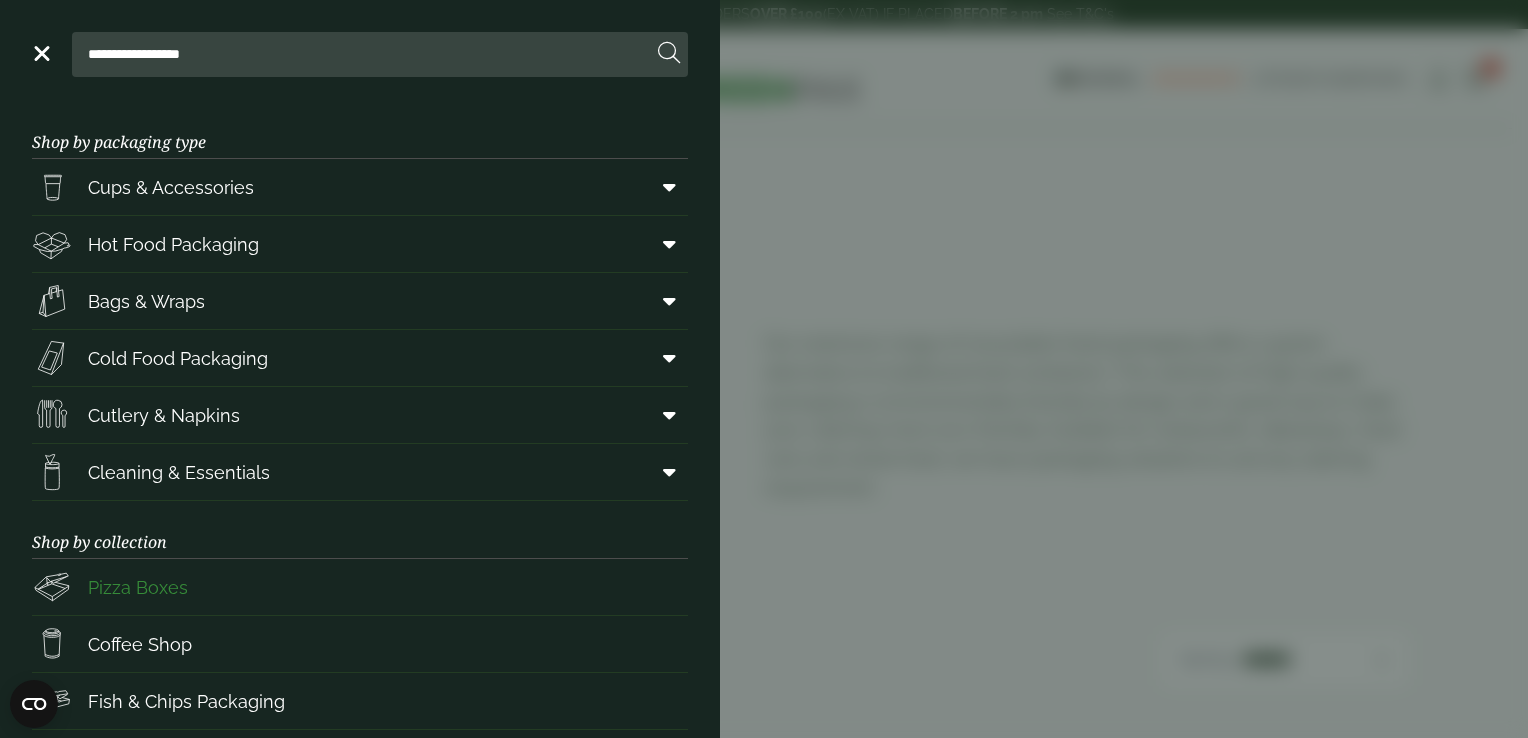click on "Pizza Boxes" at bounding box center (360, 587) 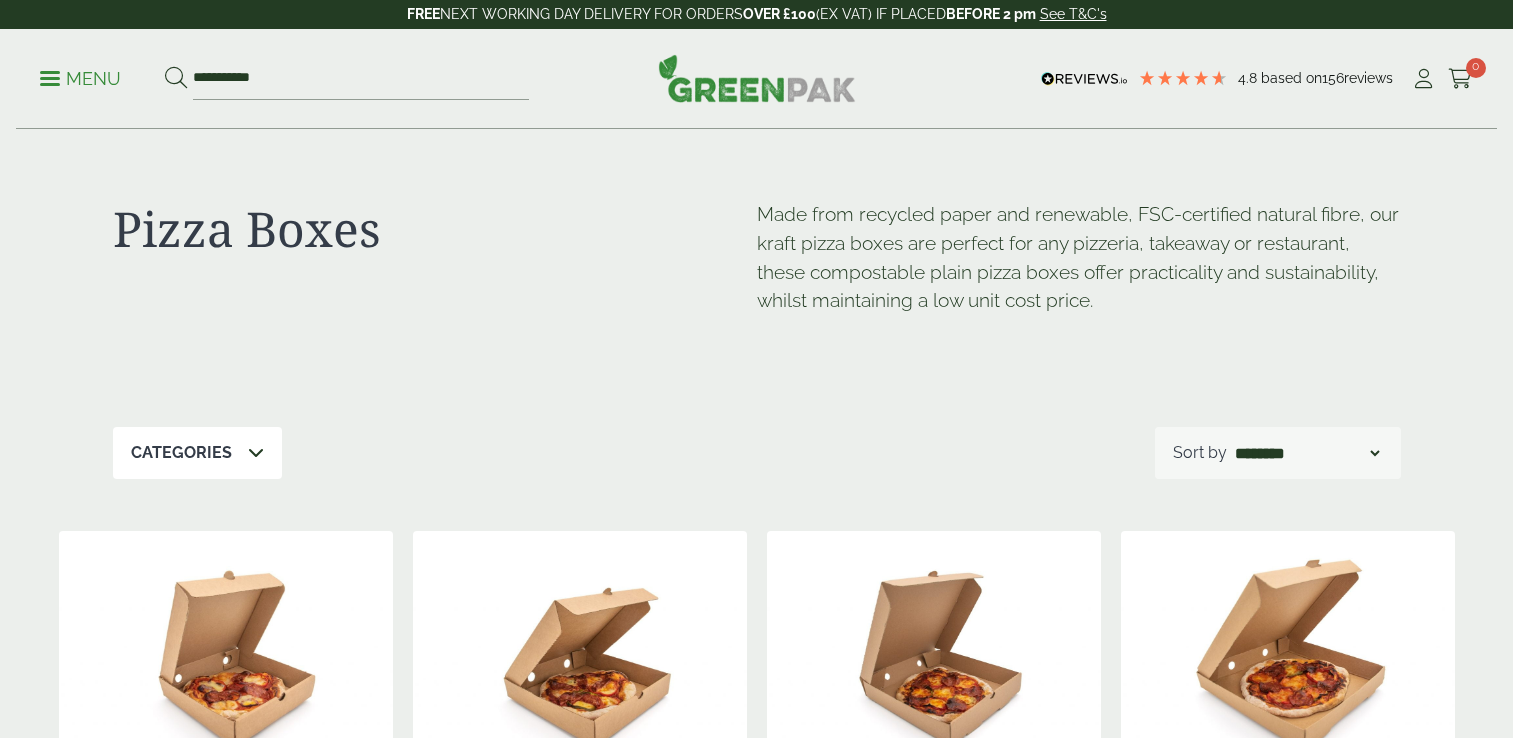 scroll, scrollTop: 0, scrollLeft: 0, axis: both 